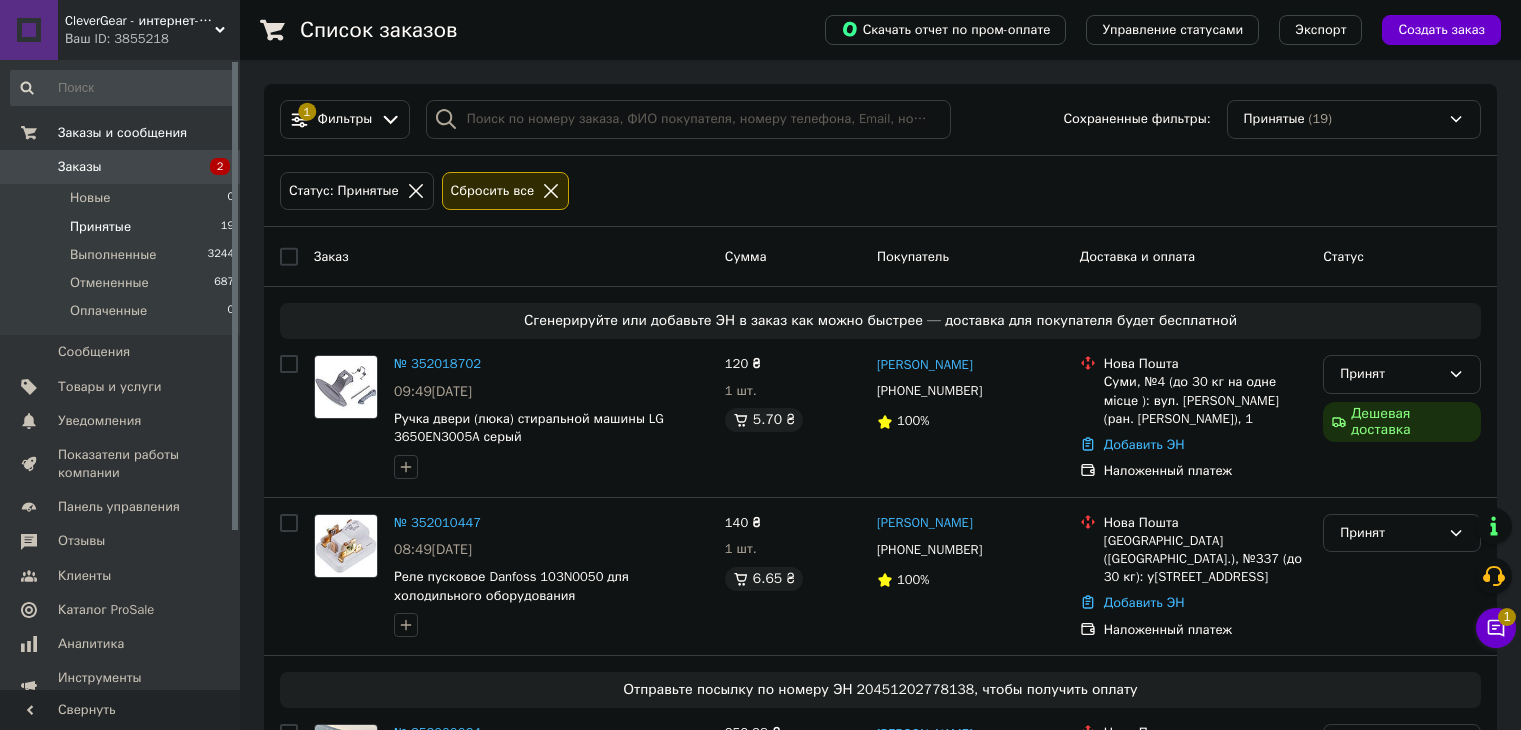 scroll, scrollTop: 86, scrollLeft: 0, axis: vertical 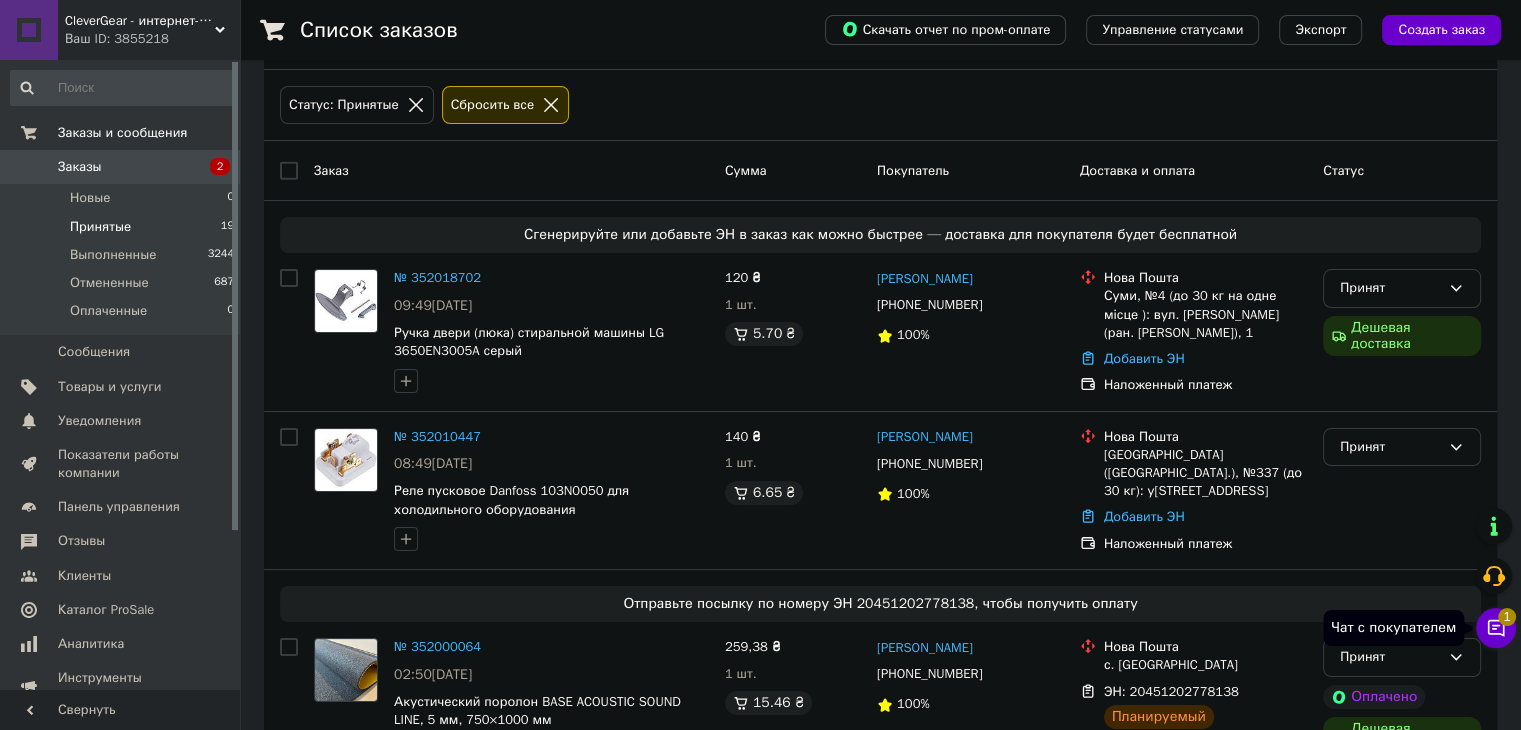 click 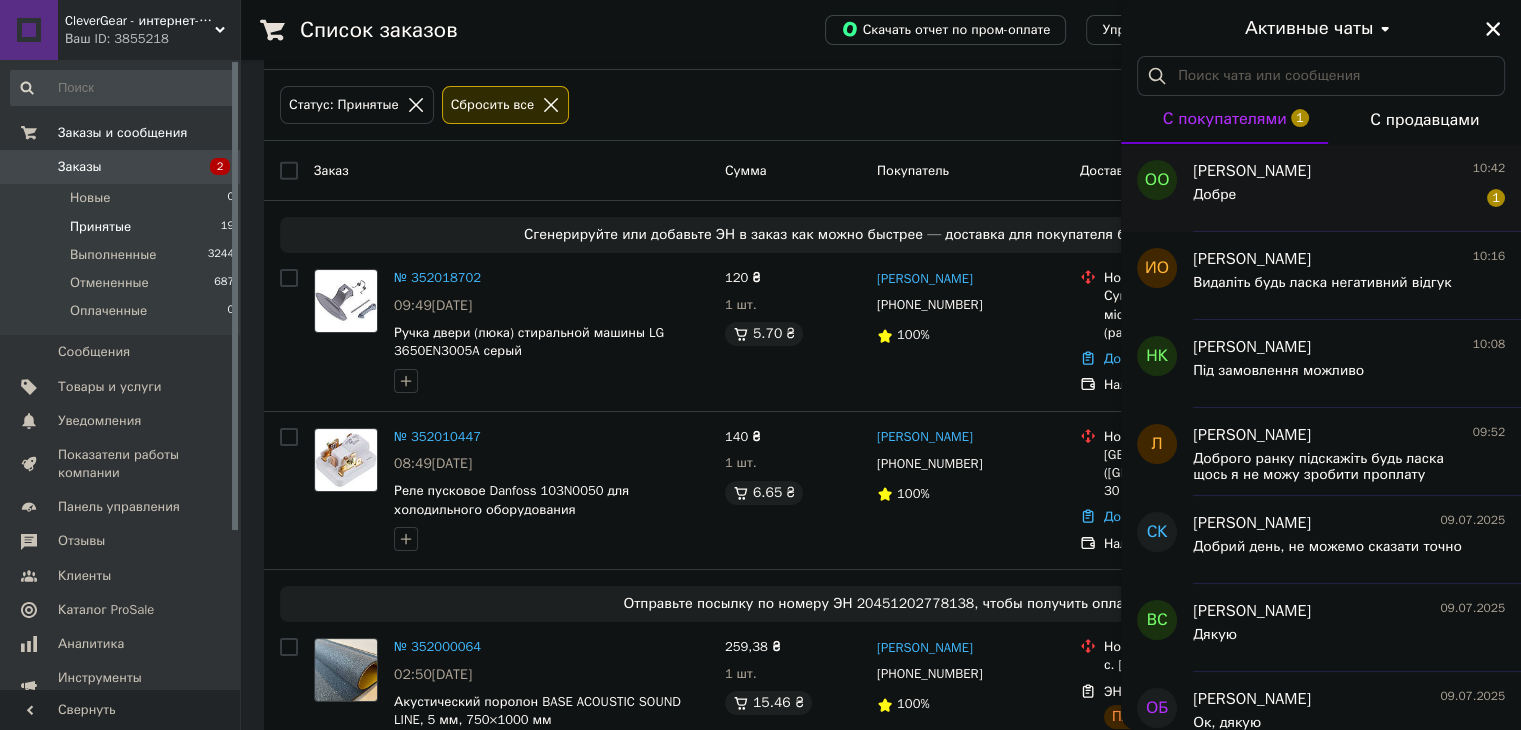 click on "Добре 1" at bounding box center (1349, 199) 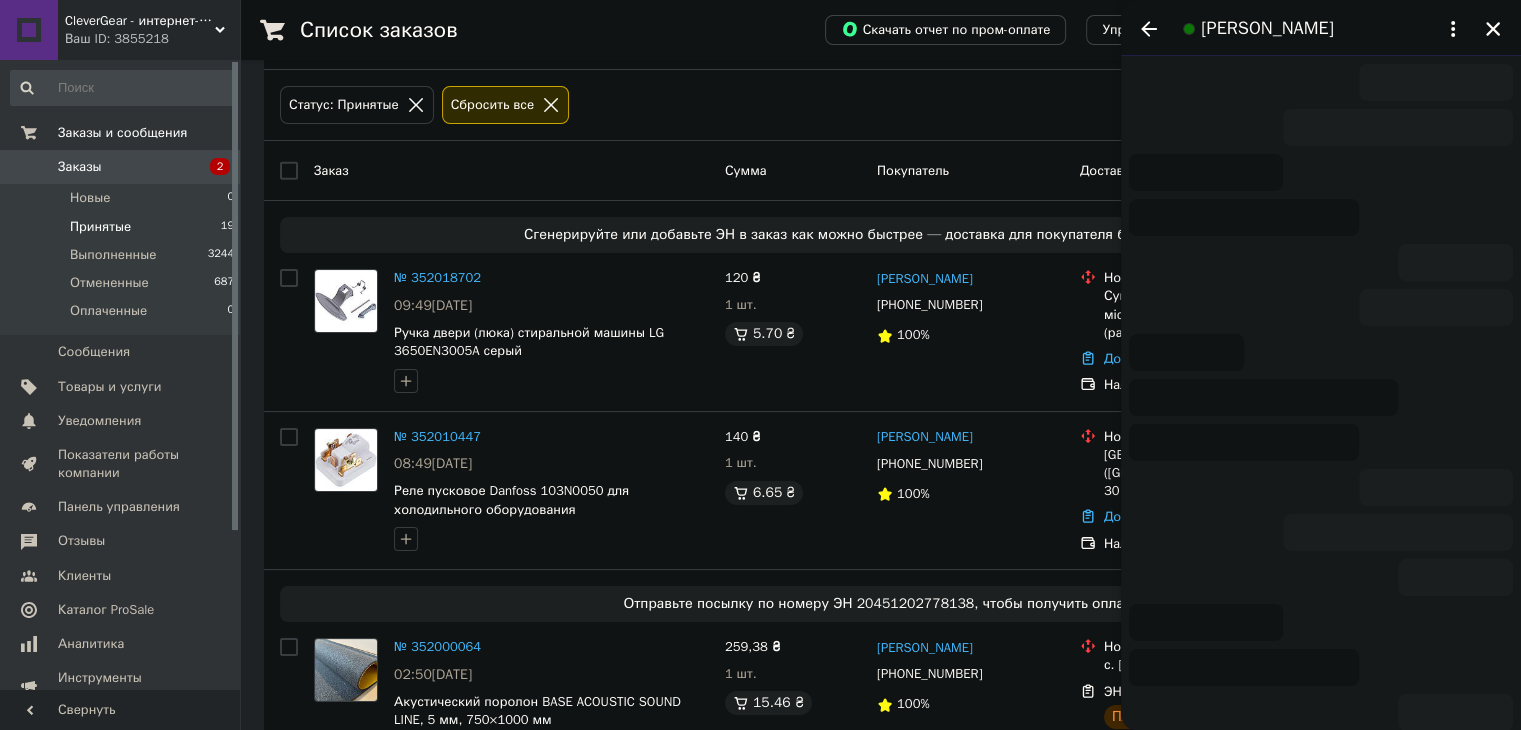 scroll, scrollTop: 1184, scrollLeft: 0, axis: vertical 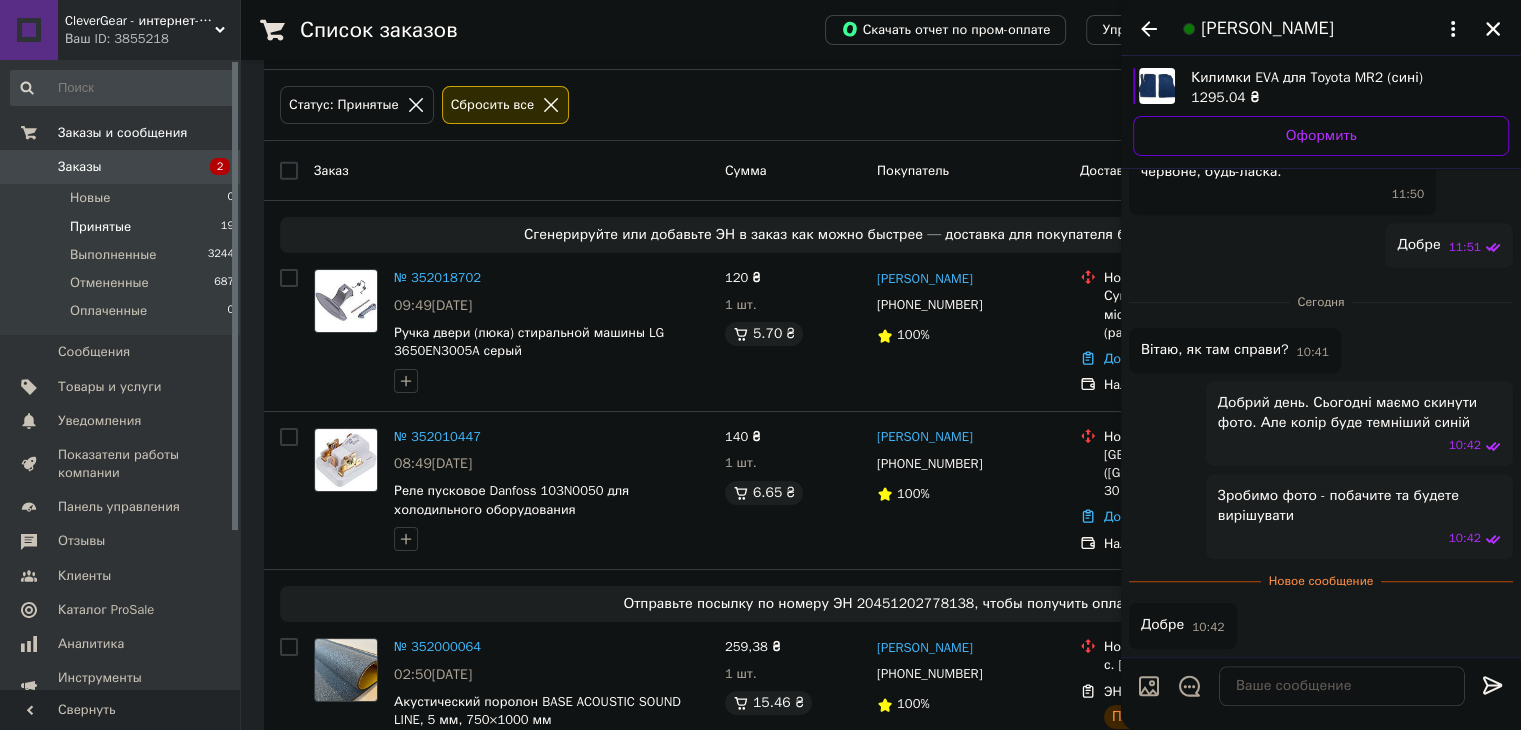 click on "[PERSON_NAME]" at bounding box center (1321, 28) 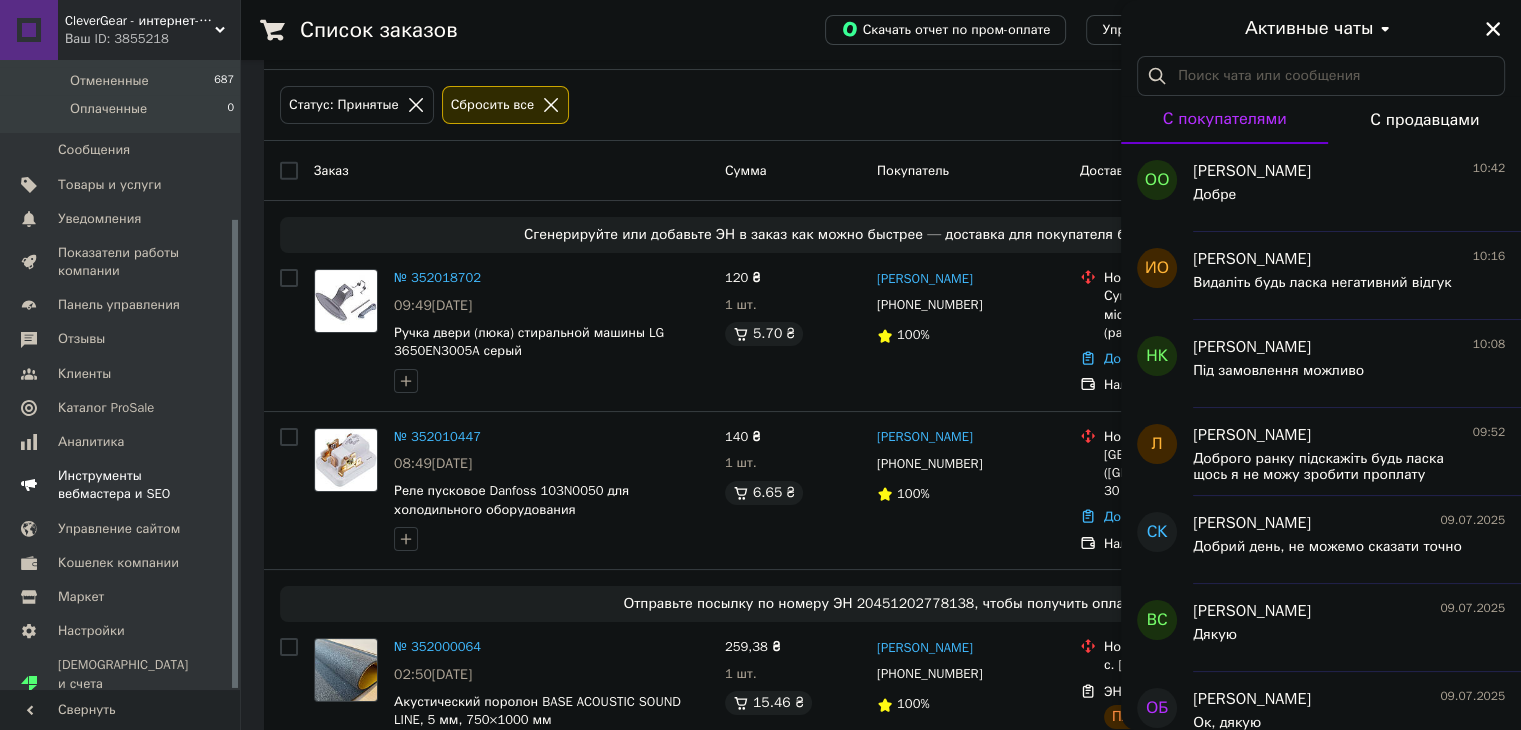 scroll, scrollTop: 212, scrollLeft: 0, axis: vertical 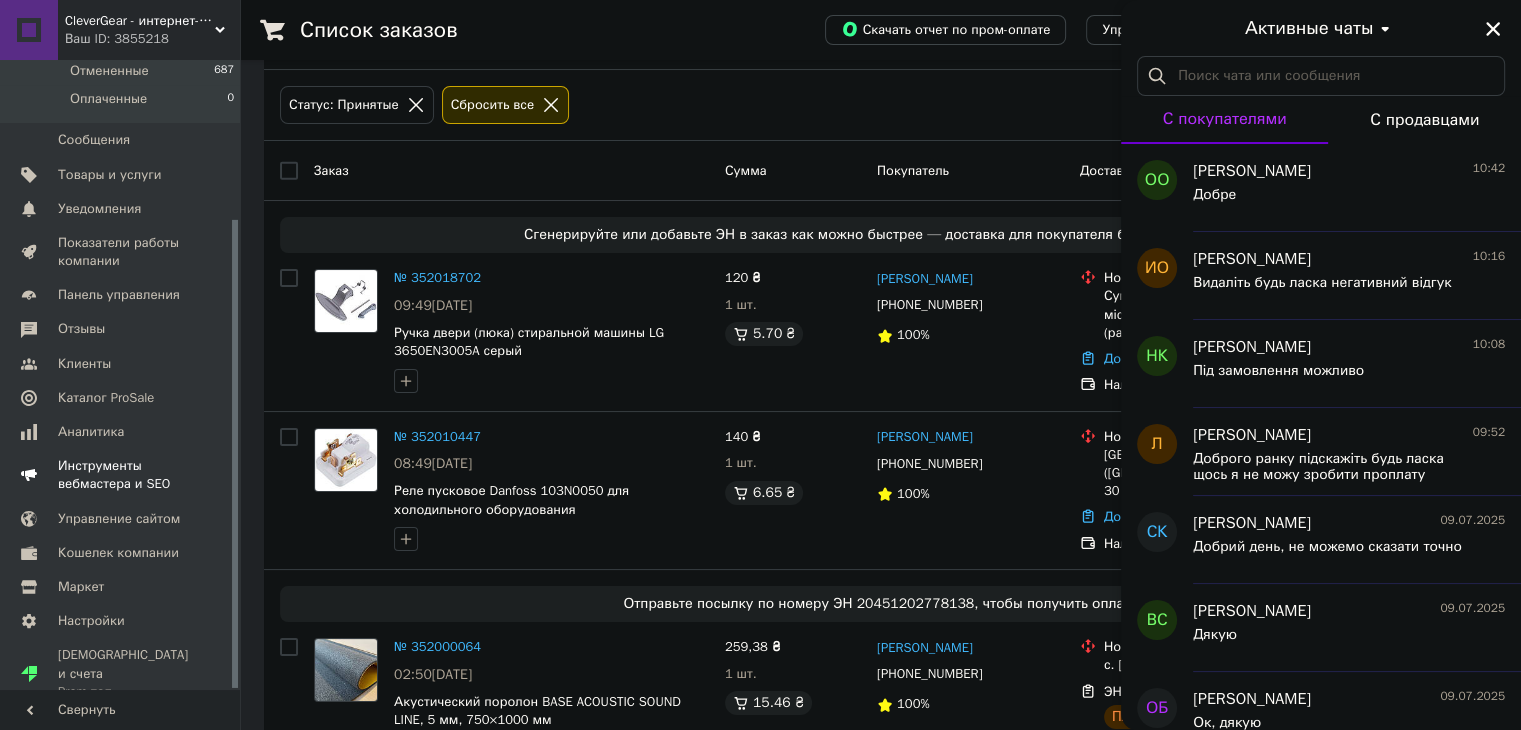 click on "Инструменты вебмастера и SEO" at bounding box center (123, 475) 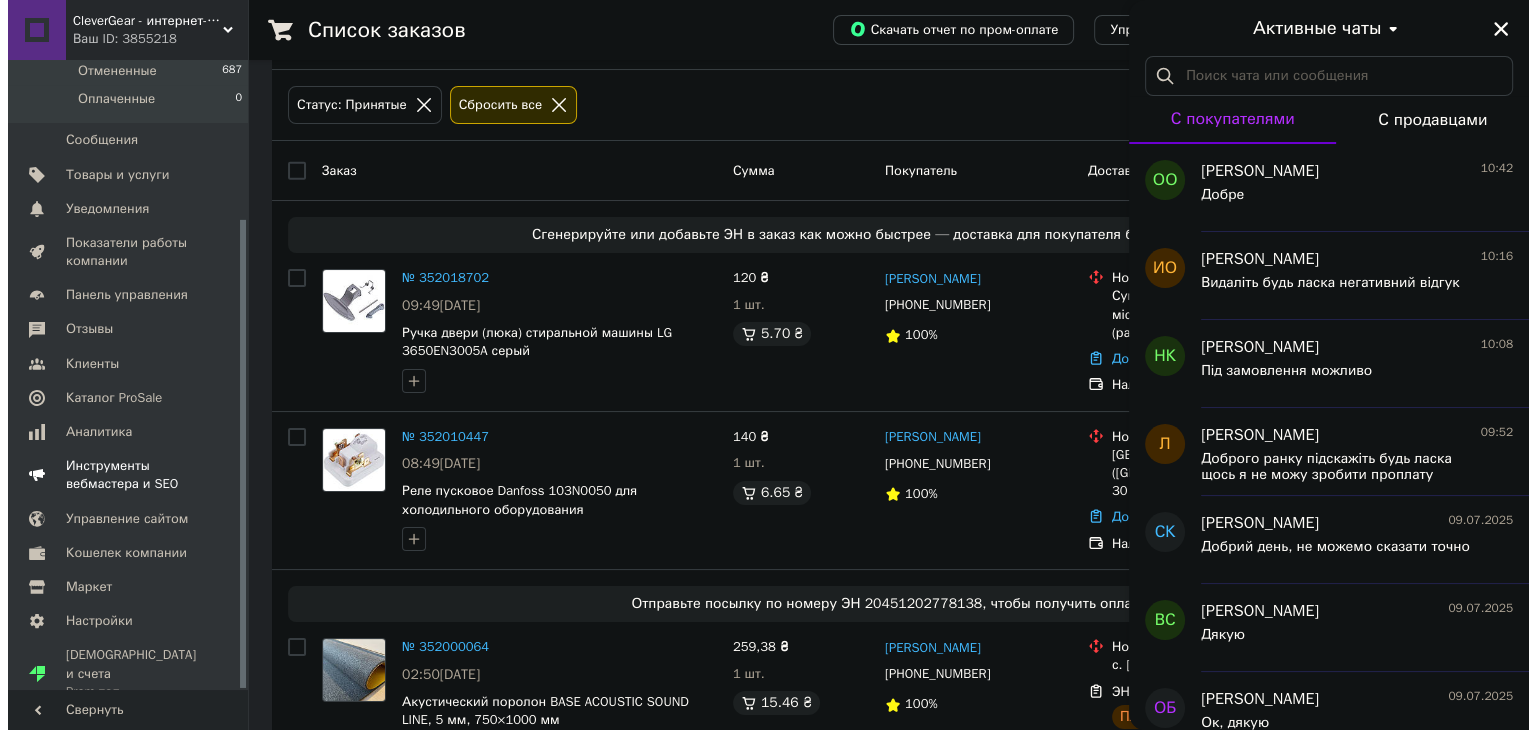 scroll, scrollTop: 0, scrollLeft: 0, axis: both 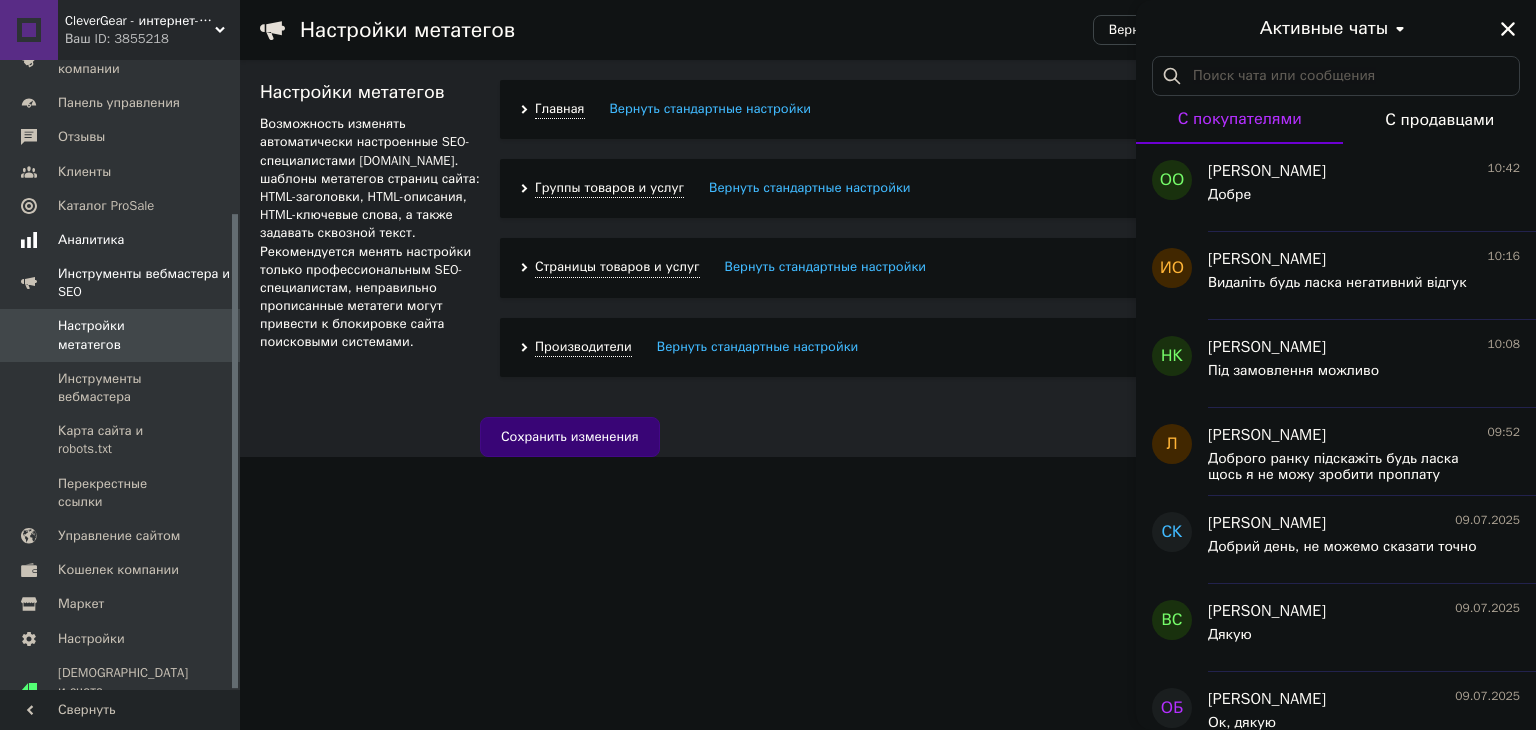 click on "Аналитика" at bounding box center (121, 240) 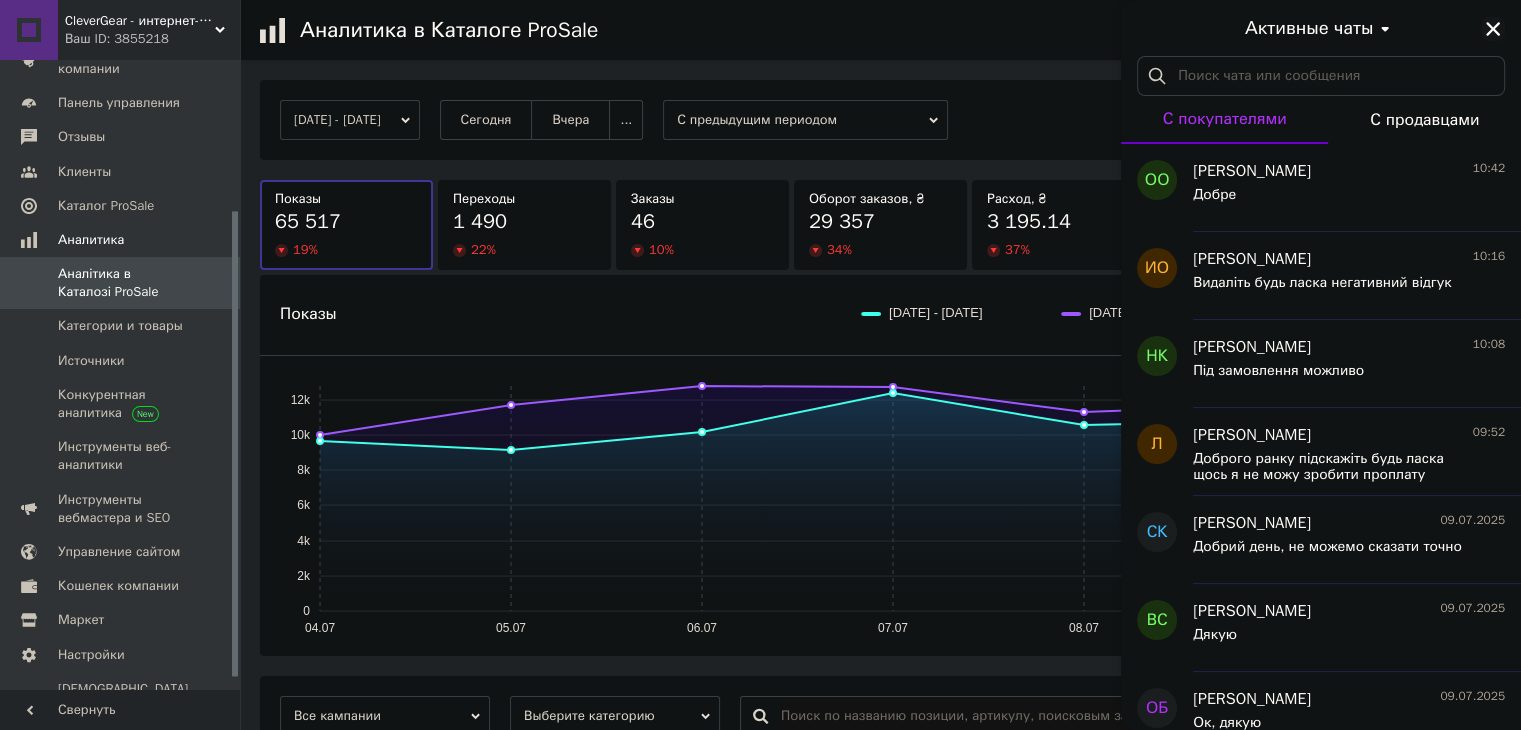 click 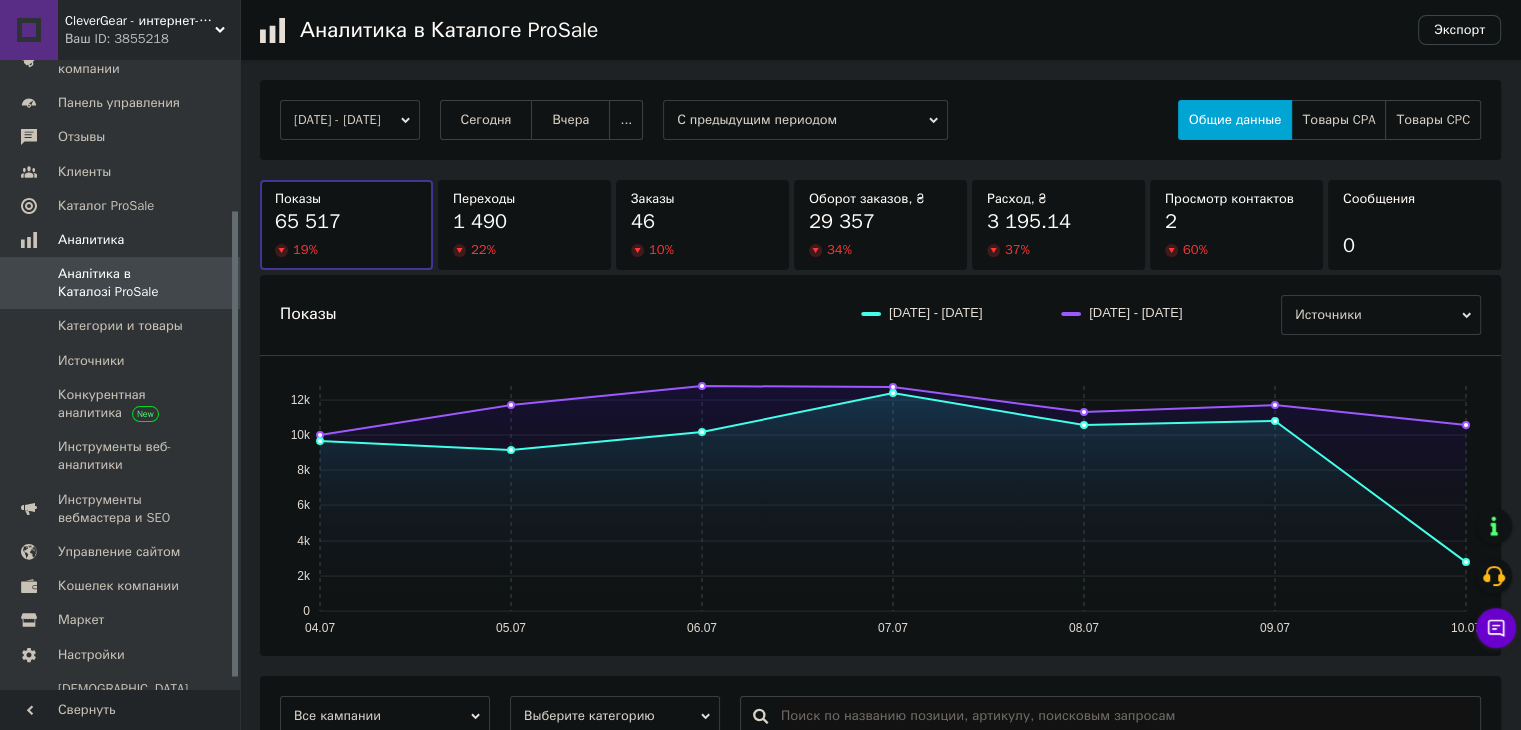 click on "[DATE] - [DATE] [DATE] [DATE] ... С предыдущим периодом Общие данные Товары CPA Товары CPC" at bounding box center [880, 120] 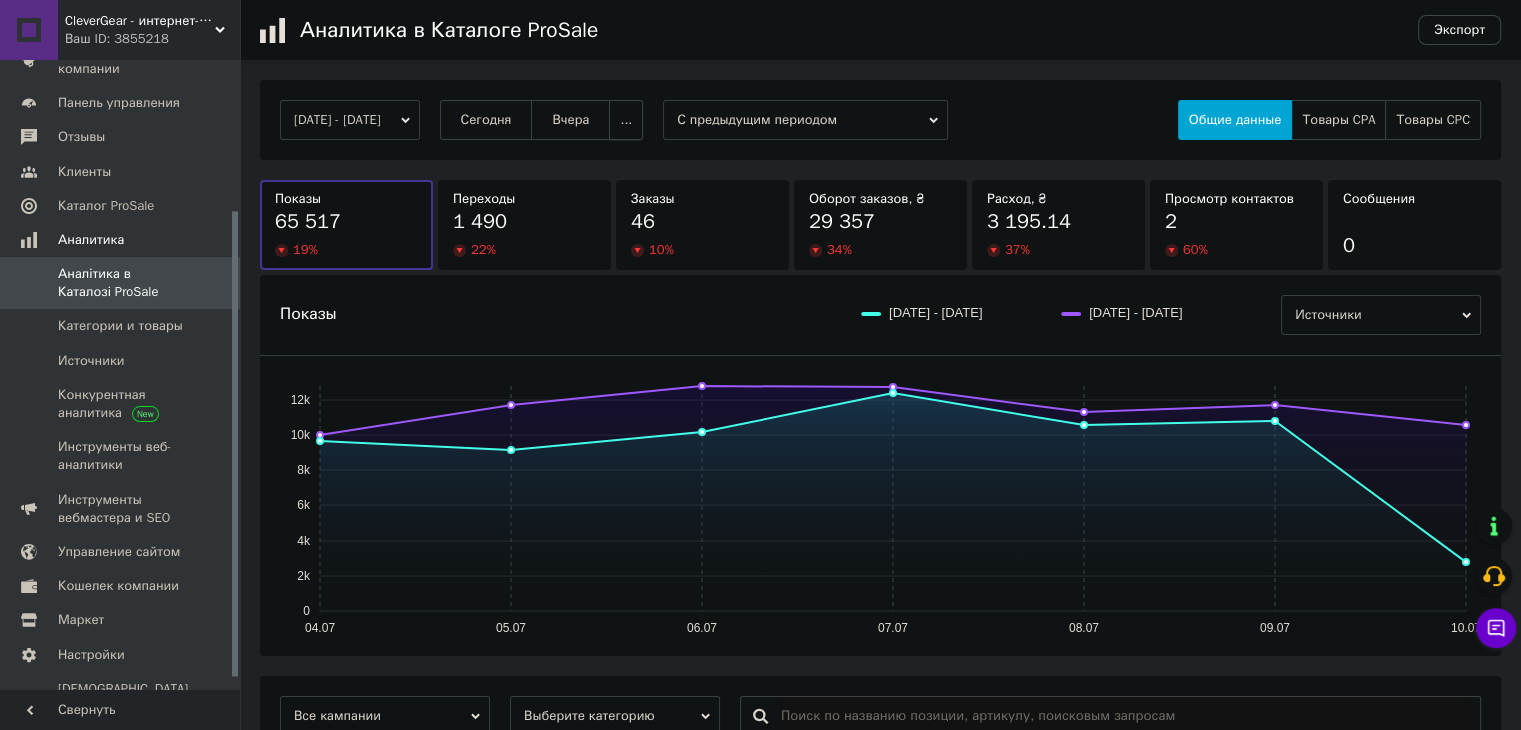 click on "..." at bounding box center (626, 120) 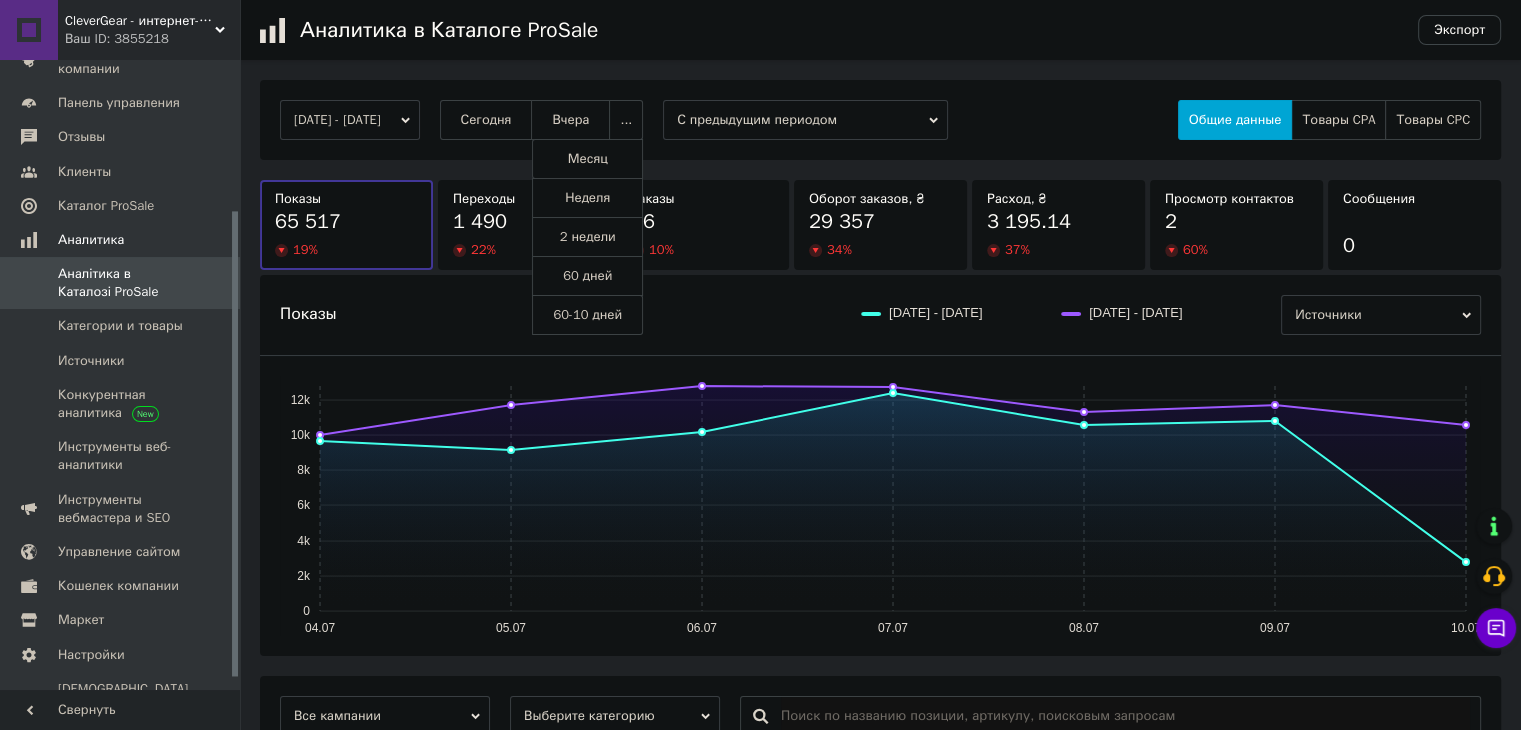 click on "60 дней" at bounding box center [587, 276] 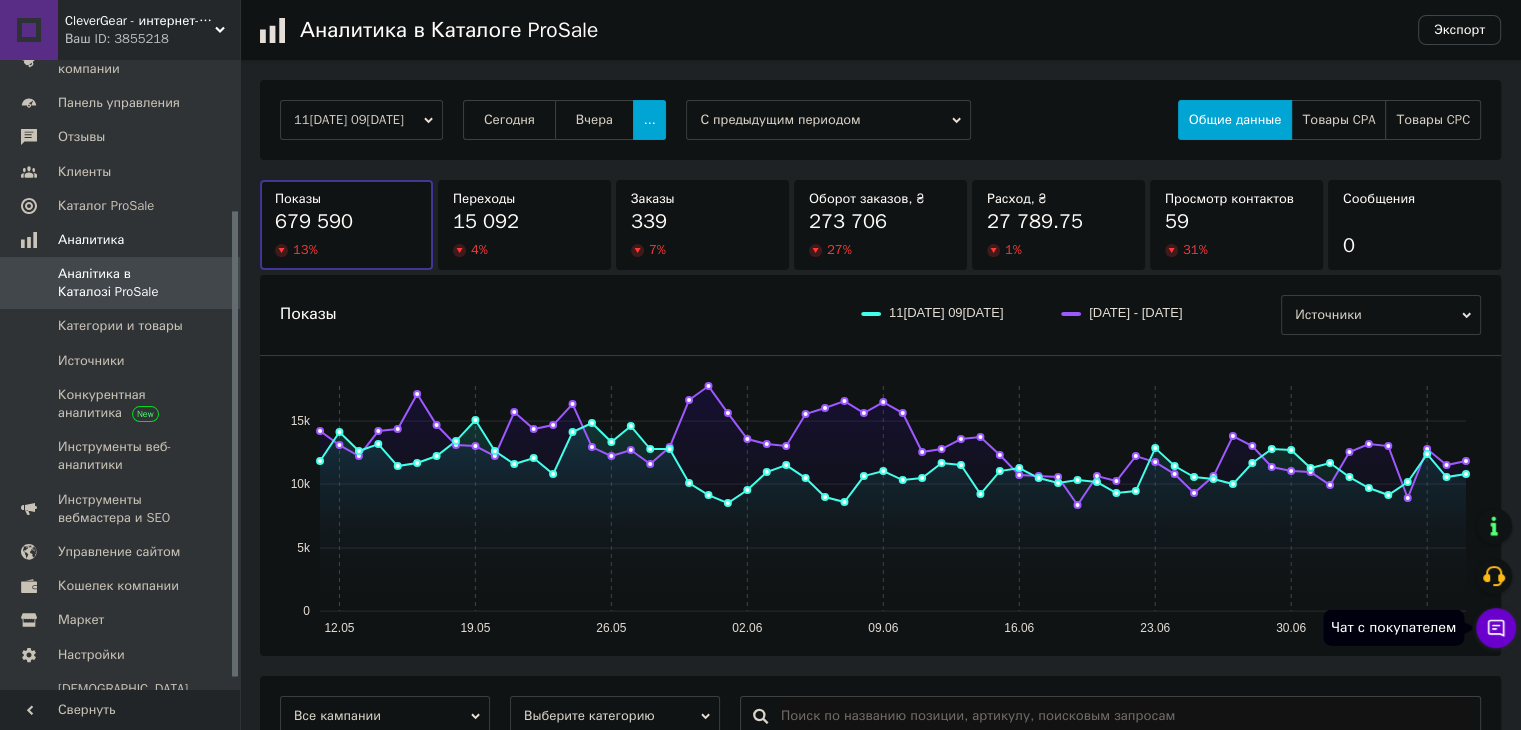 click 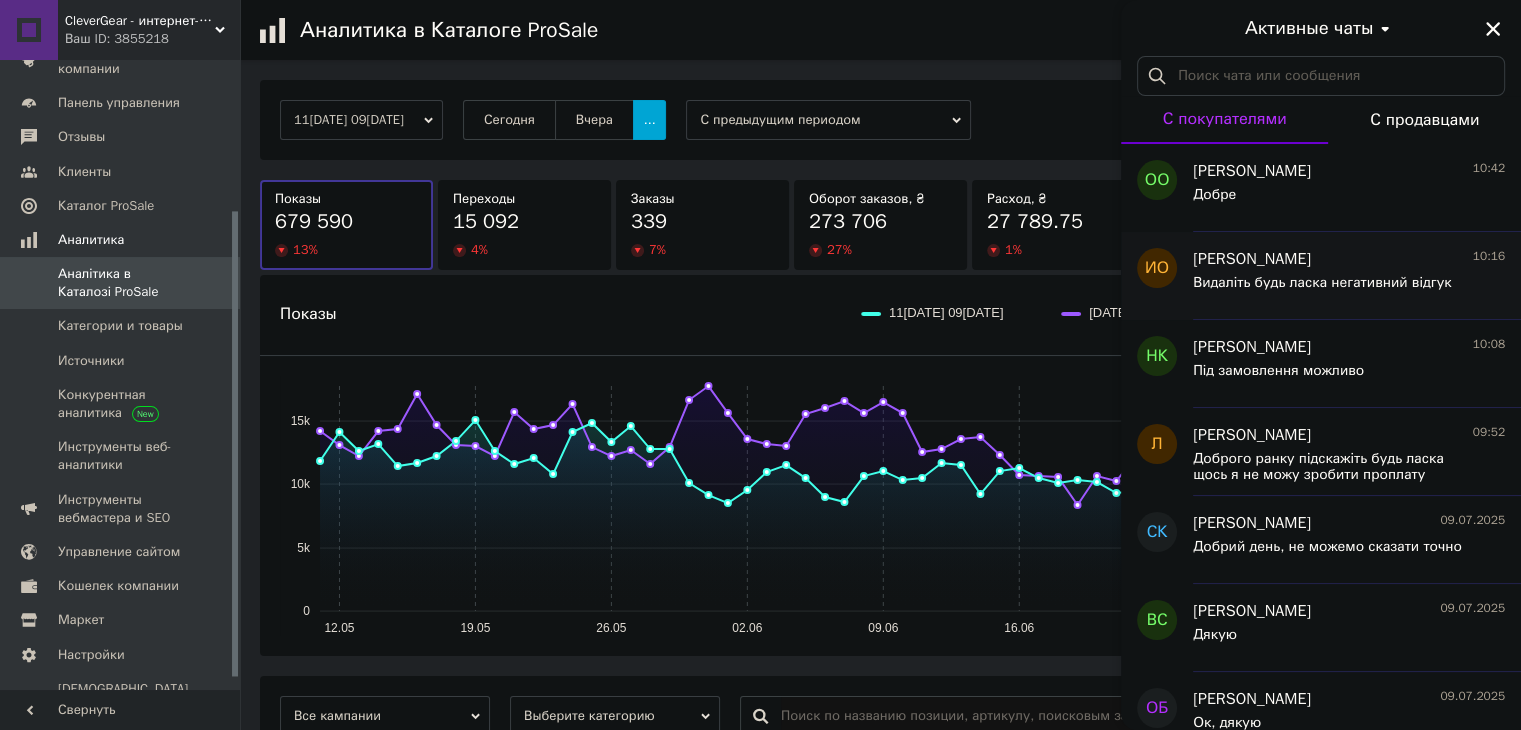 click on "Видаліть будь ласка негативний відгук" at bounding box center (1322, 283) 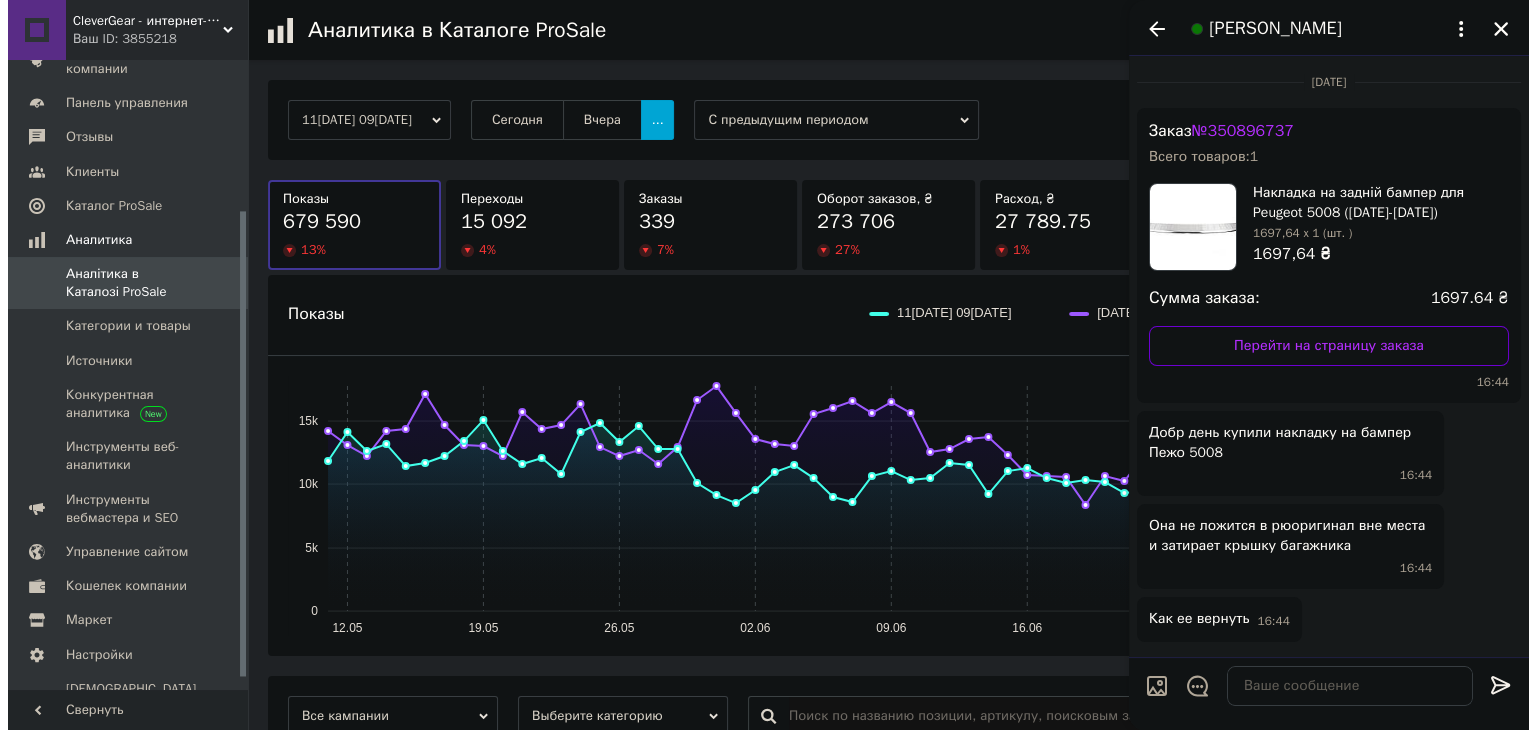 scroll, scrollTop: 1876, scrollLeft: 0, axis: vertical 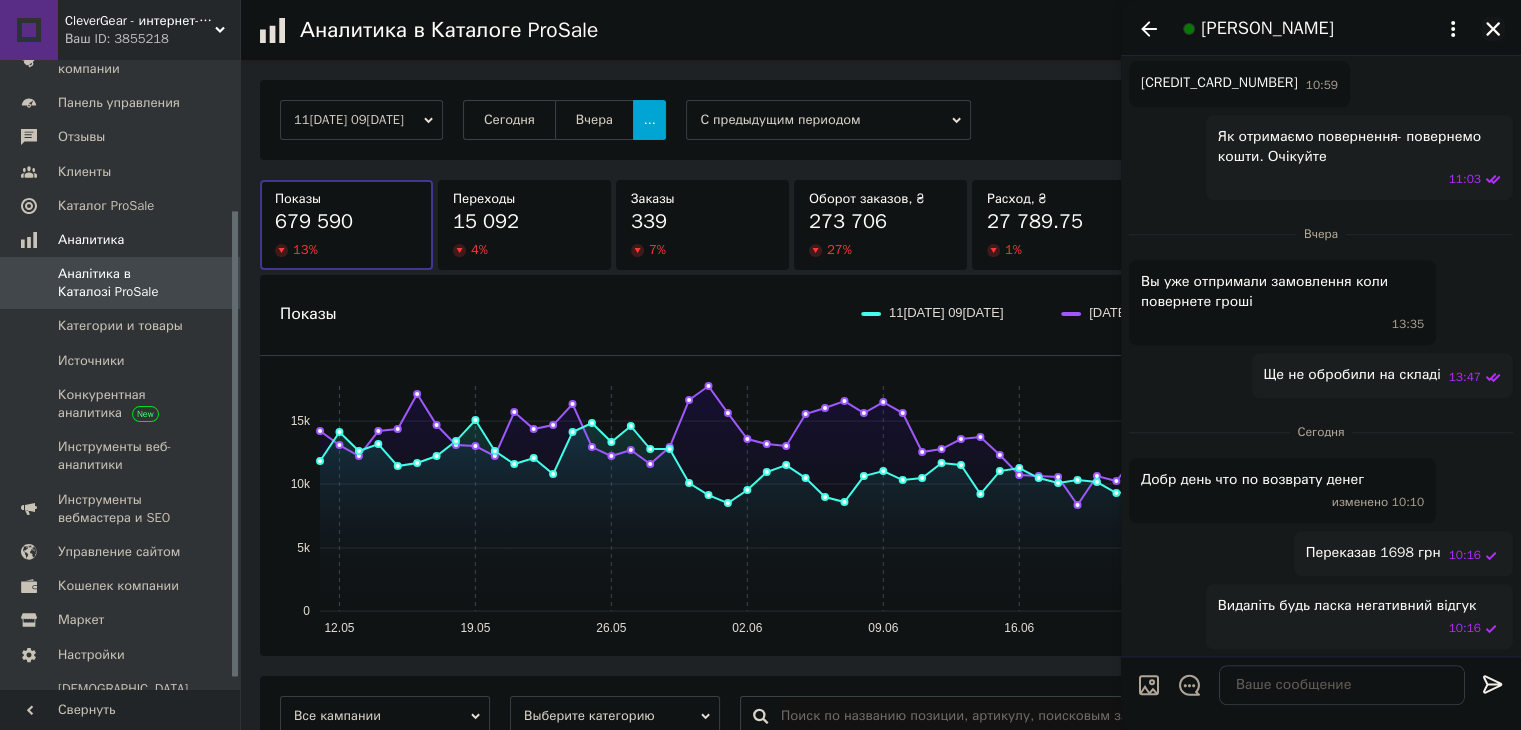 click at bounding box center (1493, 29) 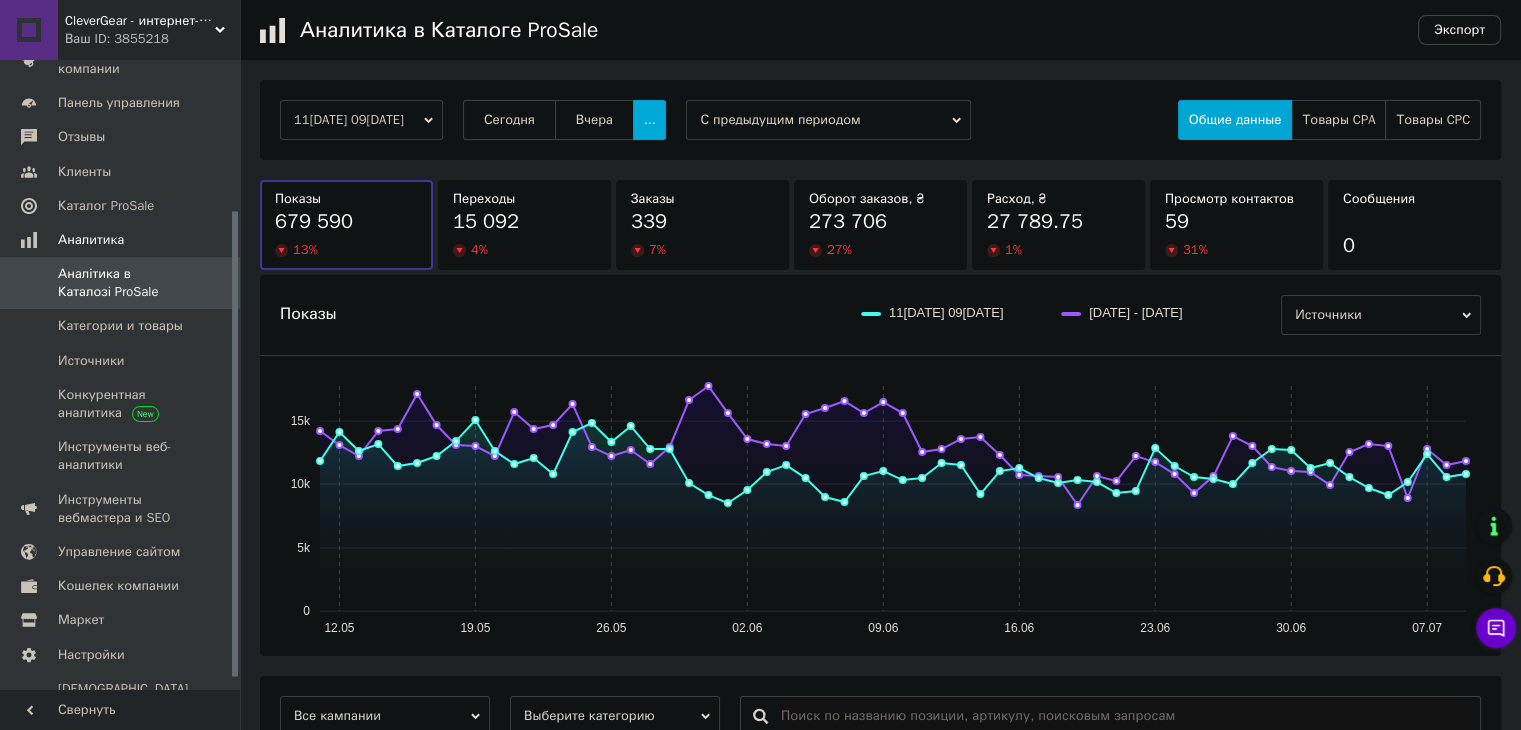 click on "..." at bounding box center [650, 120] 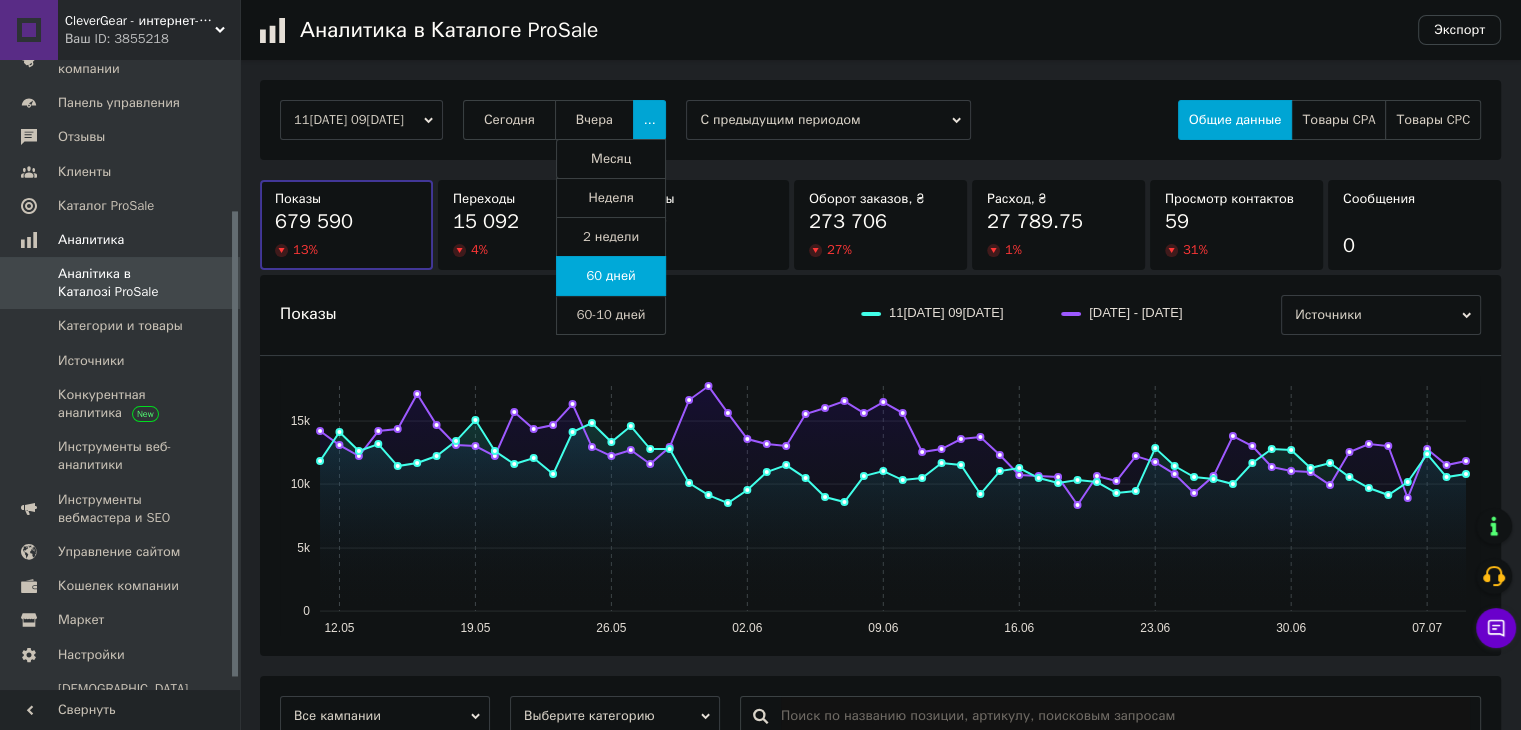 click on "60 дней" at bounding box center (610, 276) 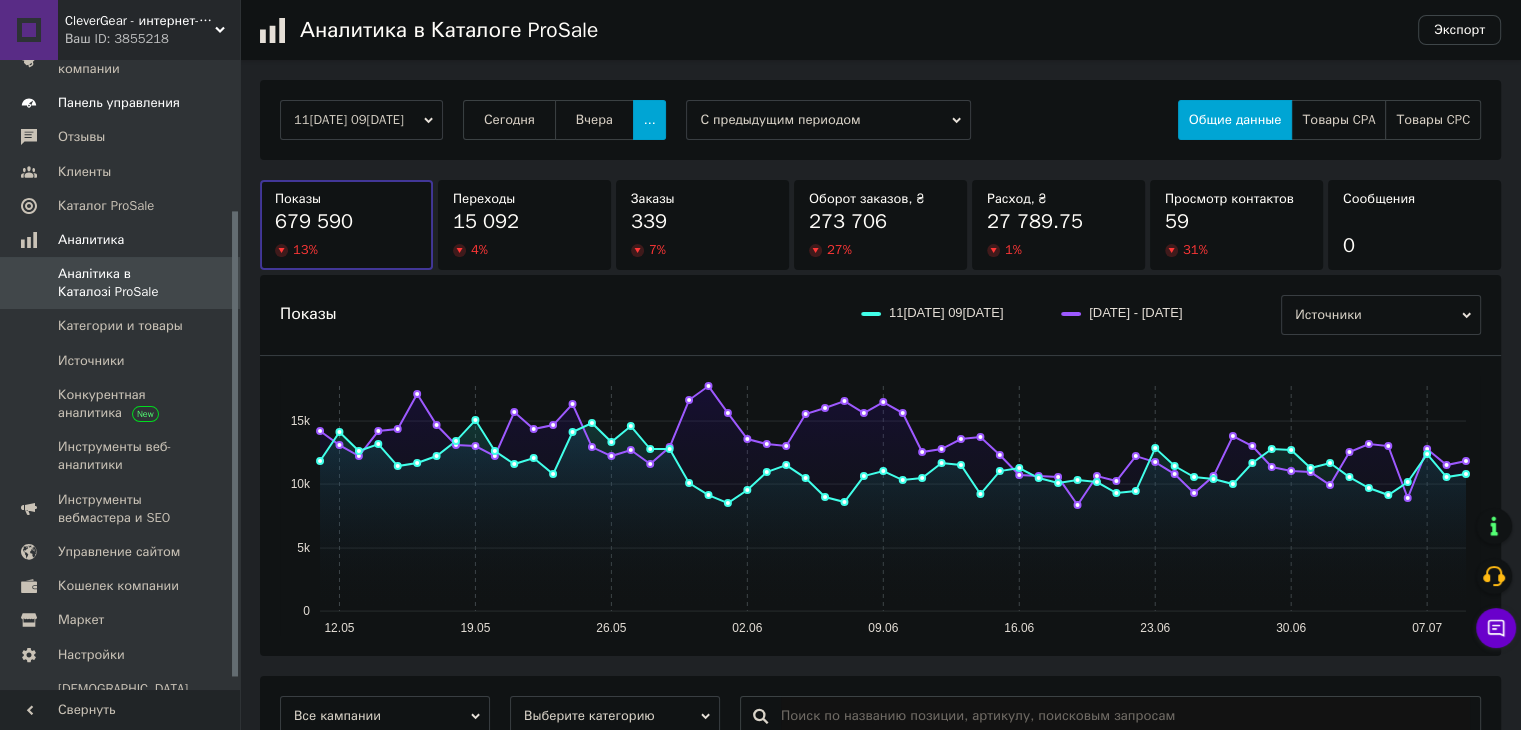 click on "Панель управления" at bounding box center (123, 103) 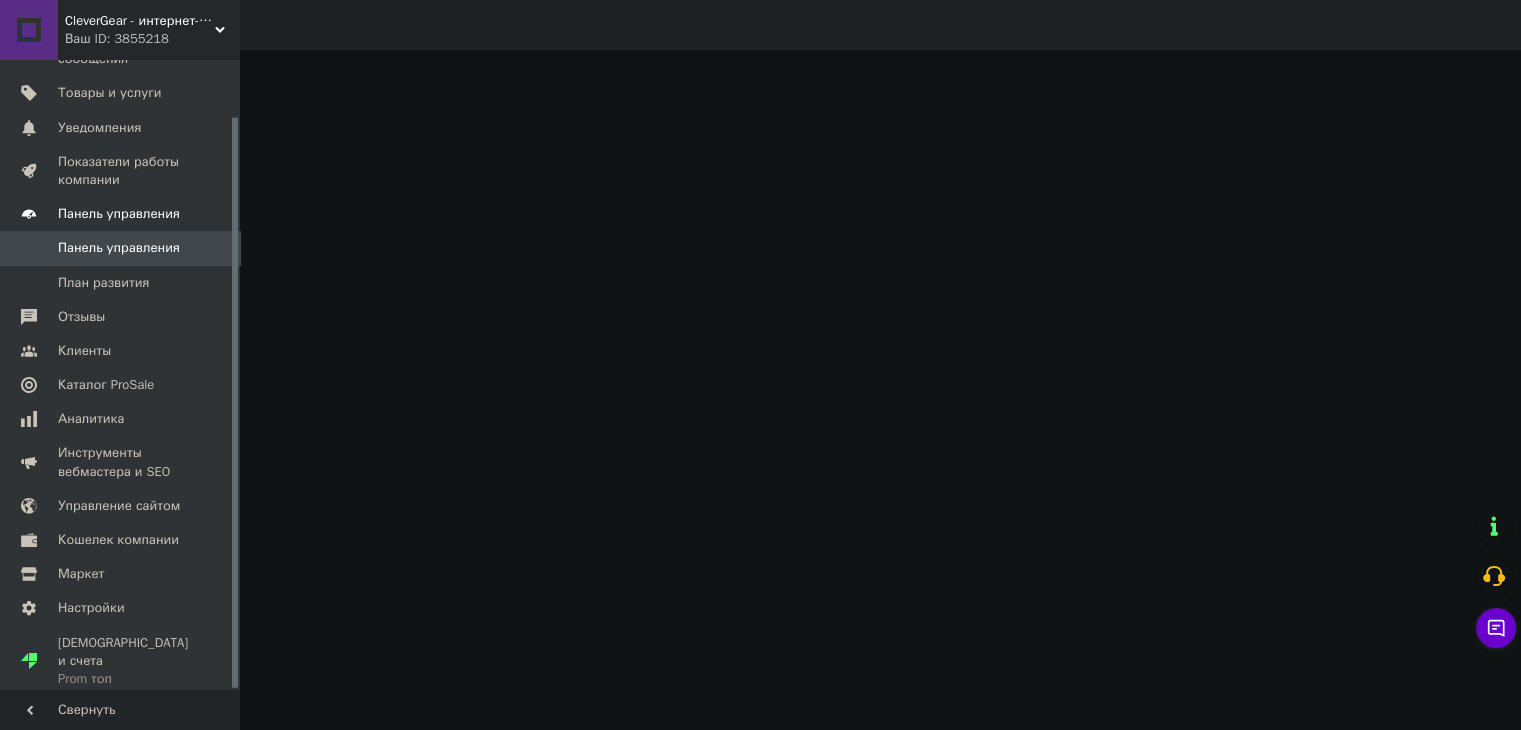 scroll, scrollTop: 61, scrollLeft: 0, axis: vertical 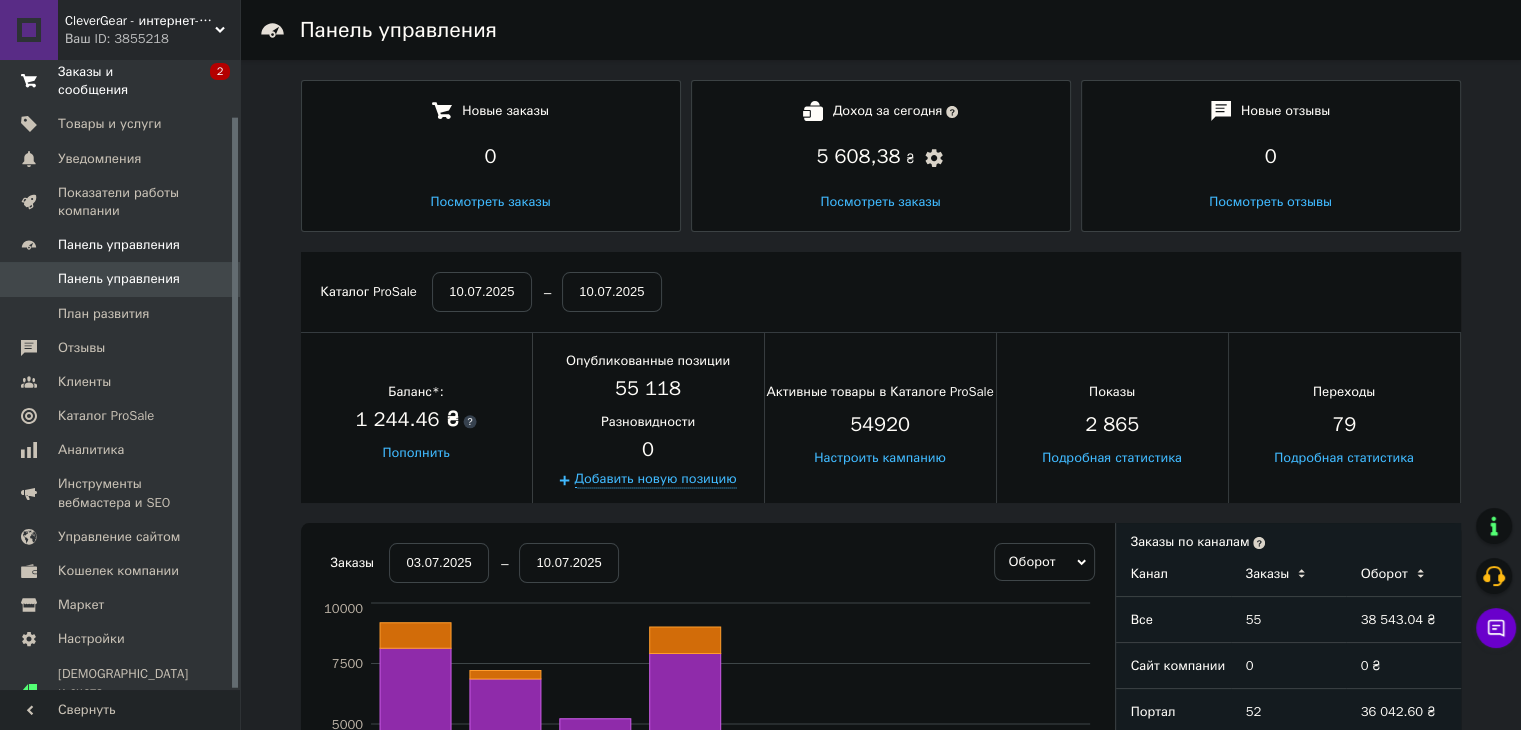 click on "Заказы и сообщения 0 2" at bounding box center [123, 81] 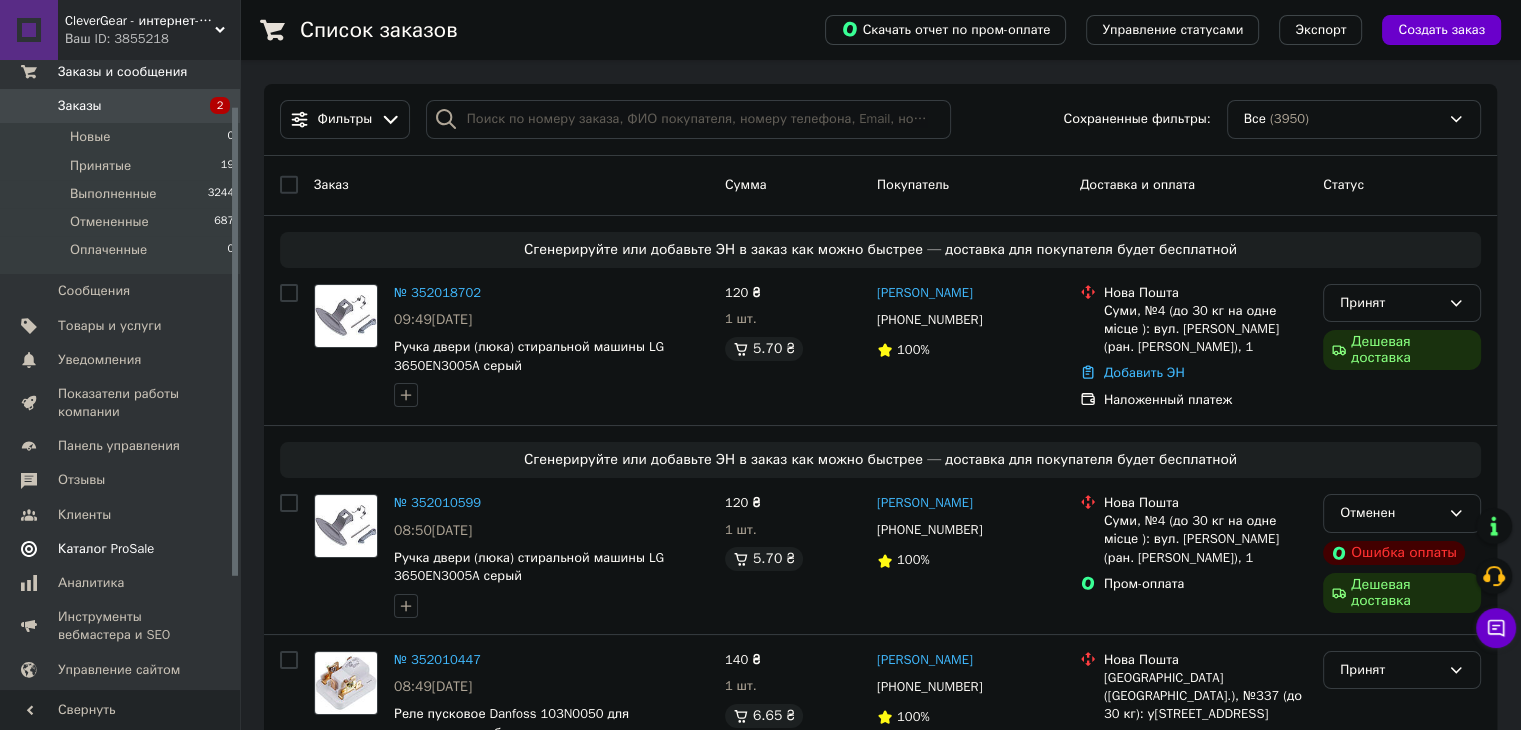 click on "Каталог ProSale" at bounding box center (106, 549) 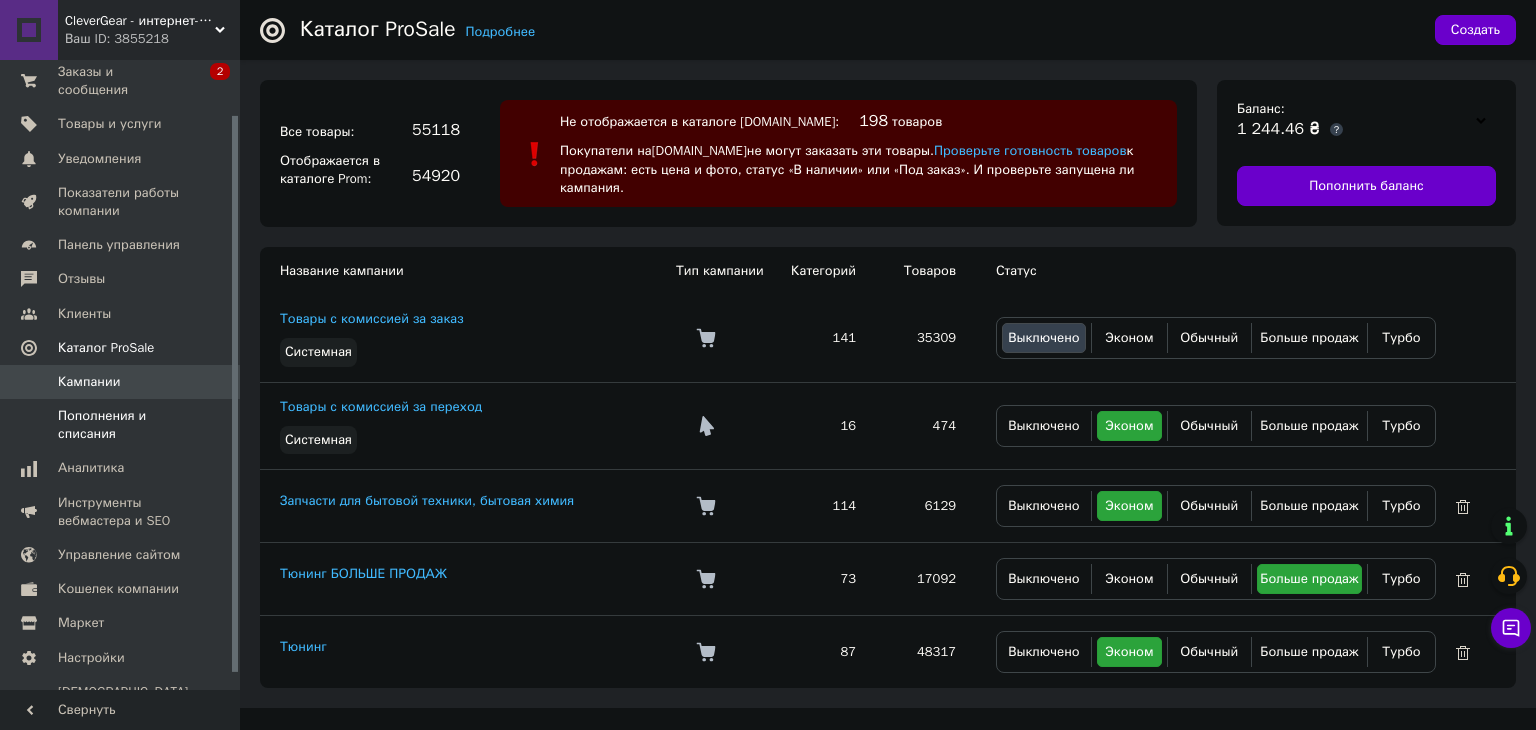 click on "Пополнения и списания" at bounding box center (121, 425) 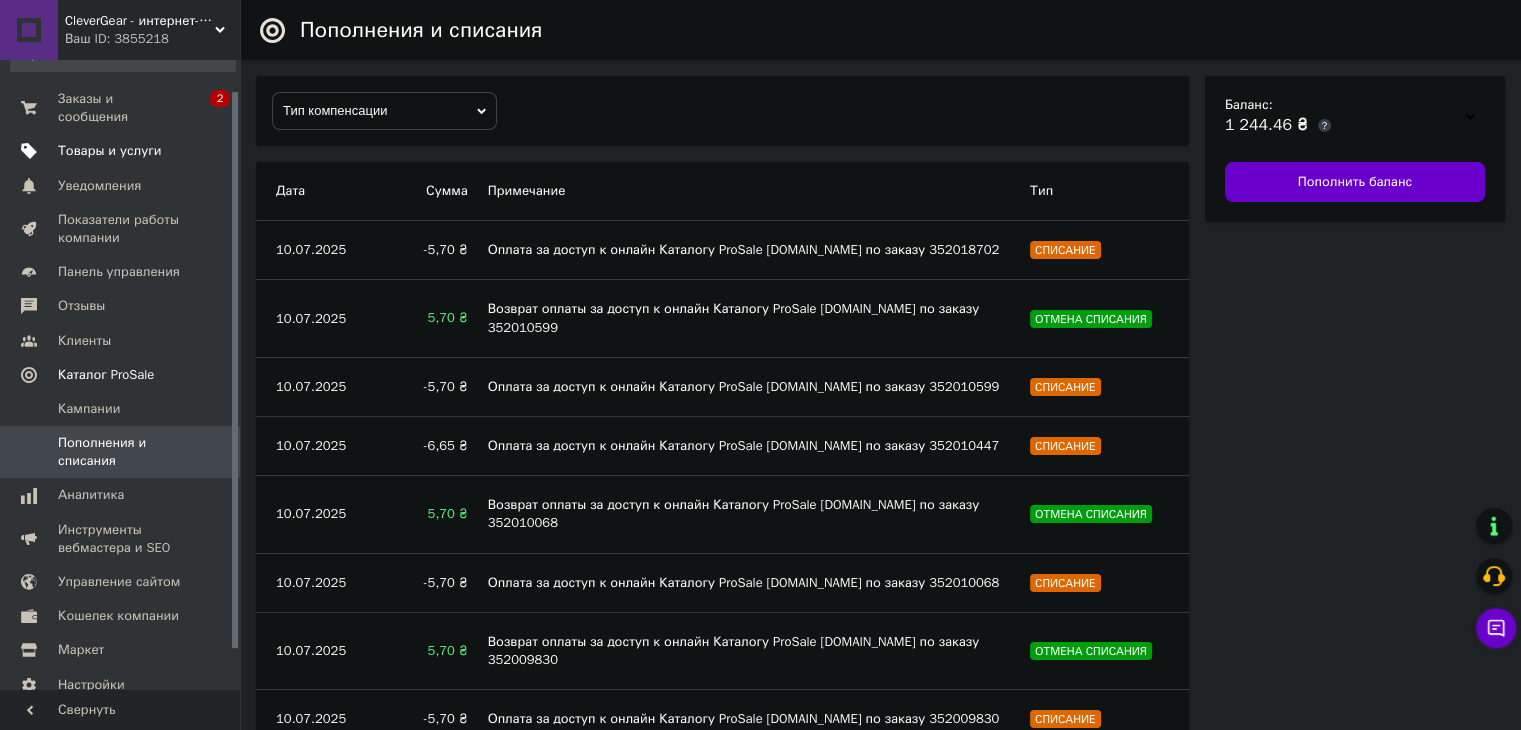 scroll, scrollTop: 0, scrollLeft: 0, axis: both 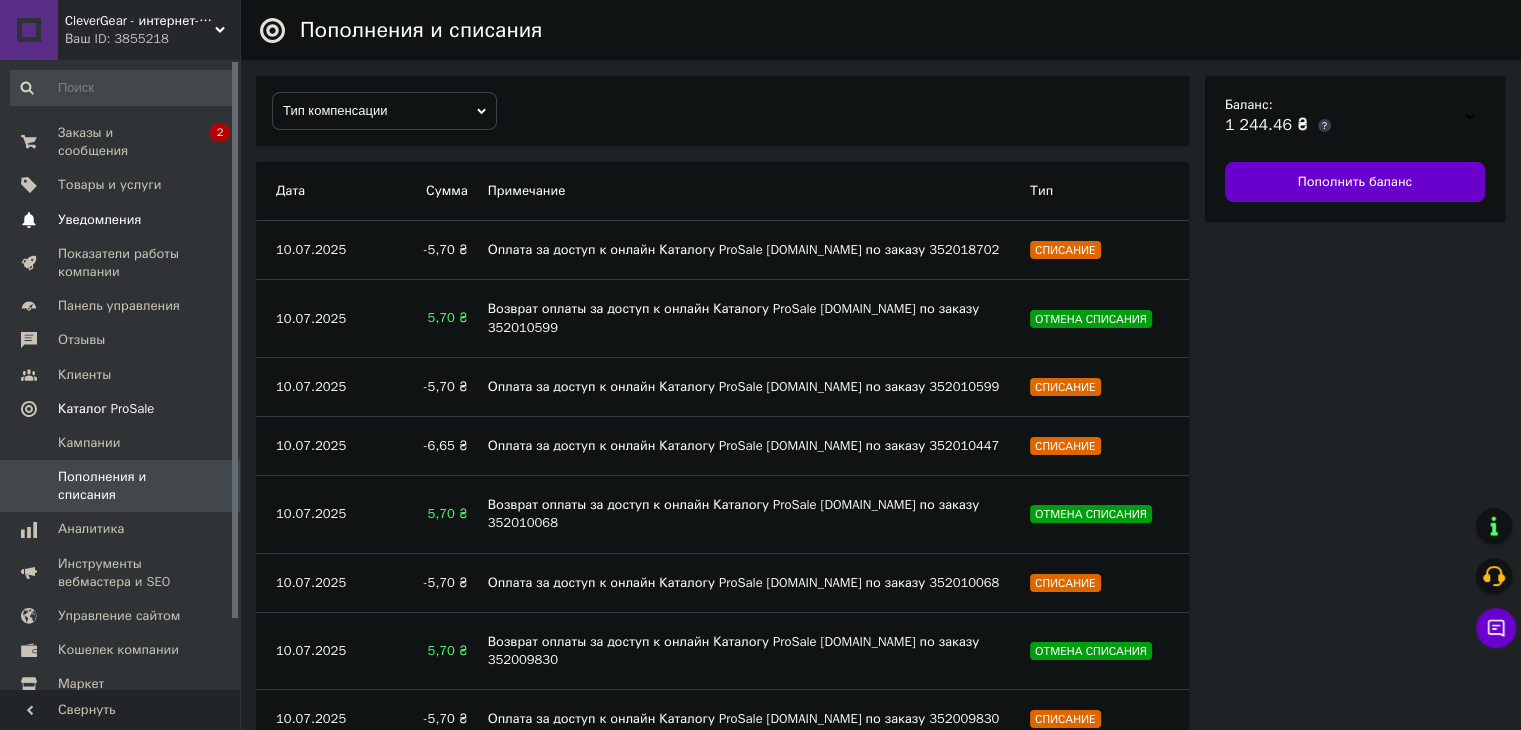 click on "Уведомления 0 0" at bounding box center [123, 220] 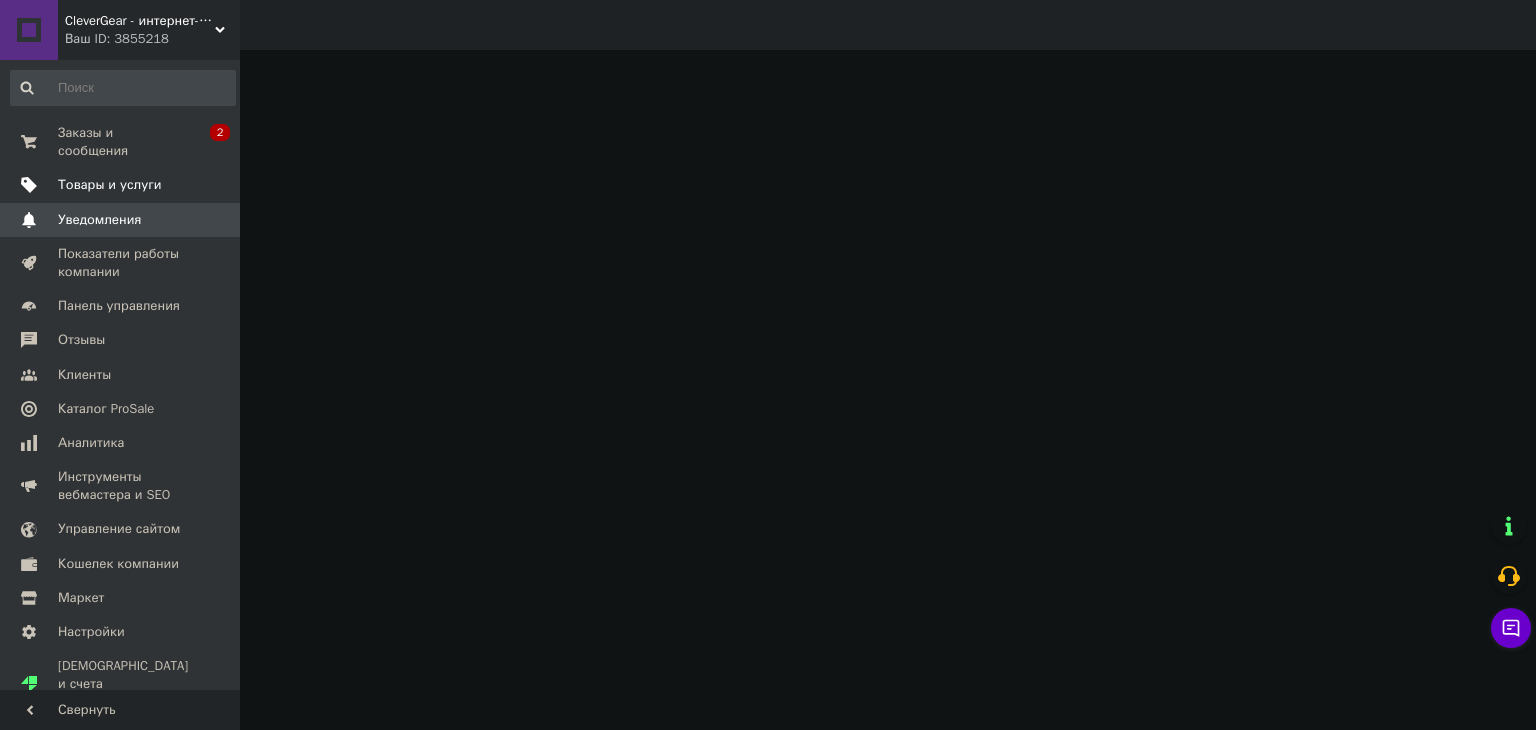 click at bounding box center (212, 185) 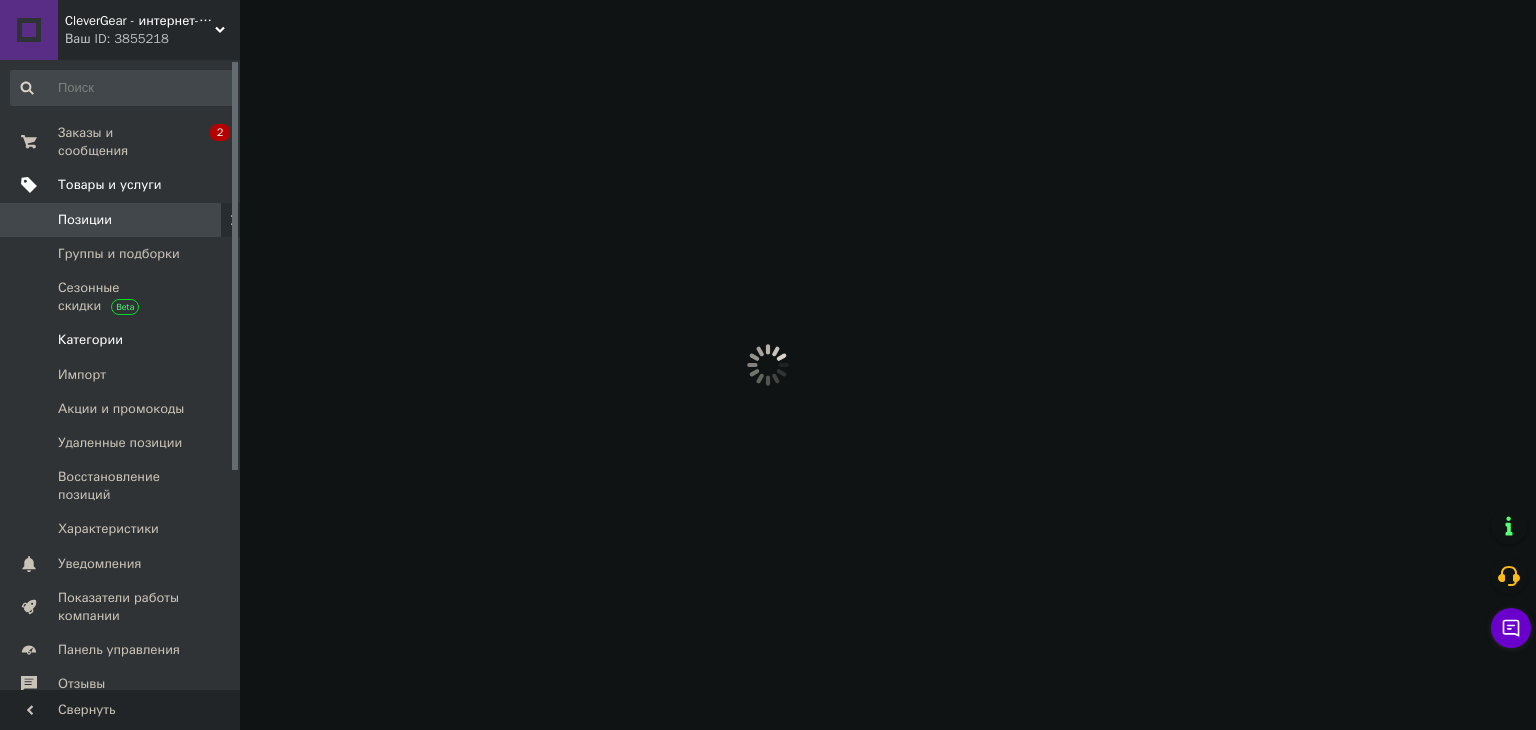 click on "Категории" at bounding box center (123, 340) 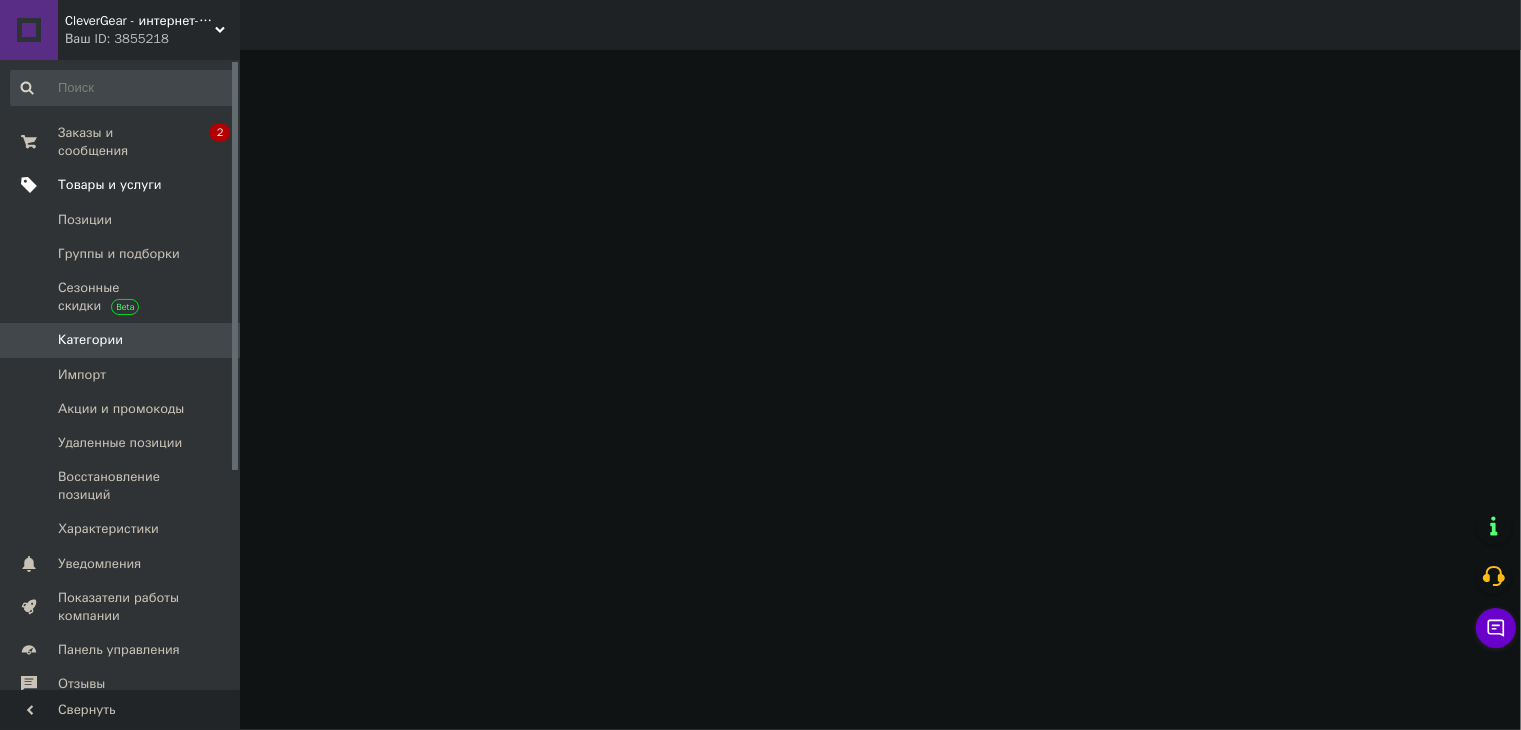 click on "Категории" at bounding box center [123, 340] 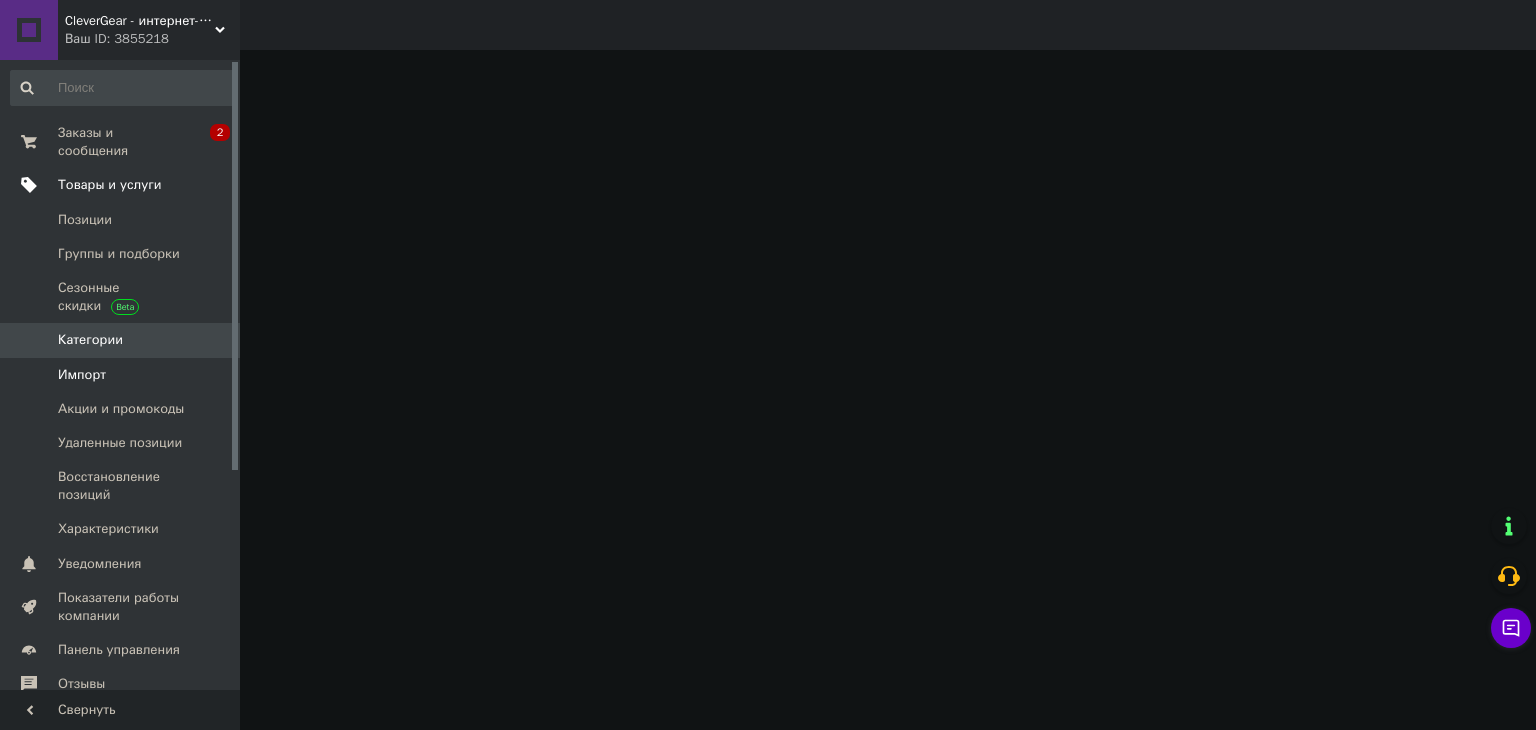 click on "Импорт" at bounding box center (121, 375) 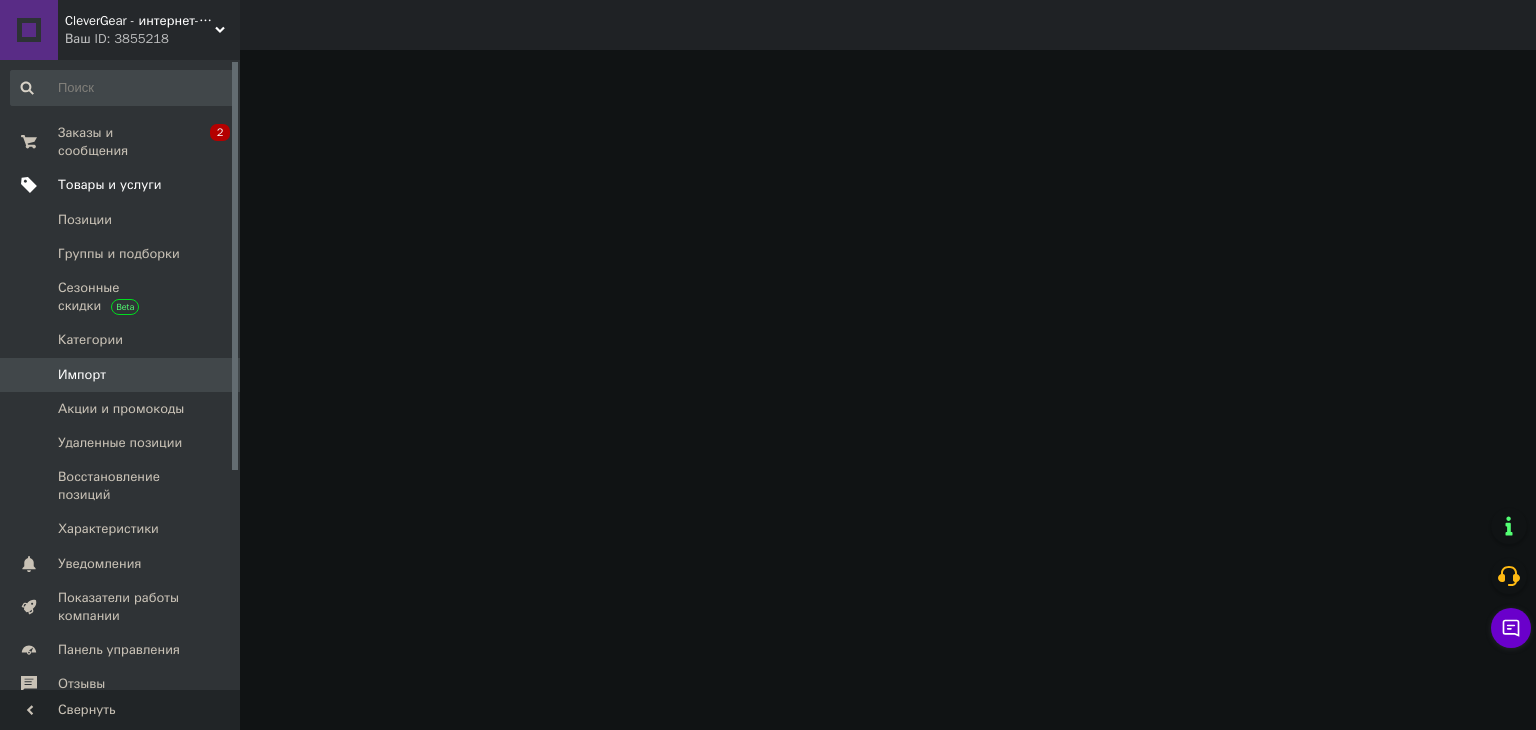click on "Импорт" at bounding box center (121, 375) 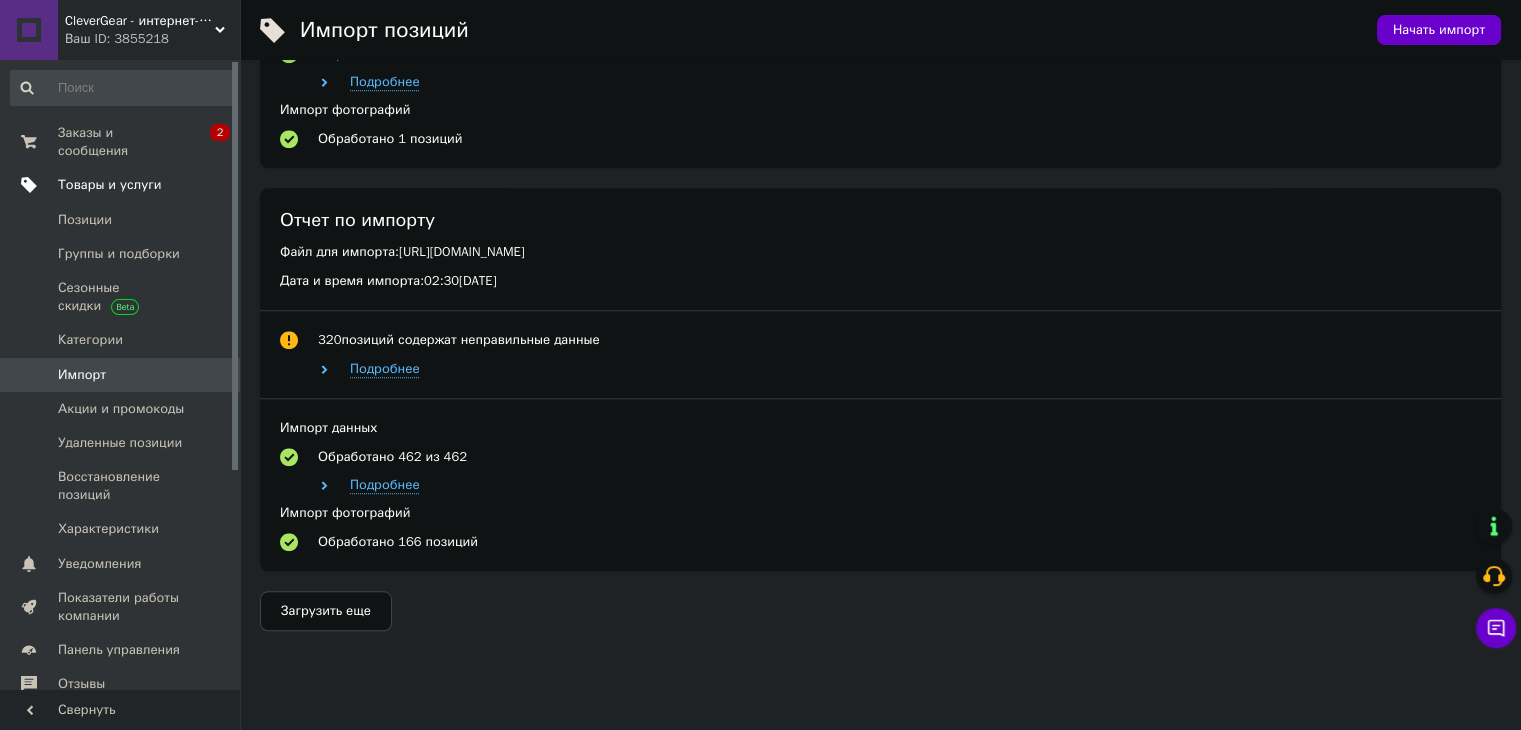 scroll, scrollTop: 1673, scrollLeft: 0, axis: vertical 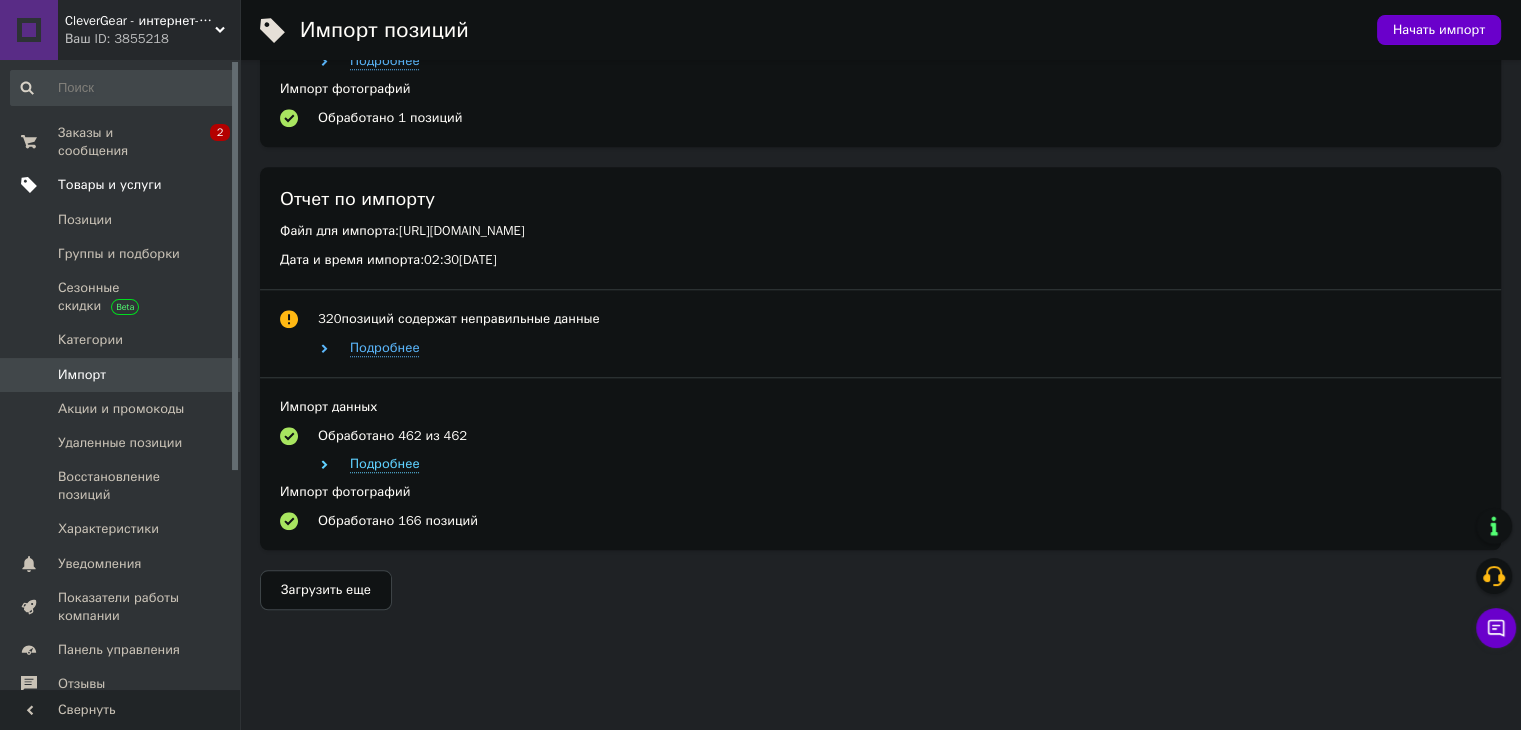 click on "Подробнее" at bounding box center [384, 464] 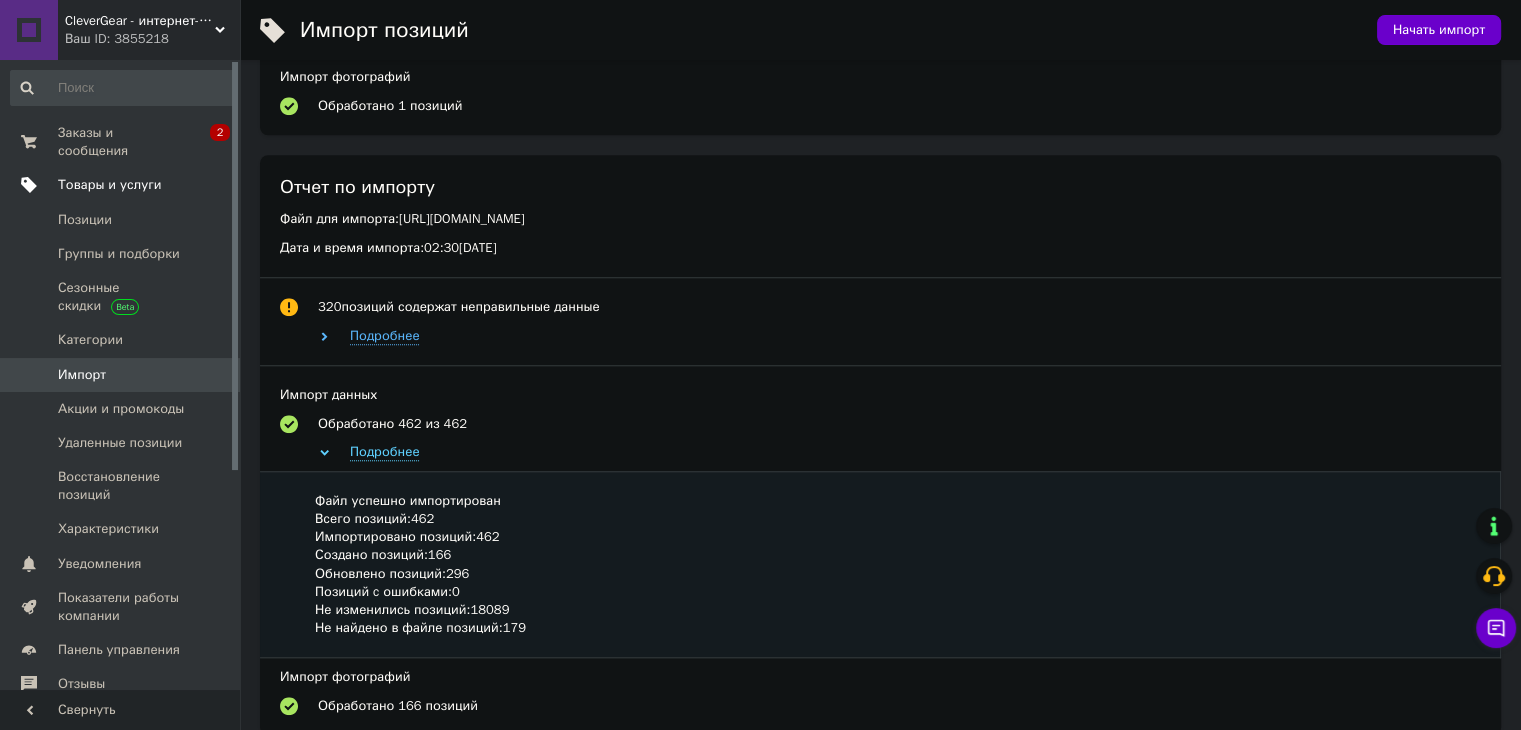 click on "Подробнее" at bounding box center (384, 452) 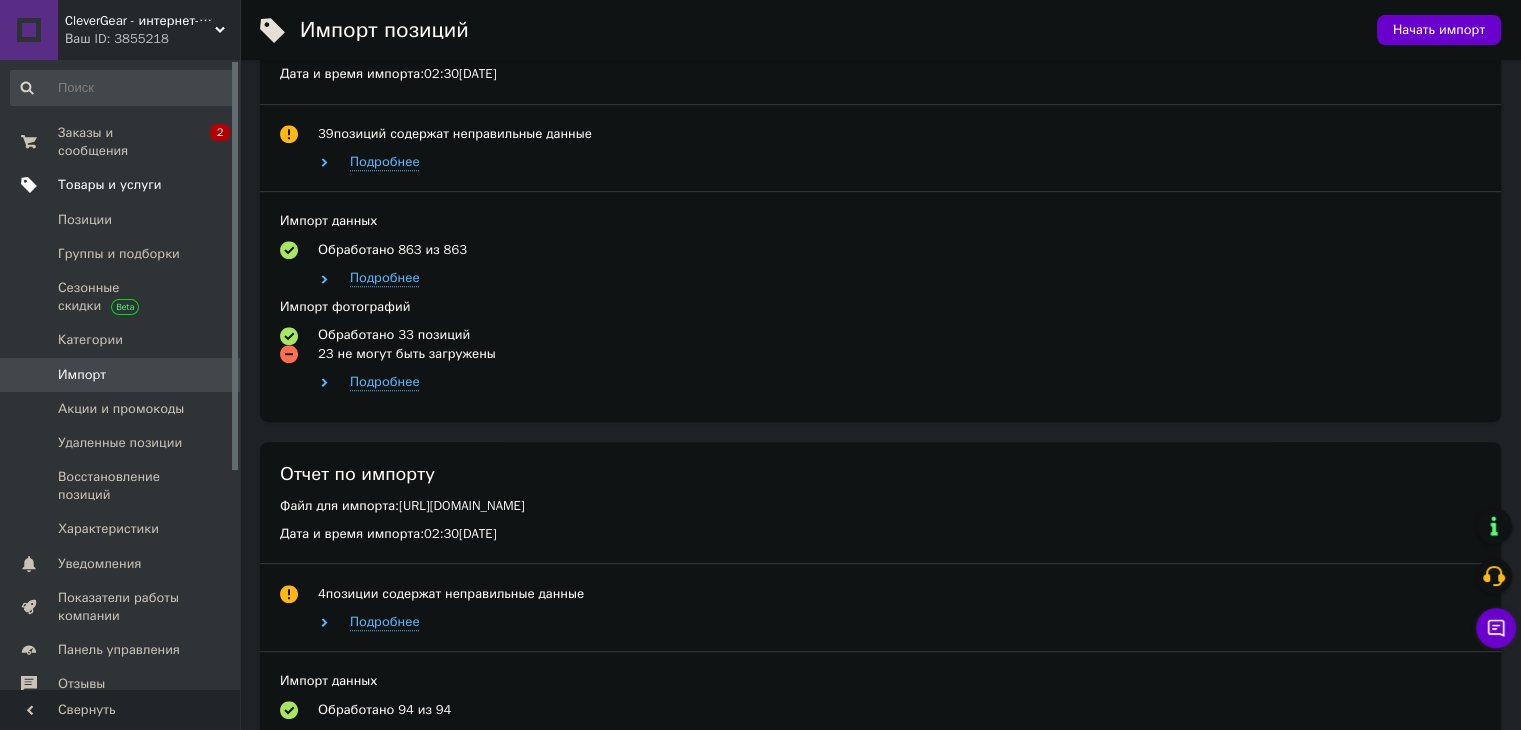 scroll, scrollTop: 973, scrollLeft: 0, axis: vertical 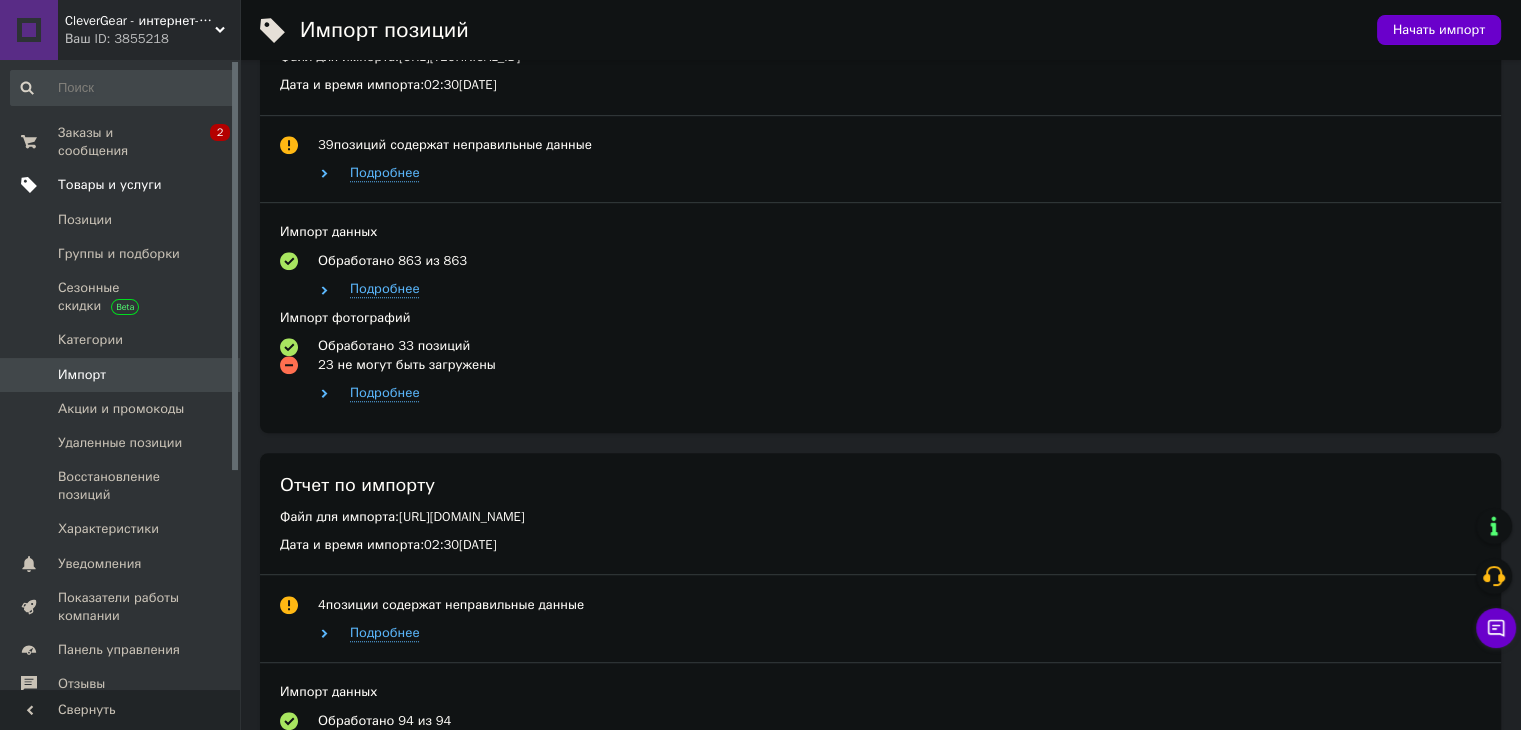 click on "Импорт данных Обработано 863 из 863 Подробнее" at bounding box center [880, 260] 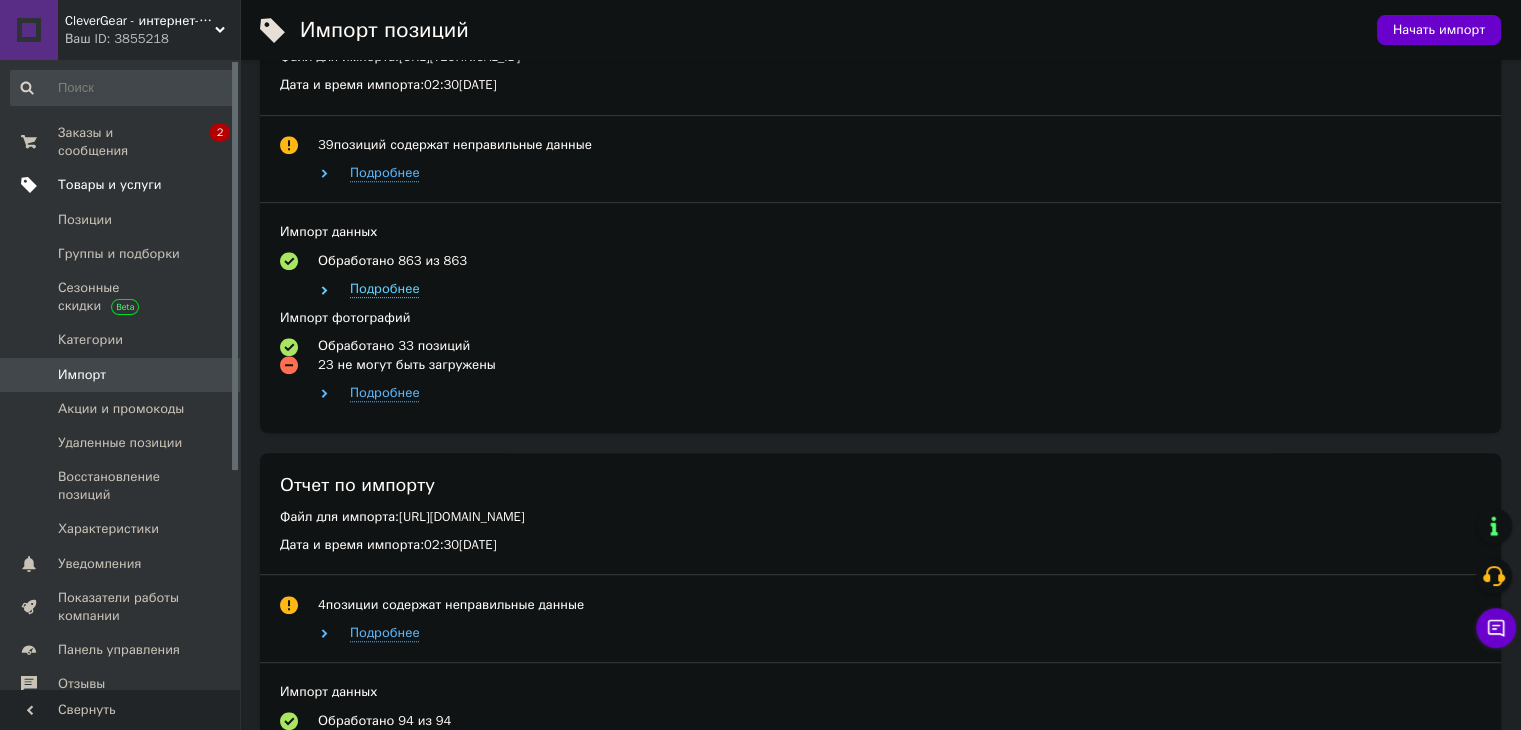 click on "Подробнее" at bounding box center (384, 289) 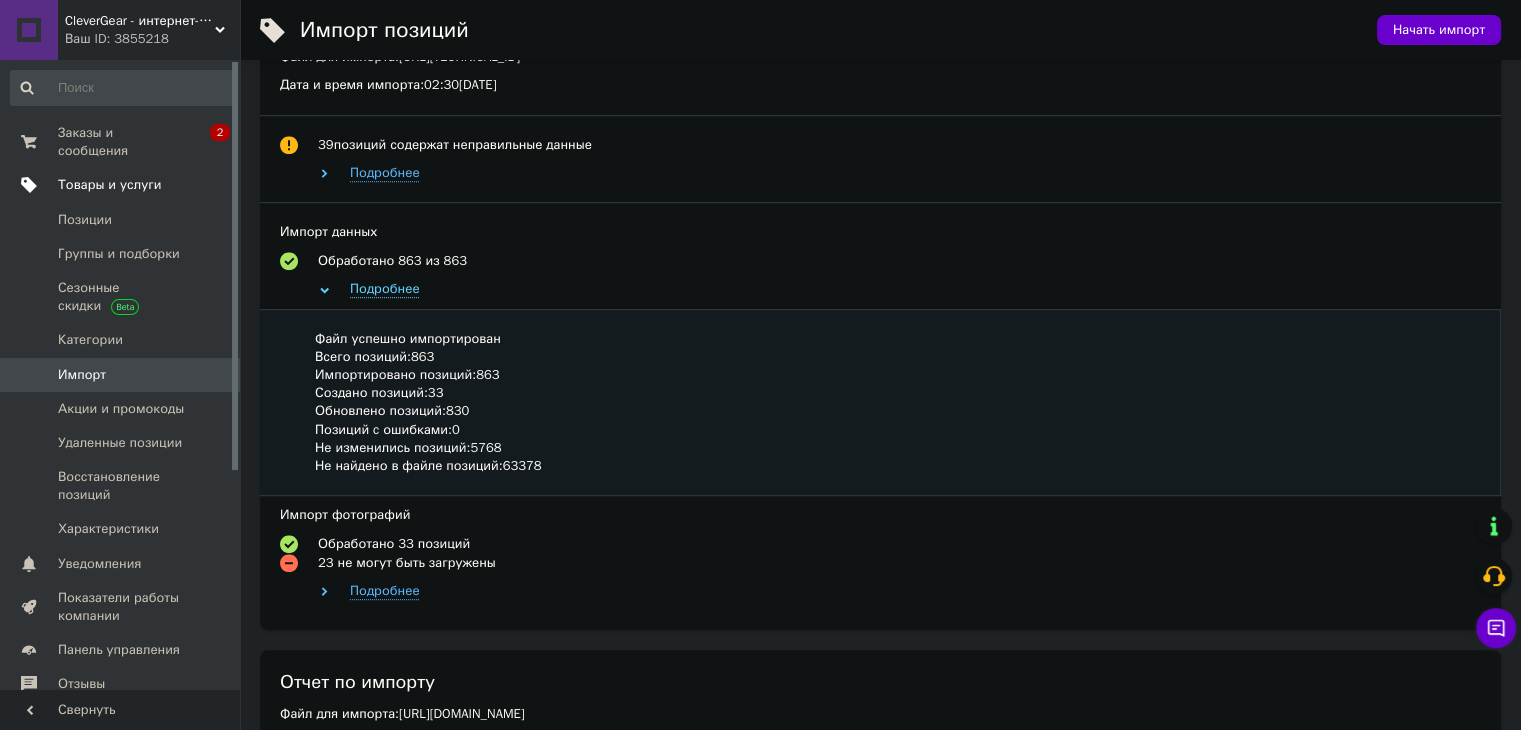 click on "Подробнее" at bounding box center [384, 289] 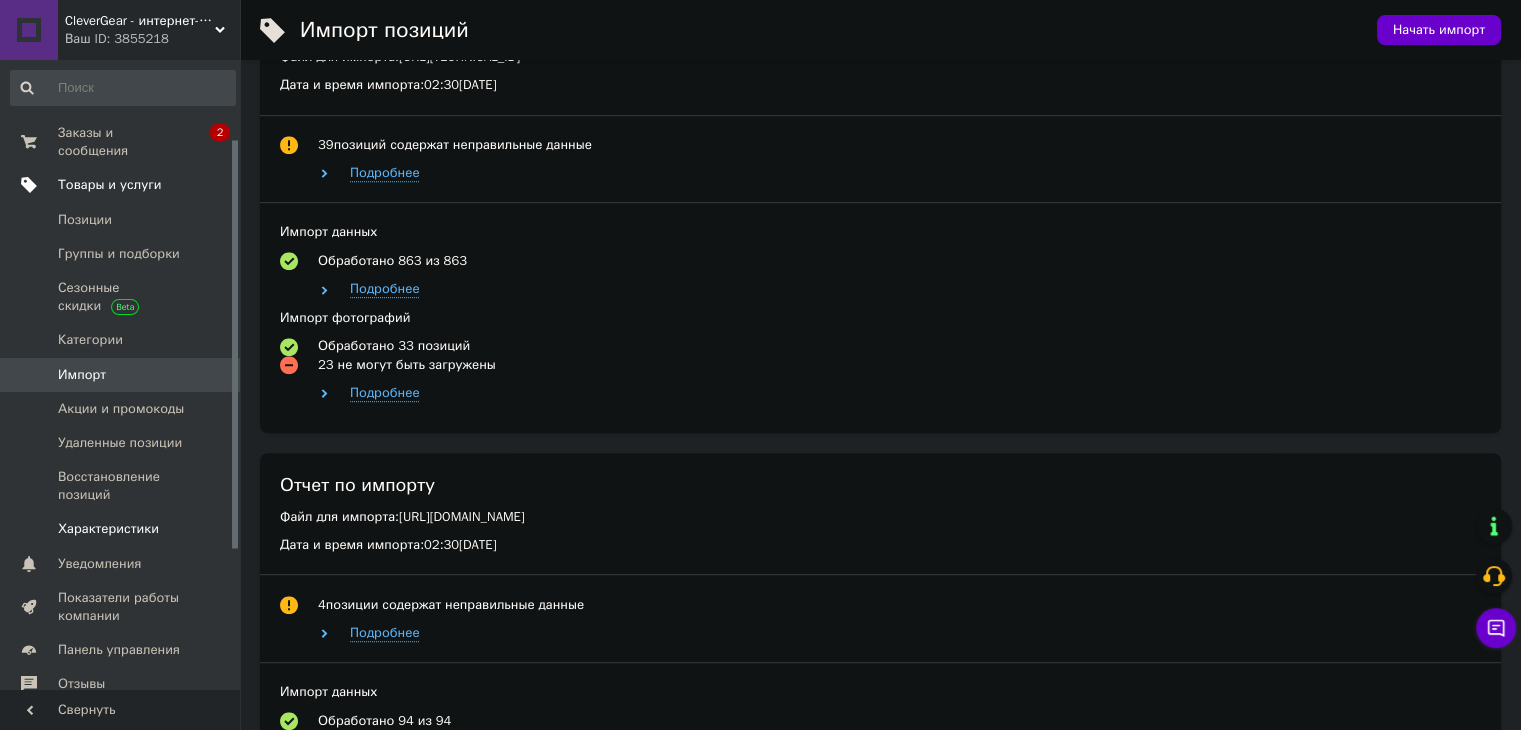 scroll, scrollTop: 337, scrollLeft: 0, axis: vertical 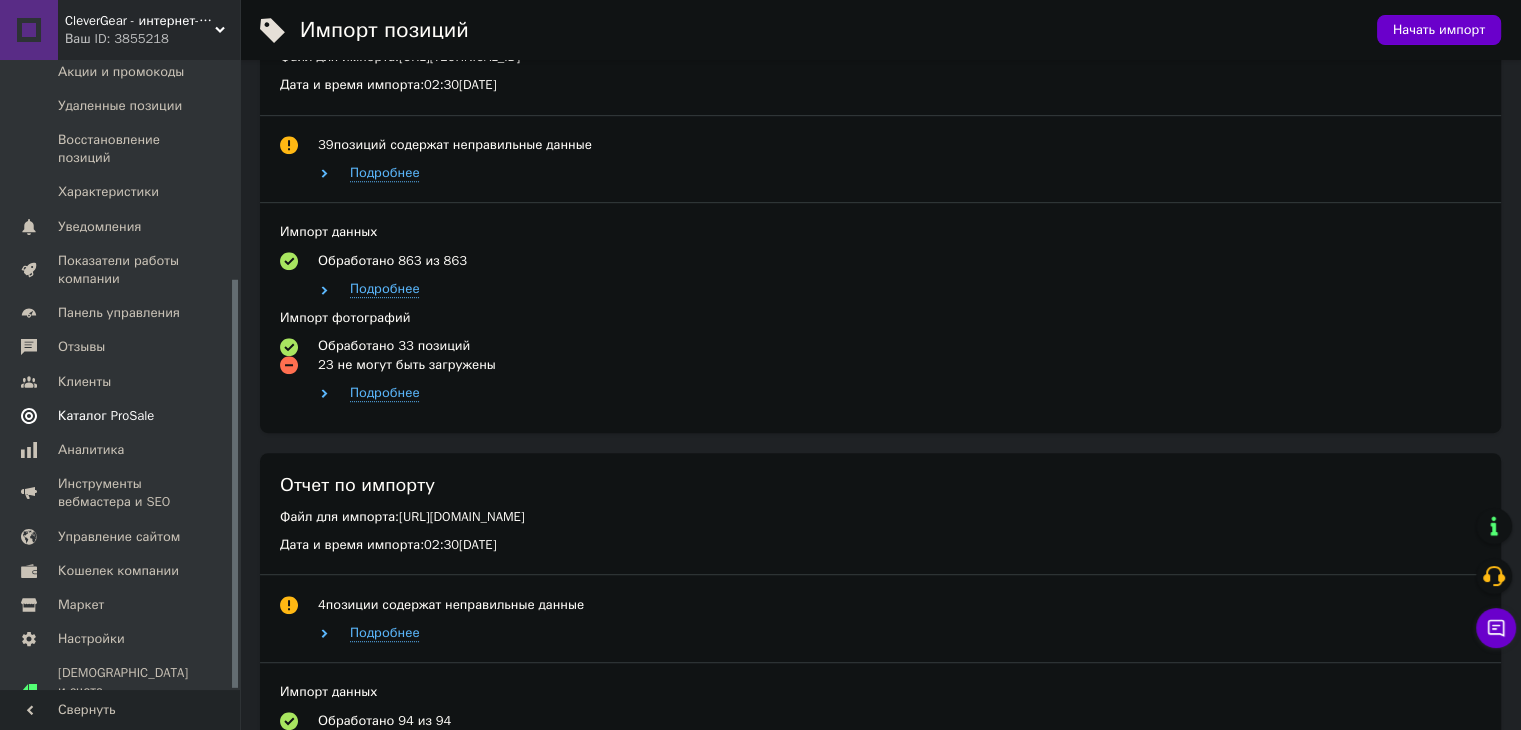 click on "Каталог ProSale" at bounding box center [121, 416] 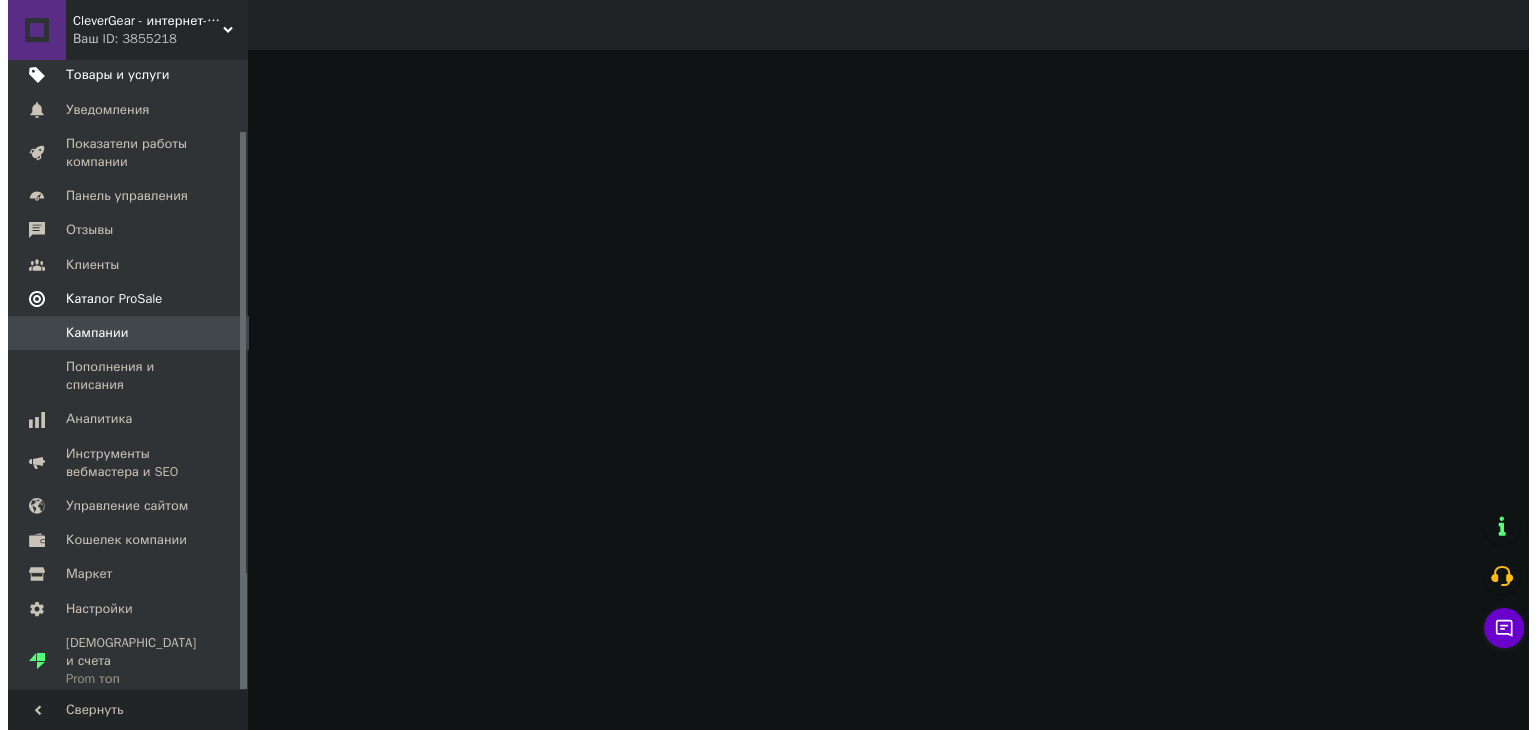 scroll, scrollTop: 0, scrollLeft: 0, axis: both 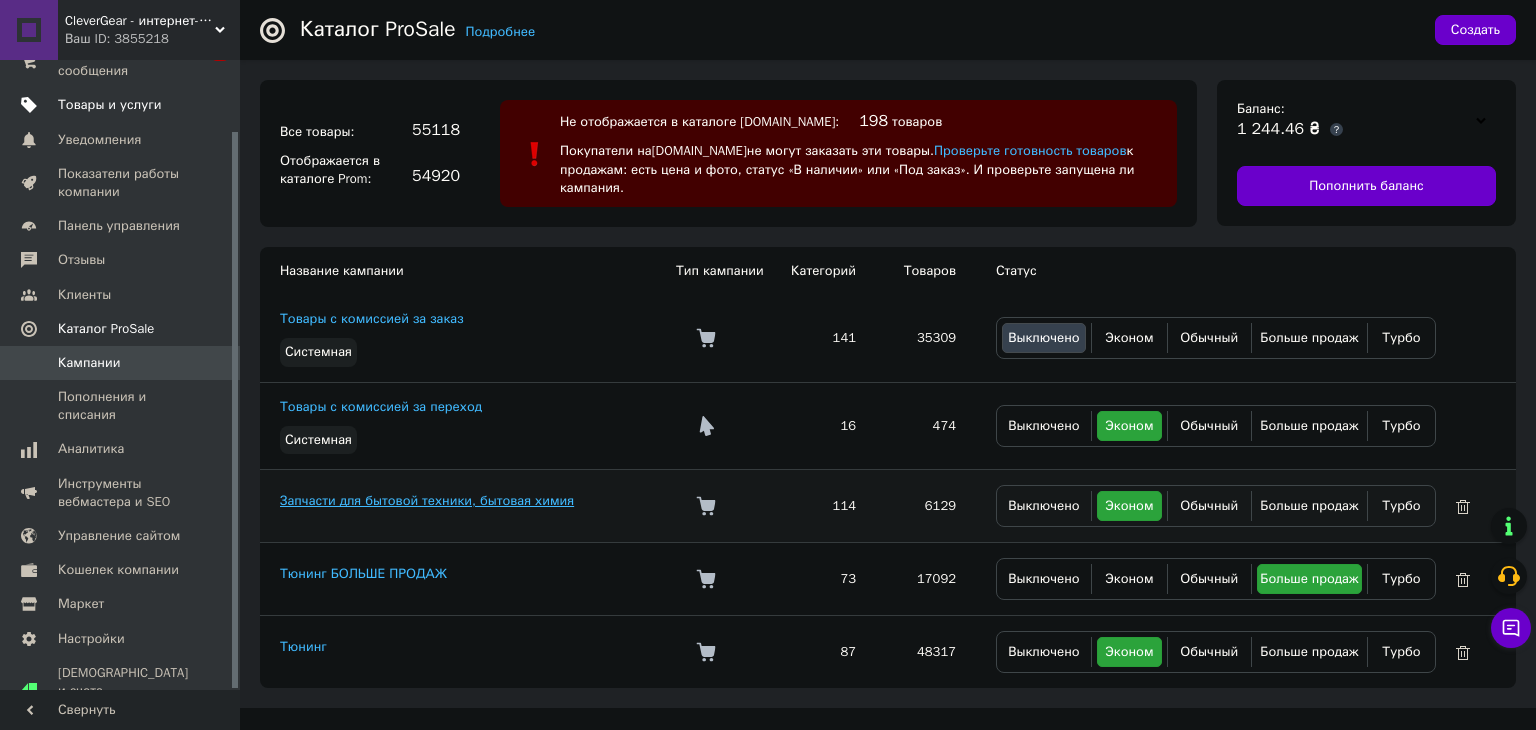 click on "Запчасти для бытовой техники, бытовая химия" at bounding box center [427, 500] 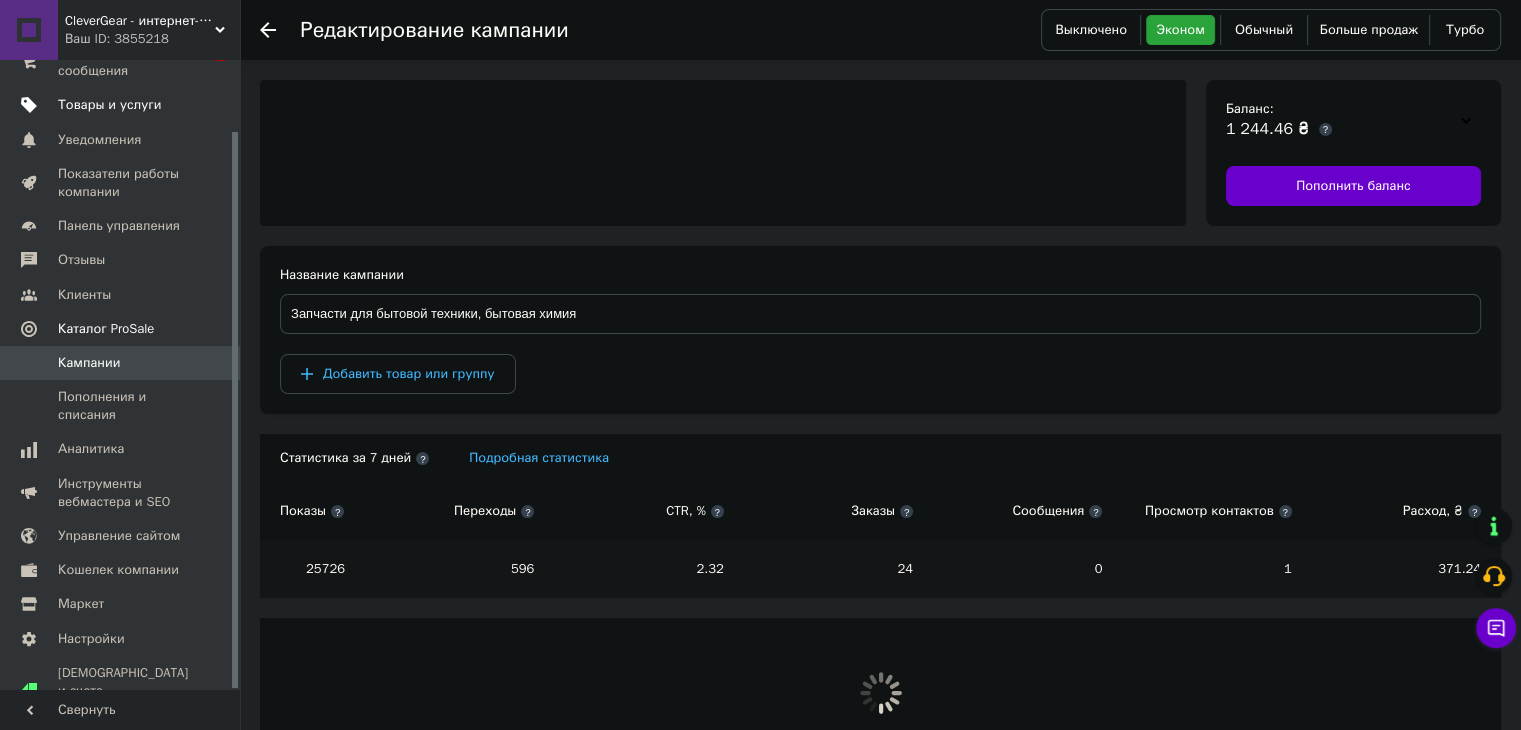 click on "Добавить товар или группу" at bounding box center [398, 374] 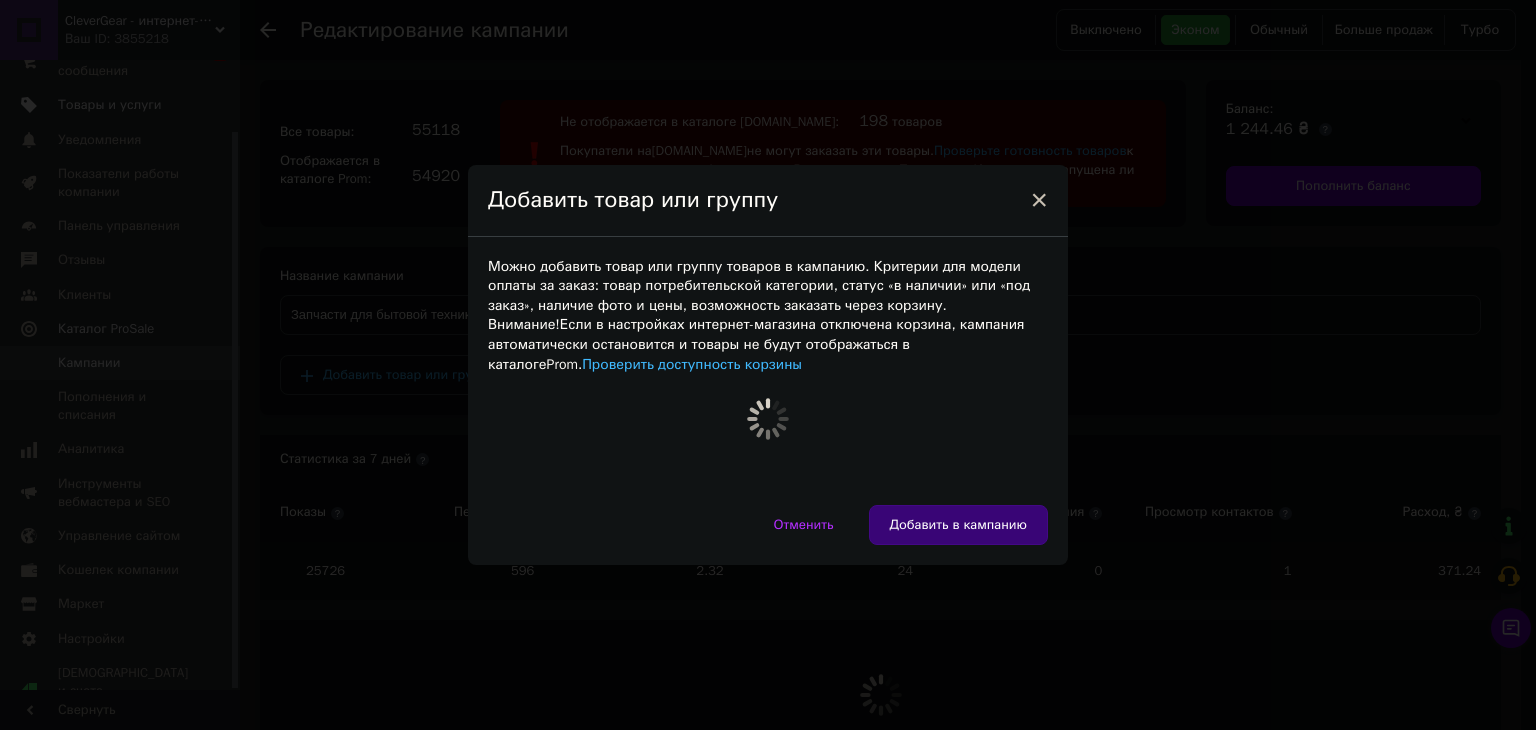 click on "× Добавить товар или группу  Можно добавить товар или группу товаров в кампанию. Критерии для модели оплаты за заказ:
товар потребительской категории, статус «в наличии» или «под заказ», наличие фото и цены,
возможность заказать через корзину. Внимание!  Если в настройках интернет-магазина отключена корзина, кампания
автоматически остановится и товары не будут отображаться в каталоге  Prom .
Проверить доступность корзины Отменить   Добавить в кампанию" at bounding box center (768, 365) 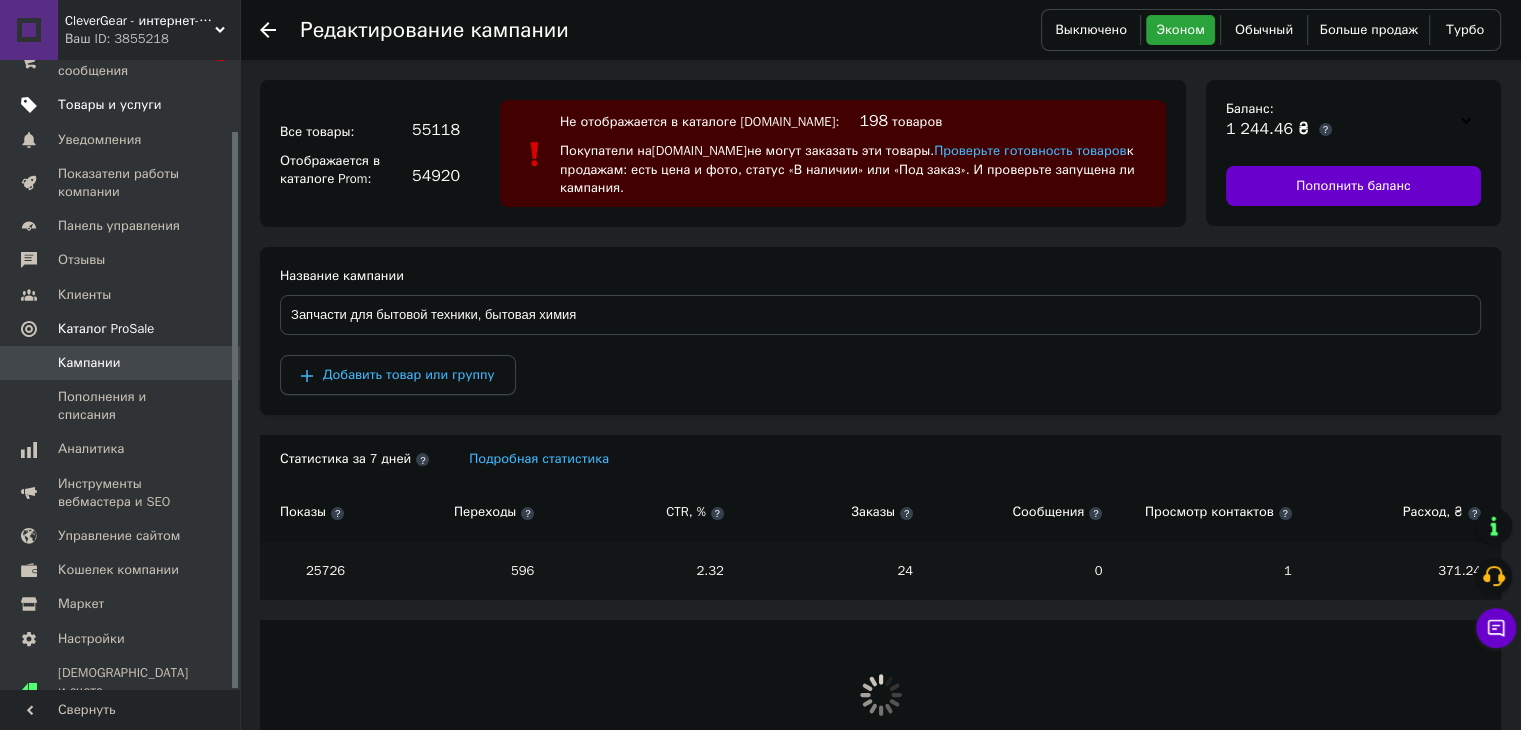 click on "Добавить товар или группу" at bounding box center [398, 375] 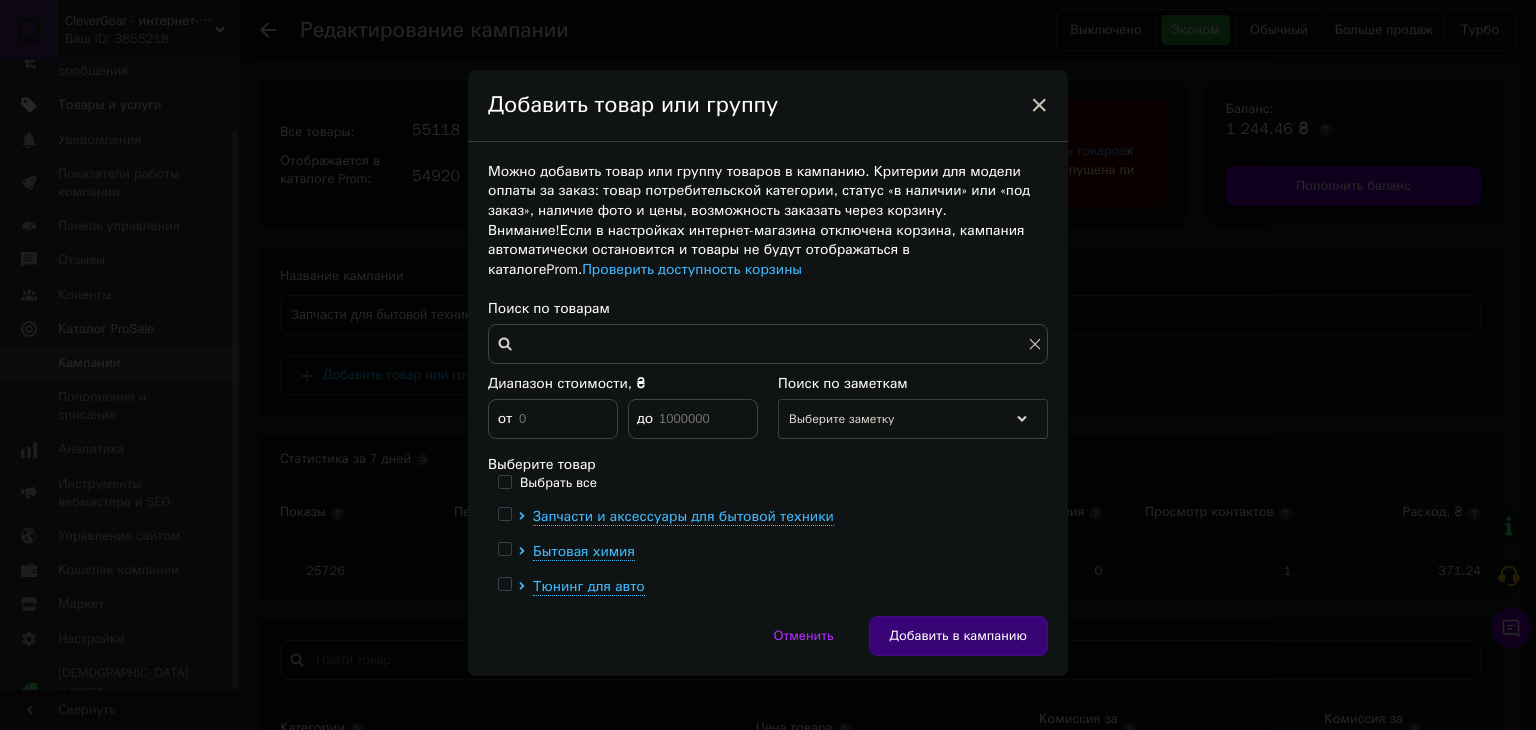 click at bounding box center (508, 517) 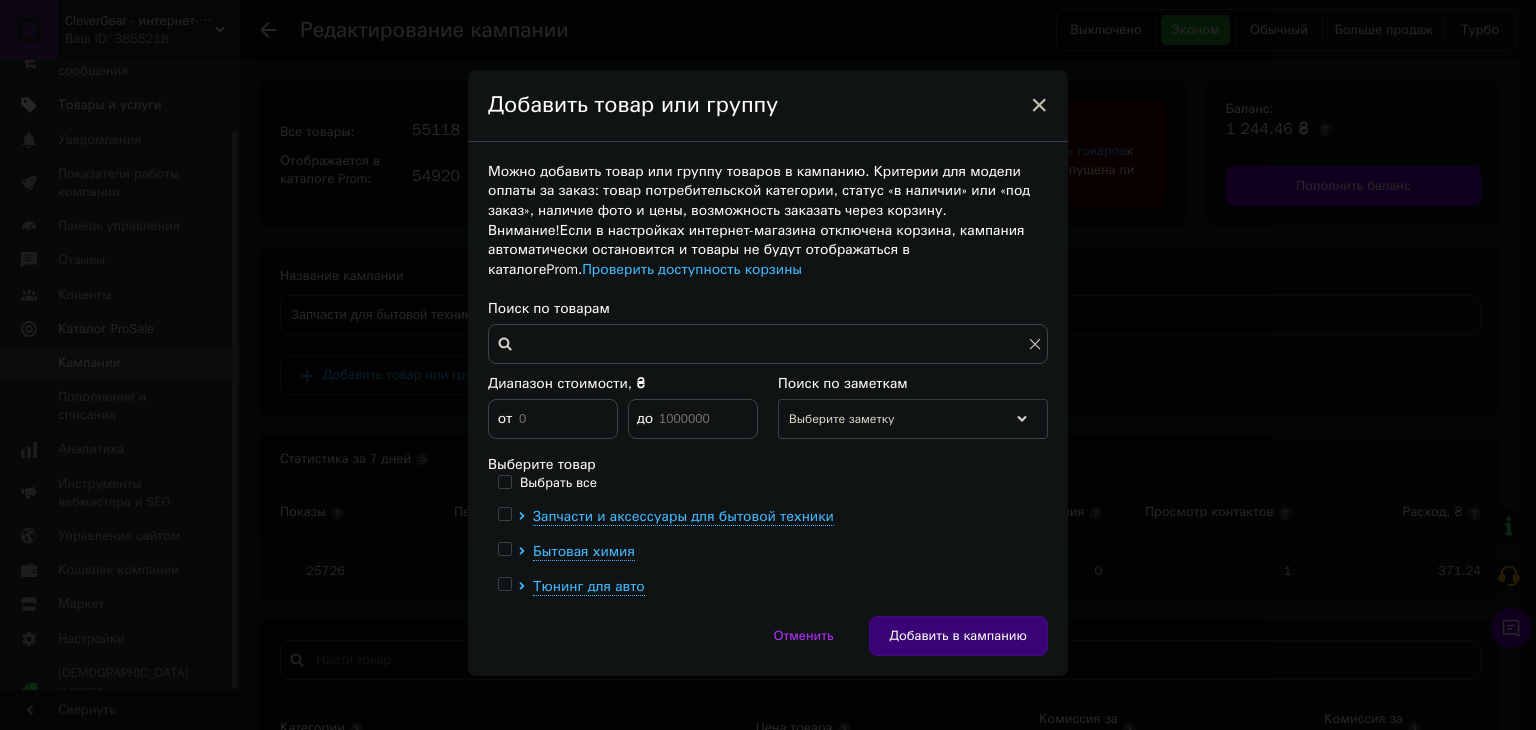 click at bounding box center (504, 514) 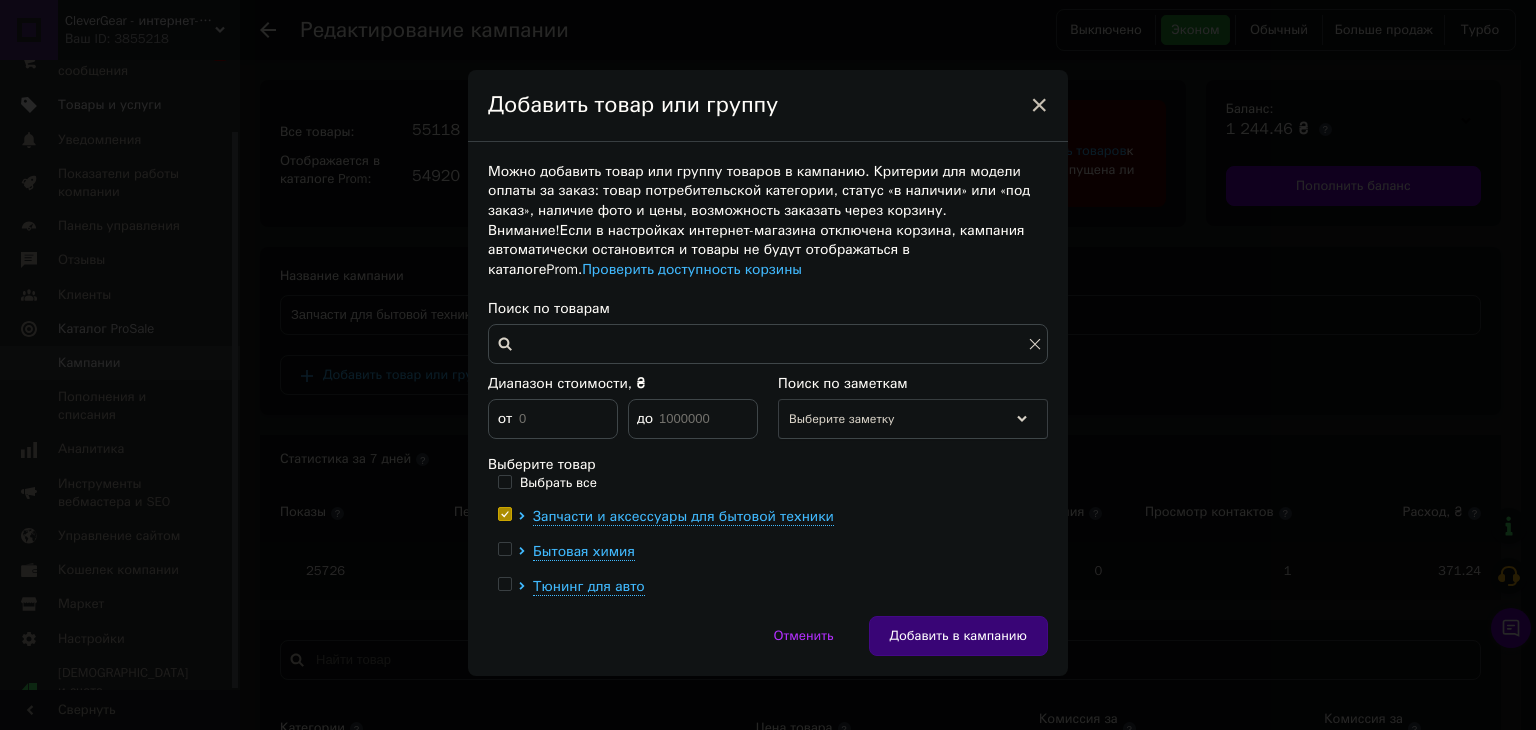 checkbox on "true" 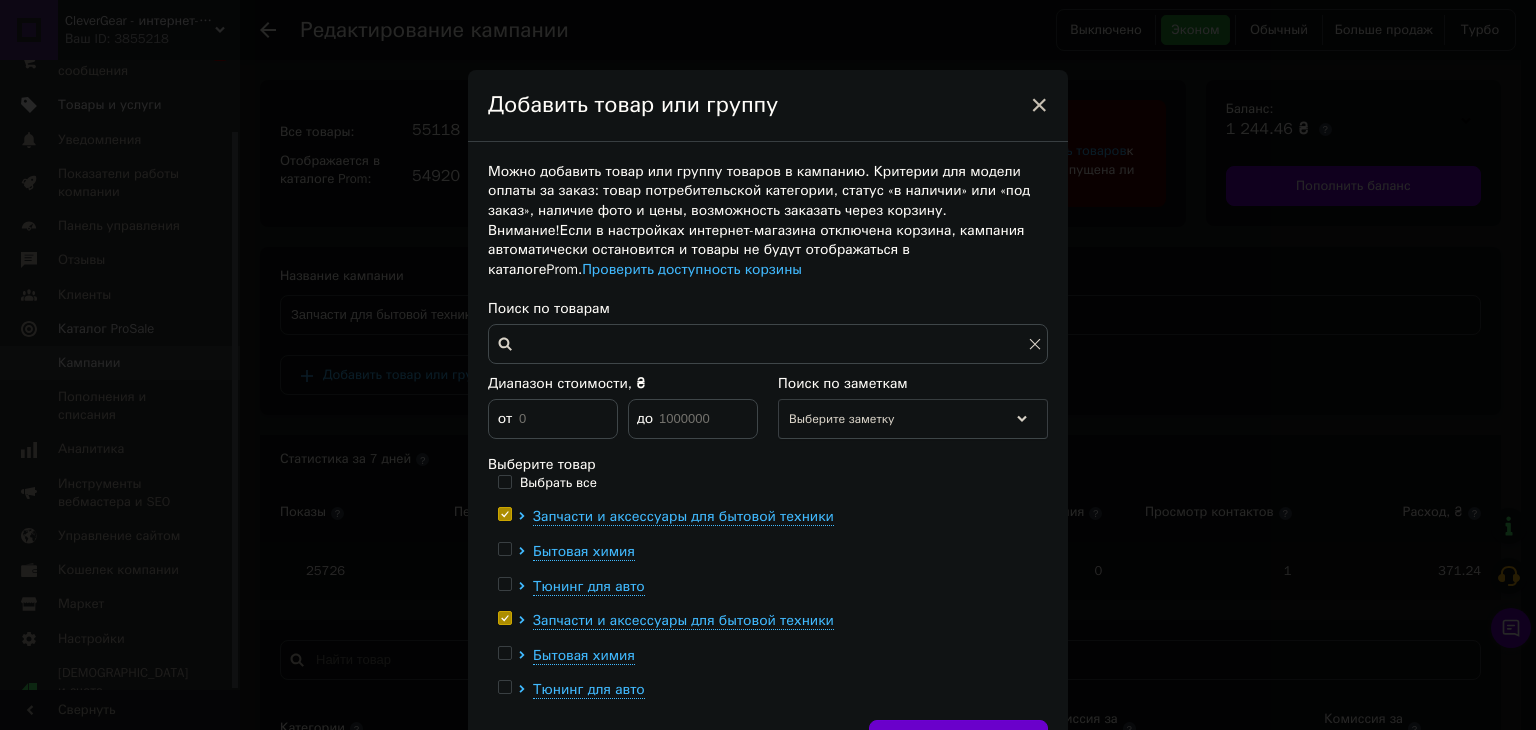 click on "Запчасти и аксессуары для бытовой техники Бытовая химия Тюнинг для авто Запчасти и аксессуары для бытовой техники Бытовая химия Тюнинг для авто" at bounding box center (767, 603) 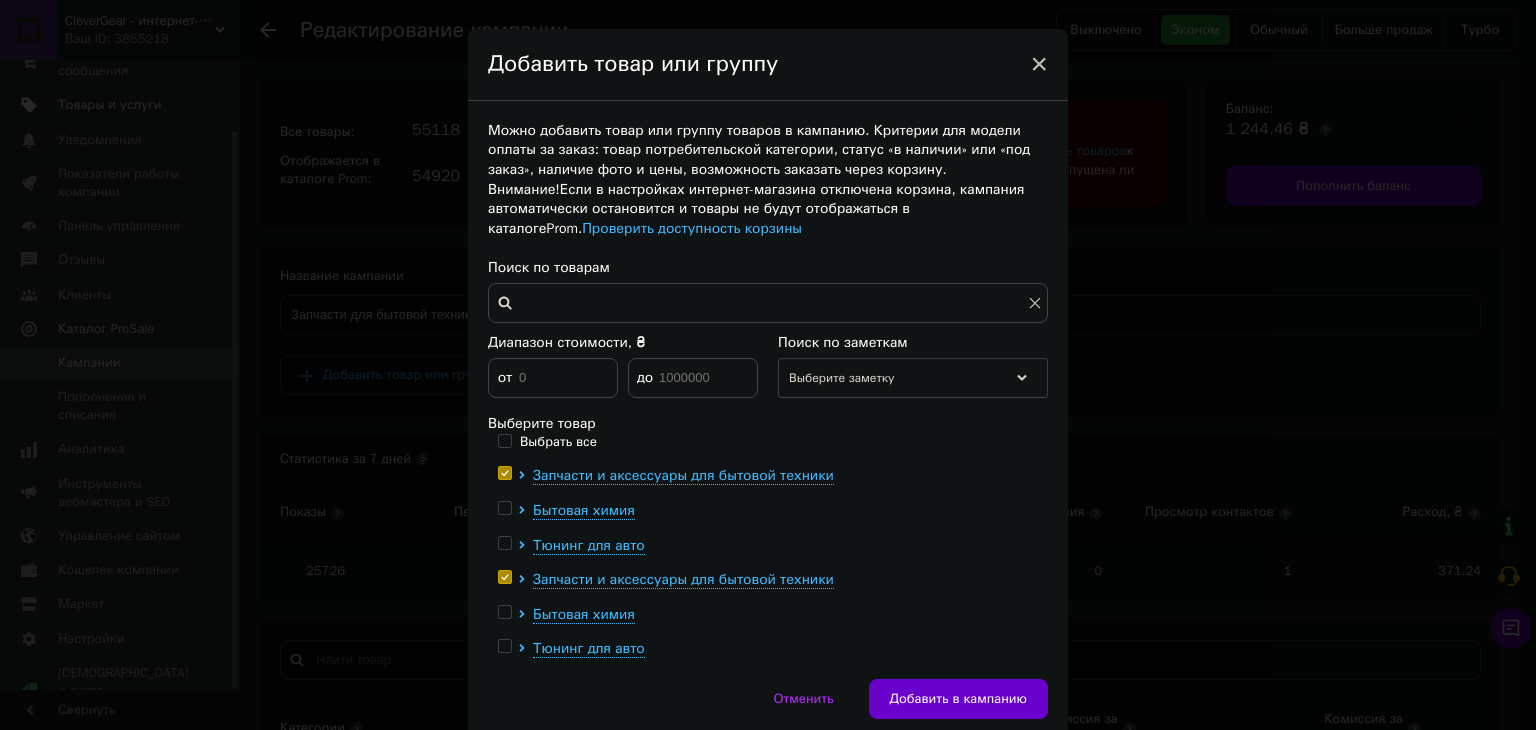 scroll, scrollTop: 119, scrollLeft: 0, axis: vertical 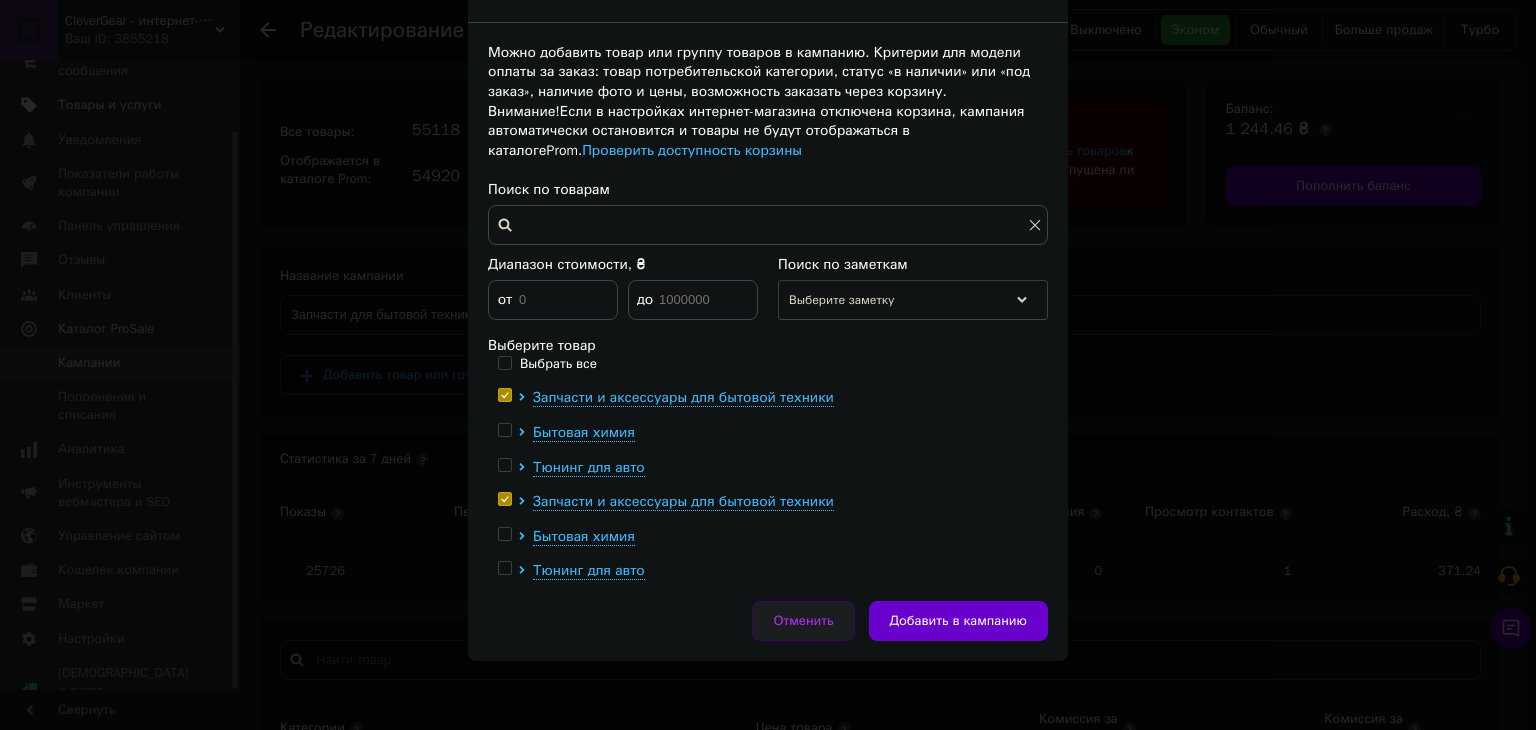 click on "Отменить" at bounding box center (803, 621) 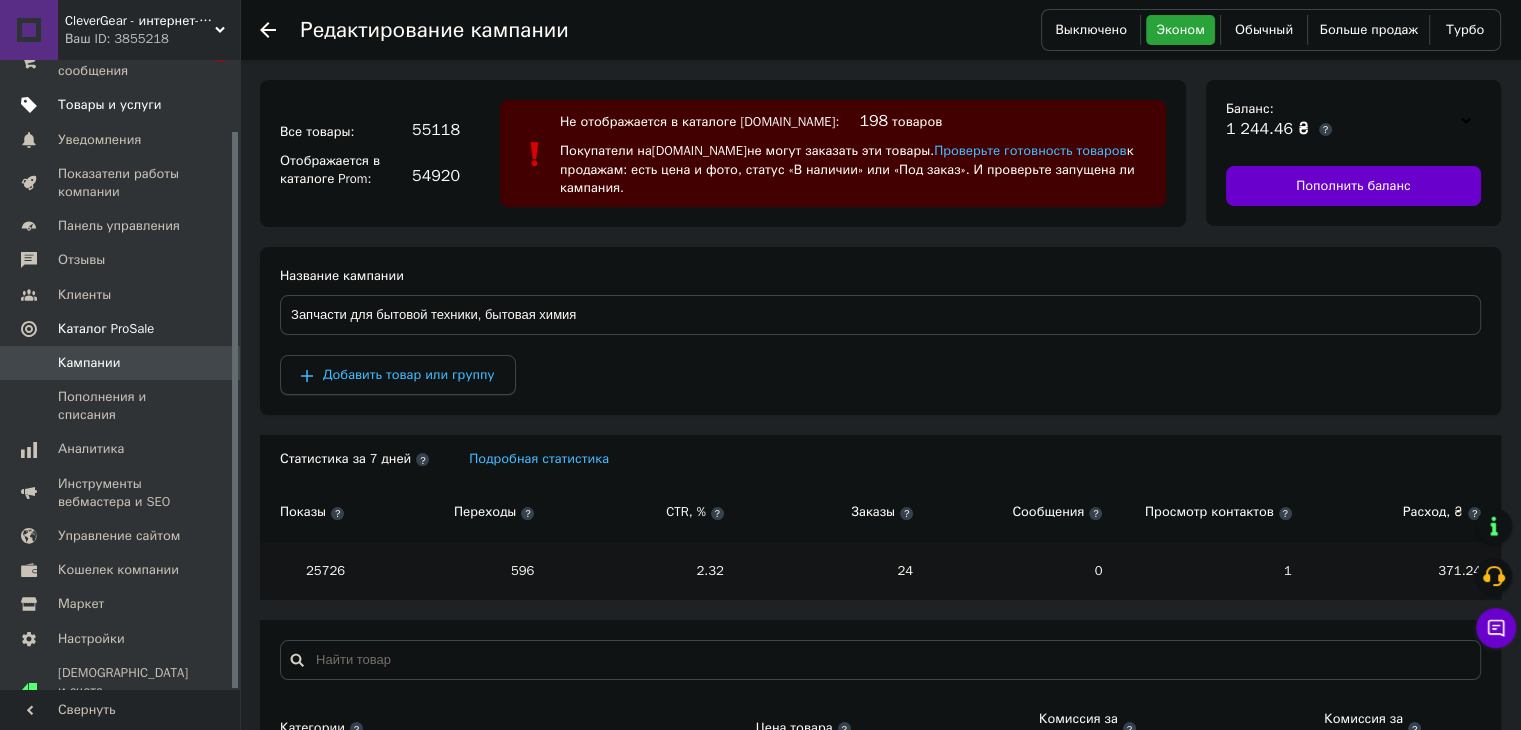 click on "Добавить товар или группу" at bounding box center (398, 375) 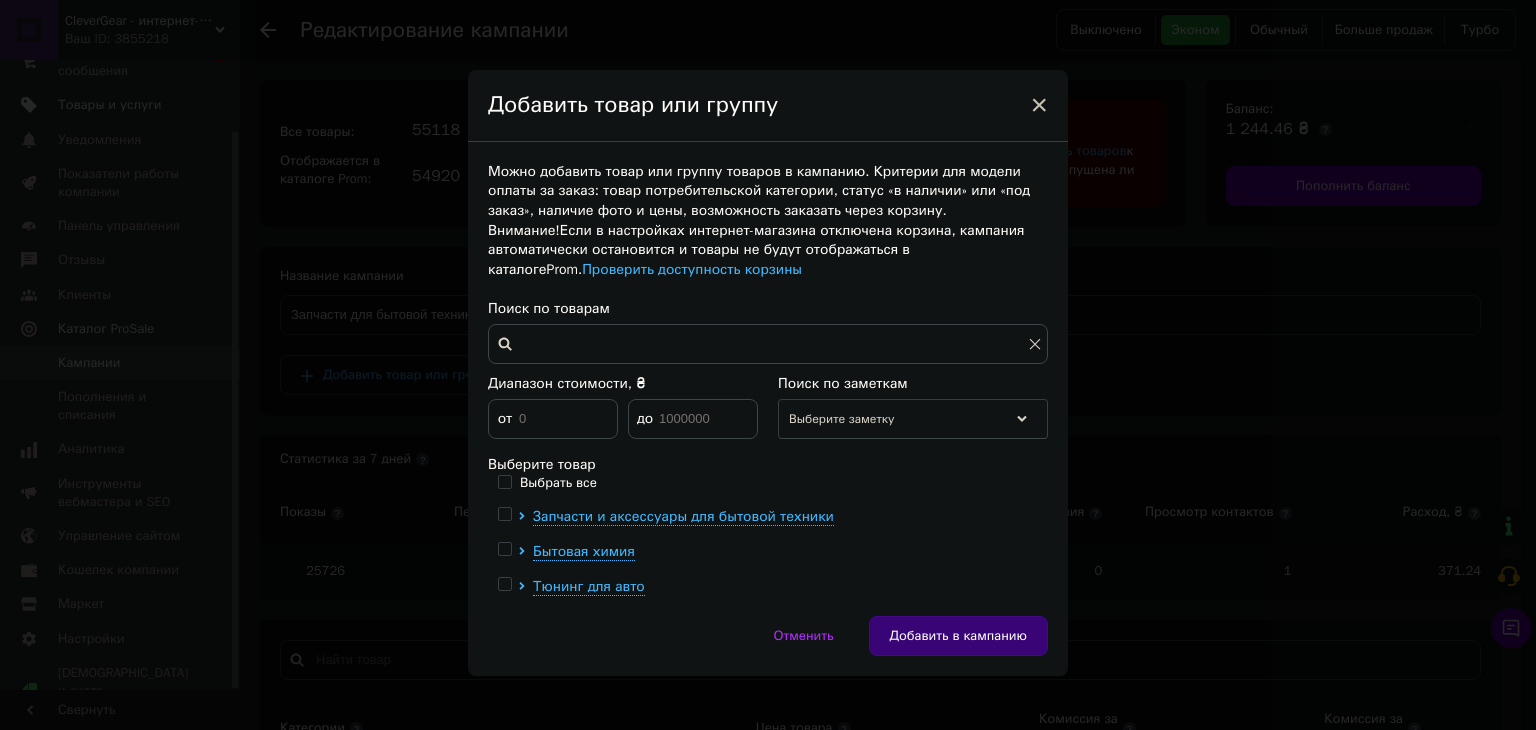 click at bounding box center (504, 514) 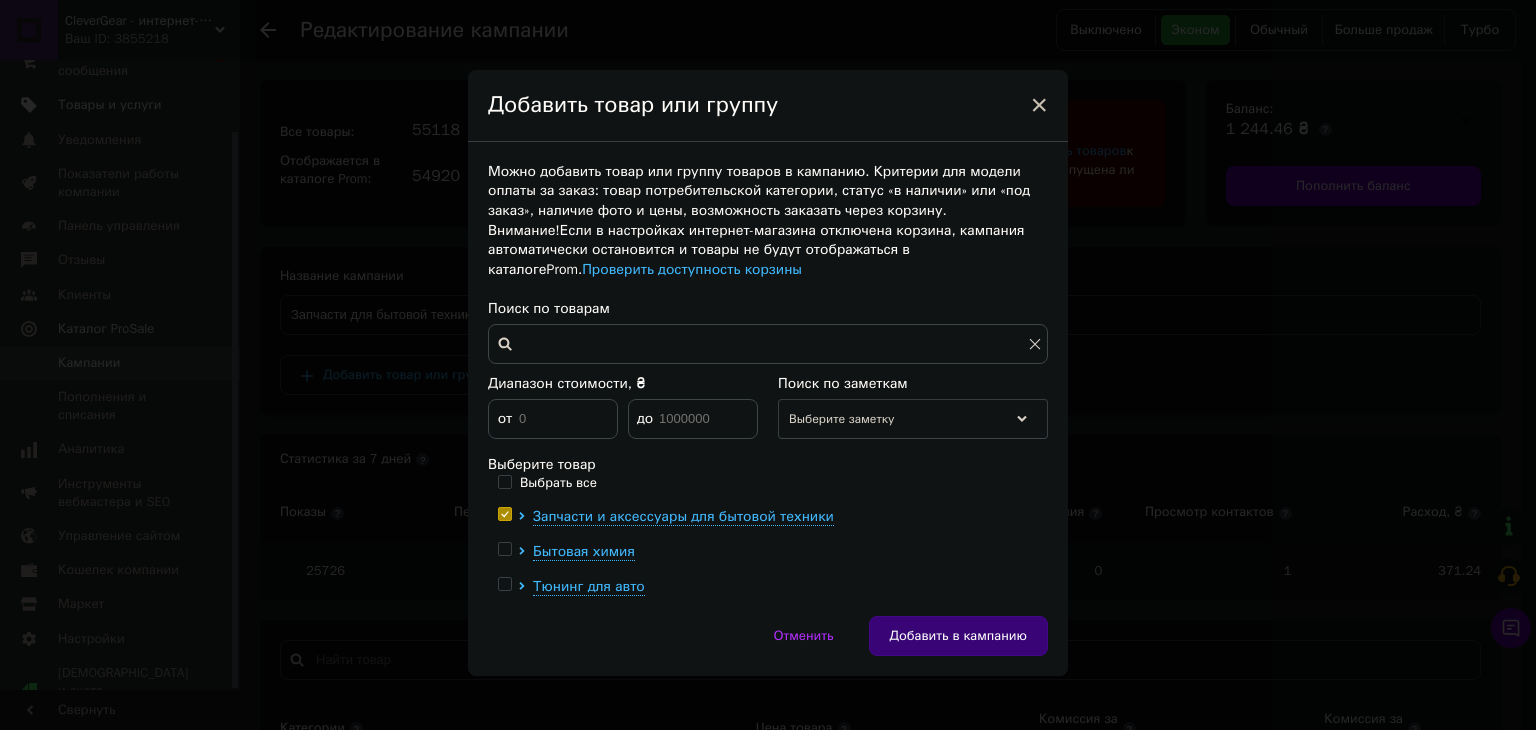 checkbox on "true" 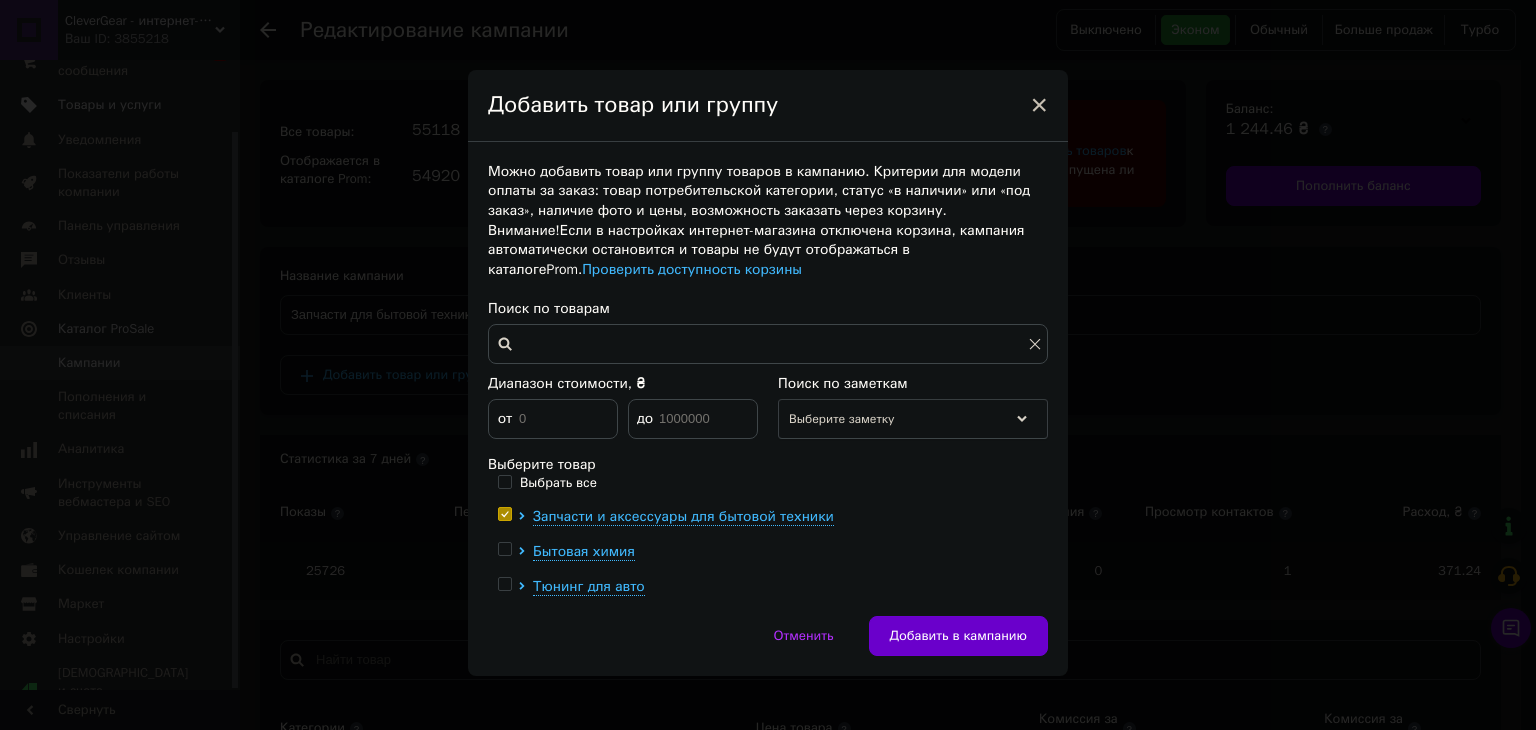 scroll, scrollTop: 16, scrollLeft: 0, axis: vertical 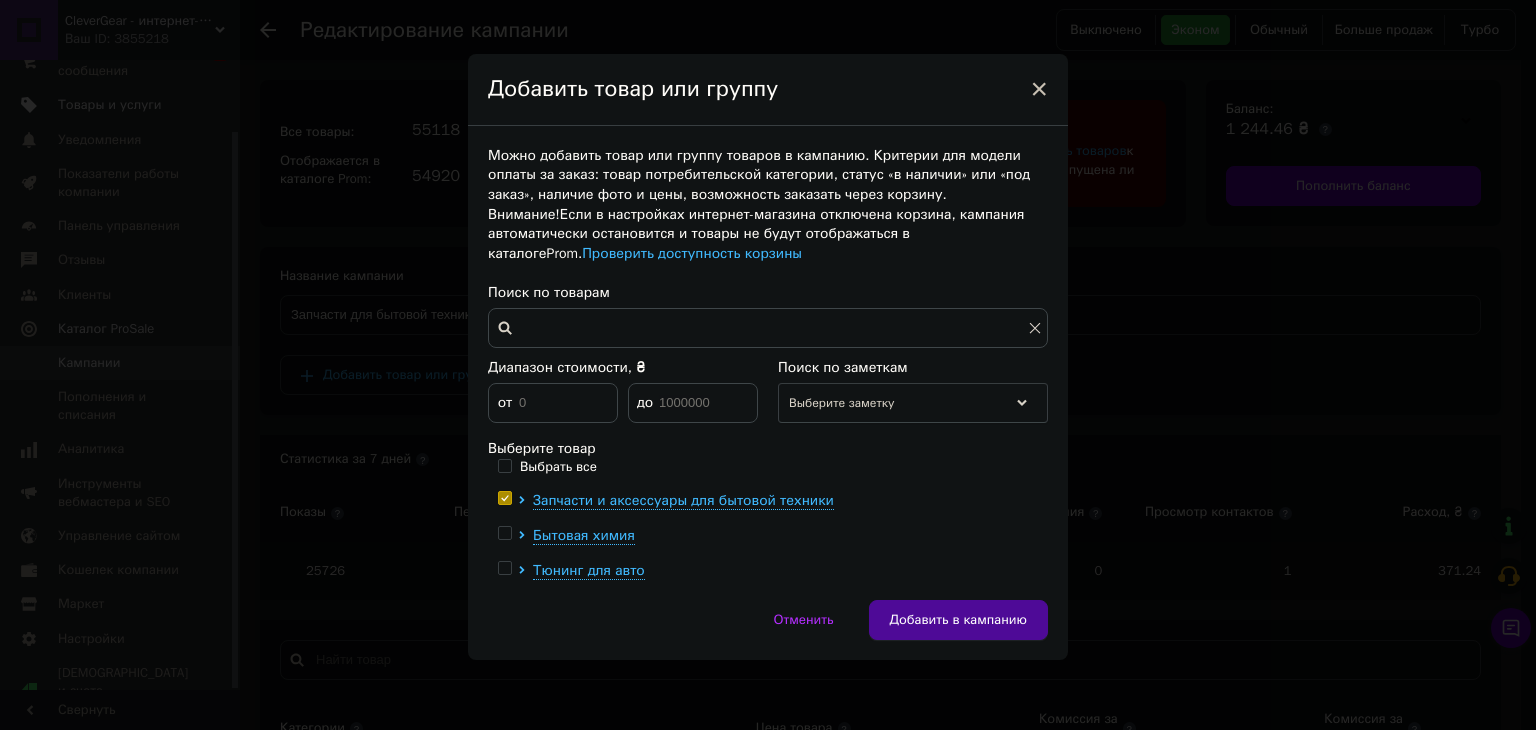 click on "Добавить в кампанию" at bounding box center (958, 620) 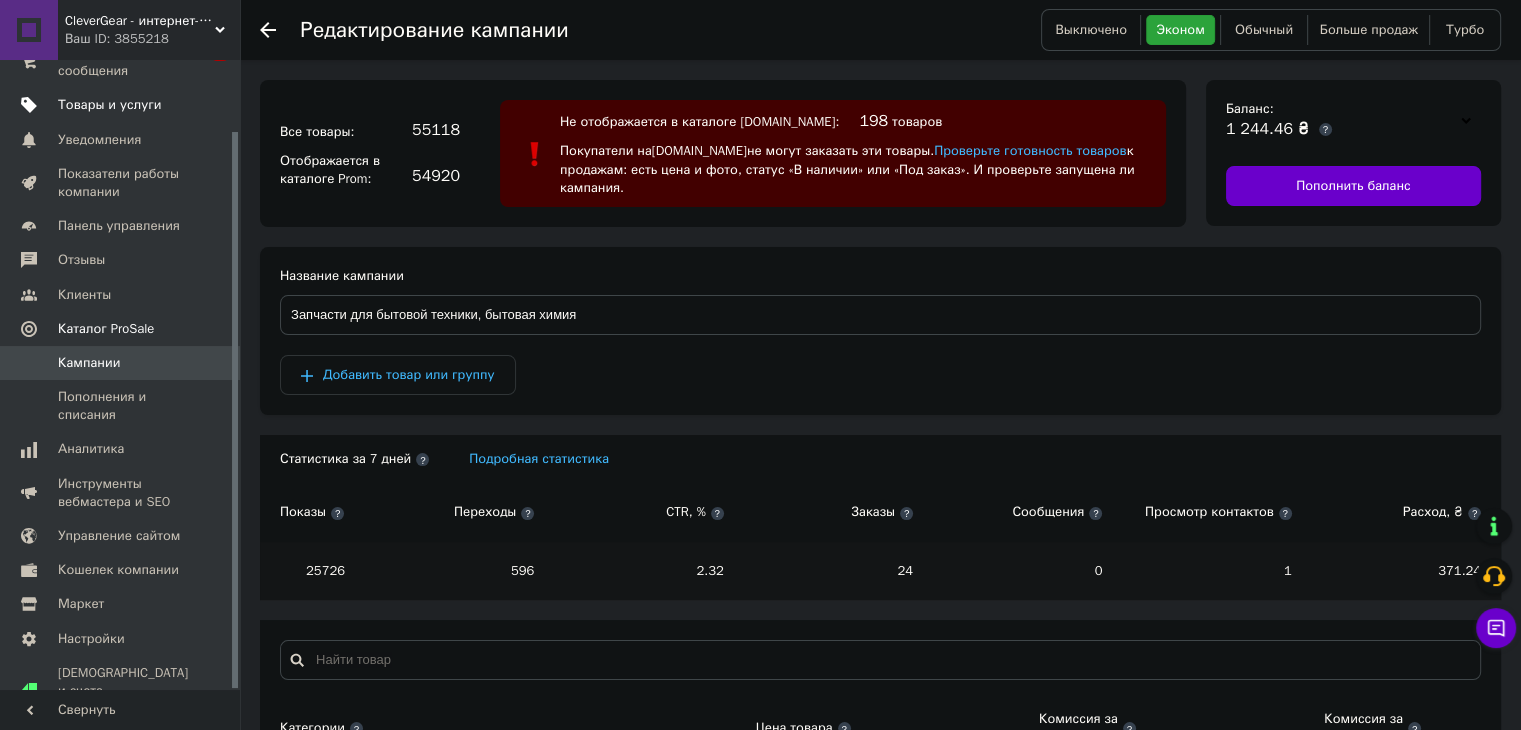 click on "Кампании" at bounding box center (121, 363) 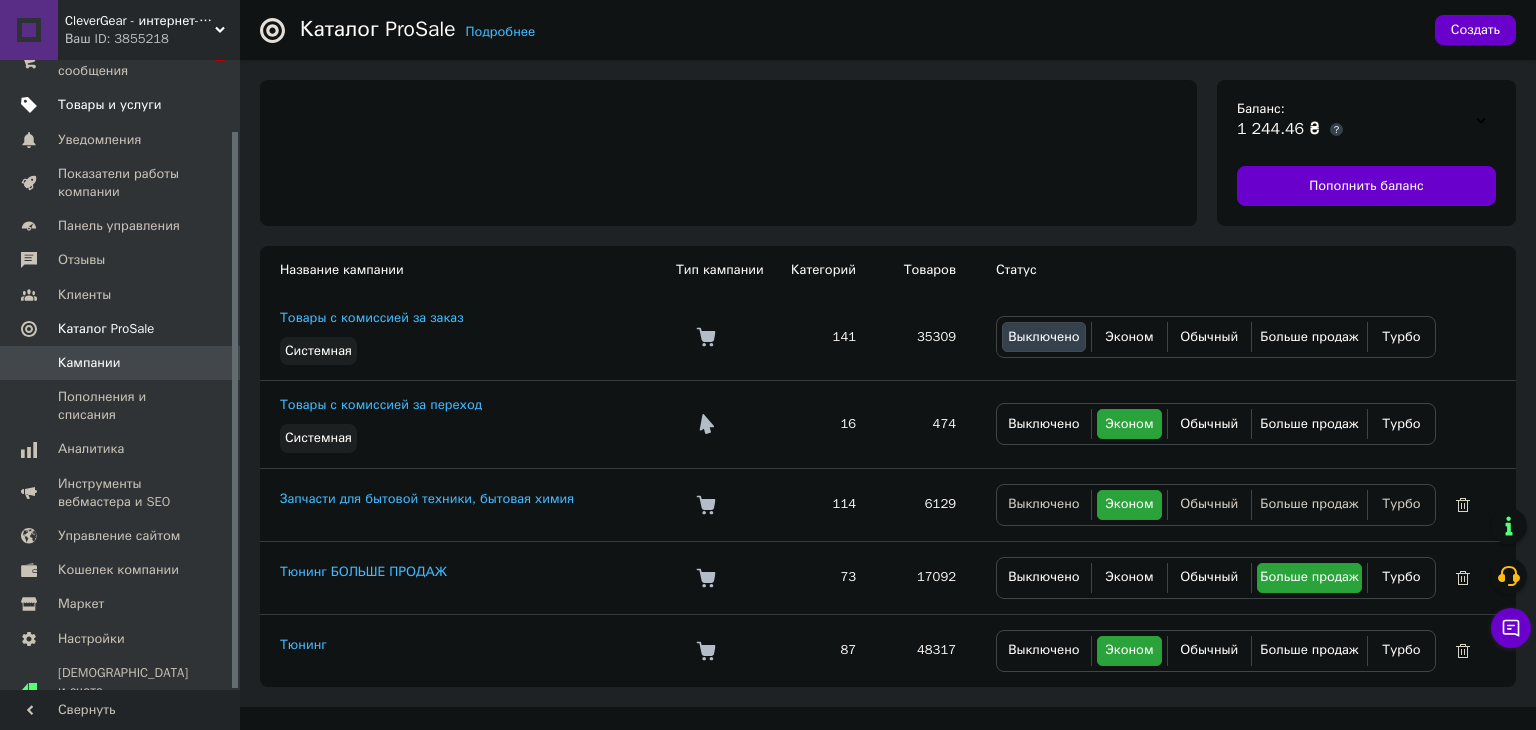 click on "Тюнинг" at bounding box center (303, 644) 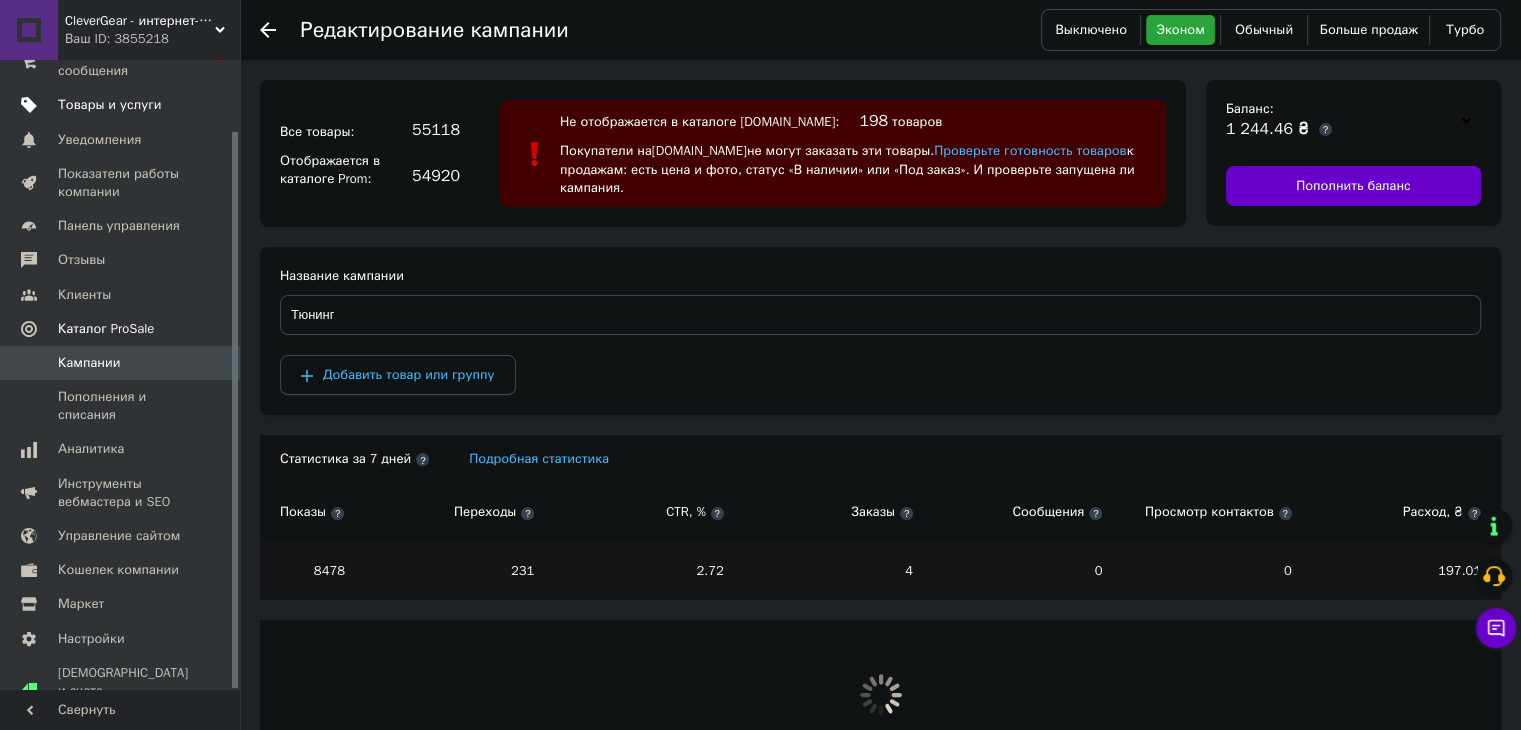click on "Добавить товар или группу" at bounding box center (409, 374) 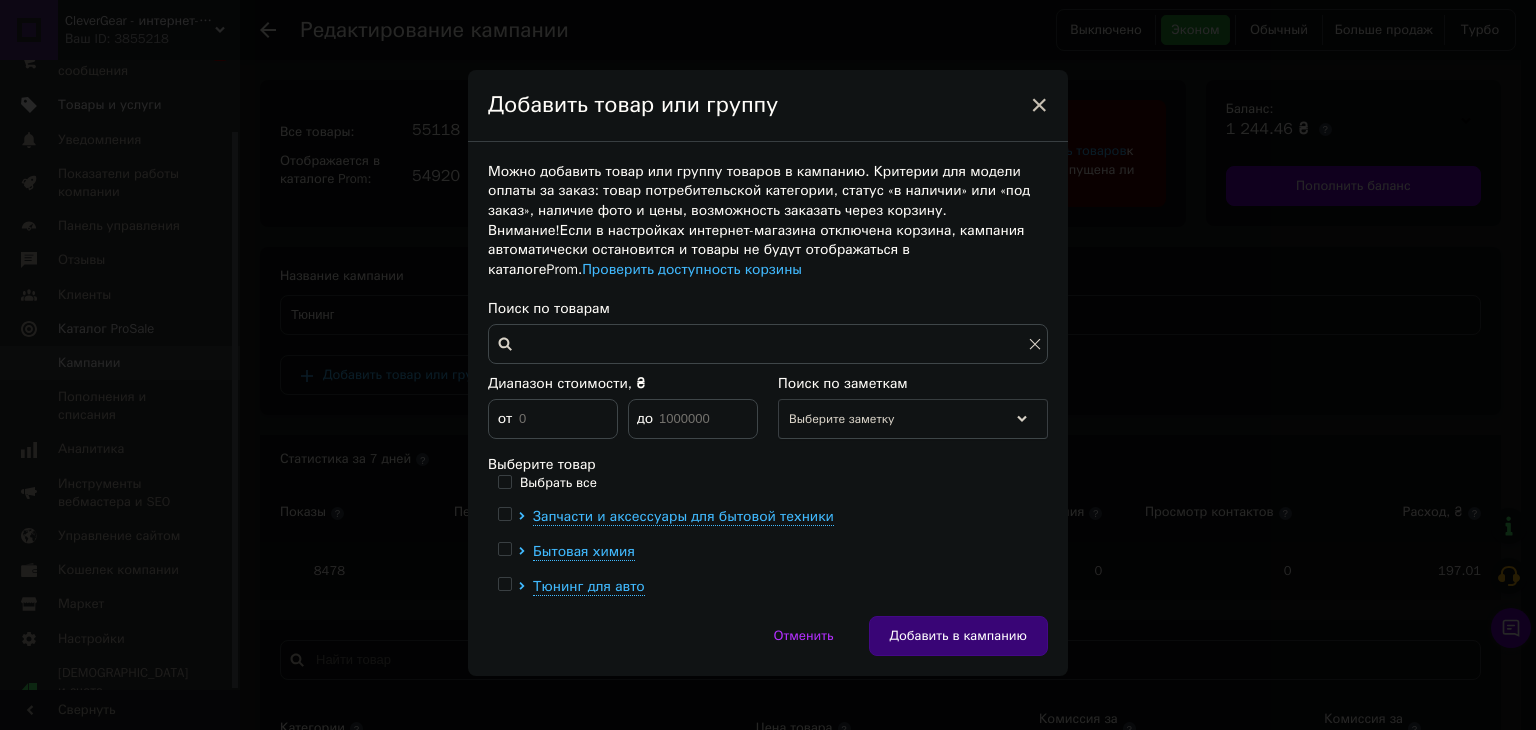 click at bounding box center (504, 584) 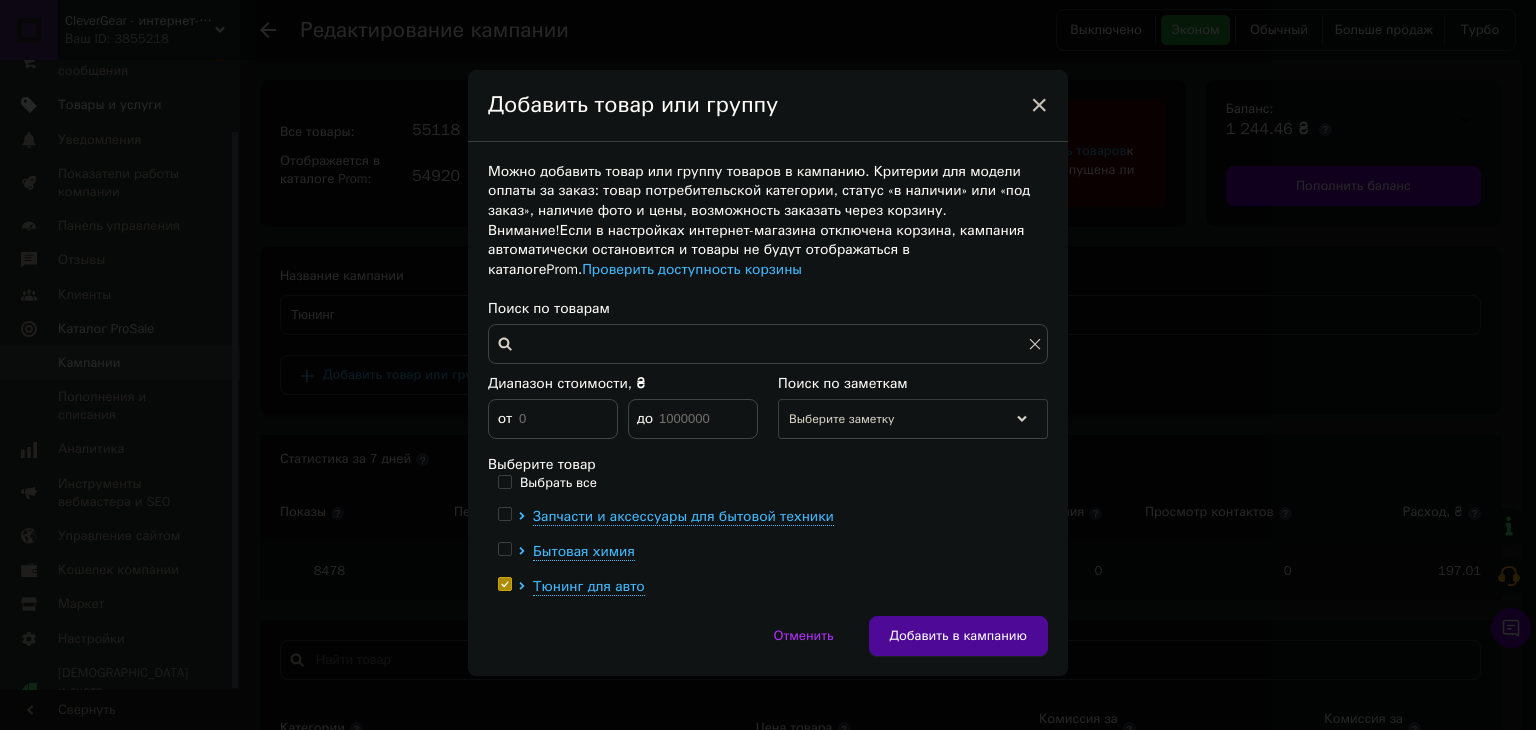 click on "Добавить в кампанию" at bounding box center (958, 636) 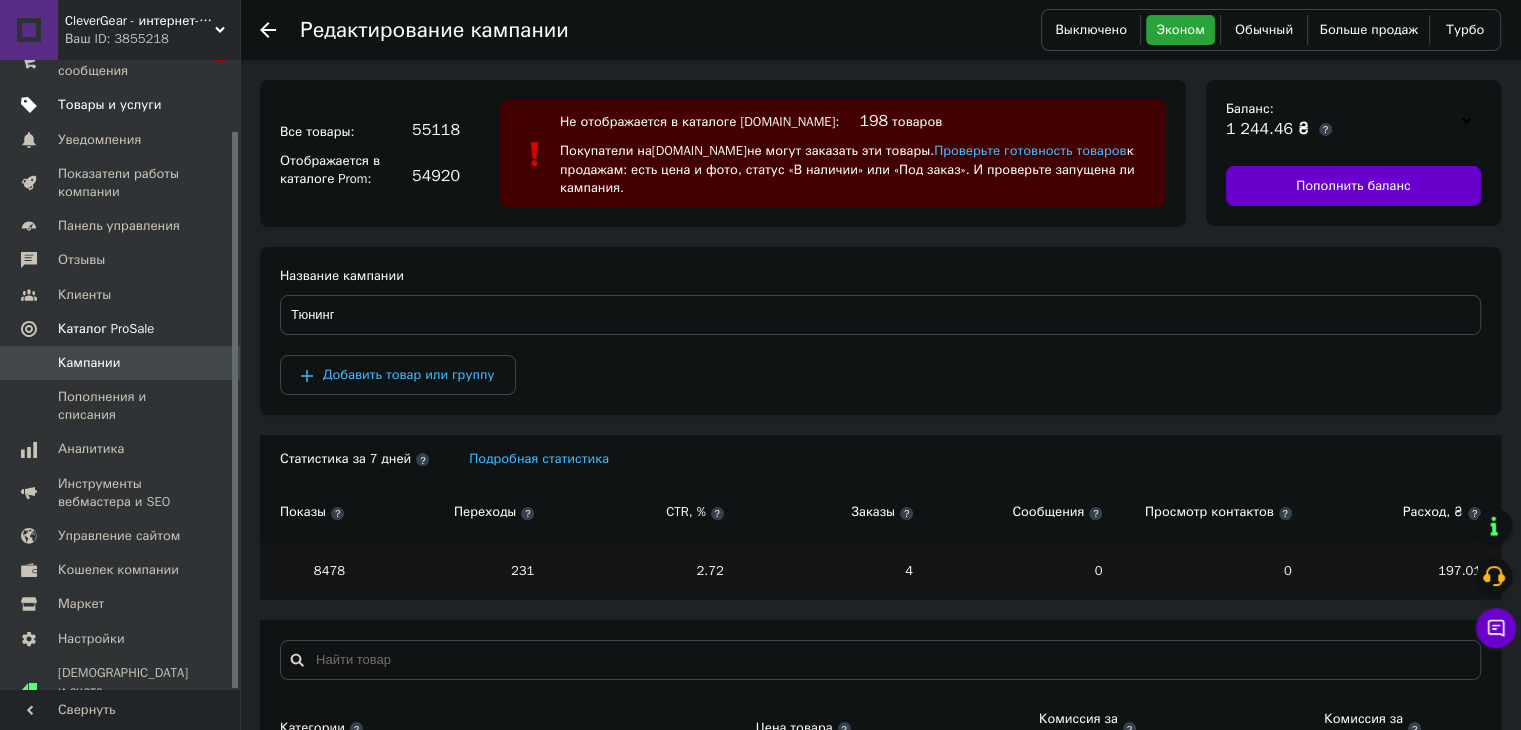 click at bounding box center (212, 363) 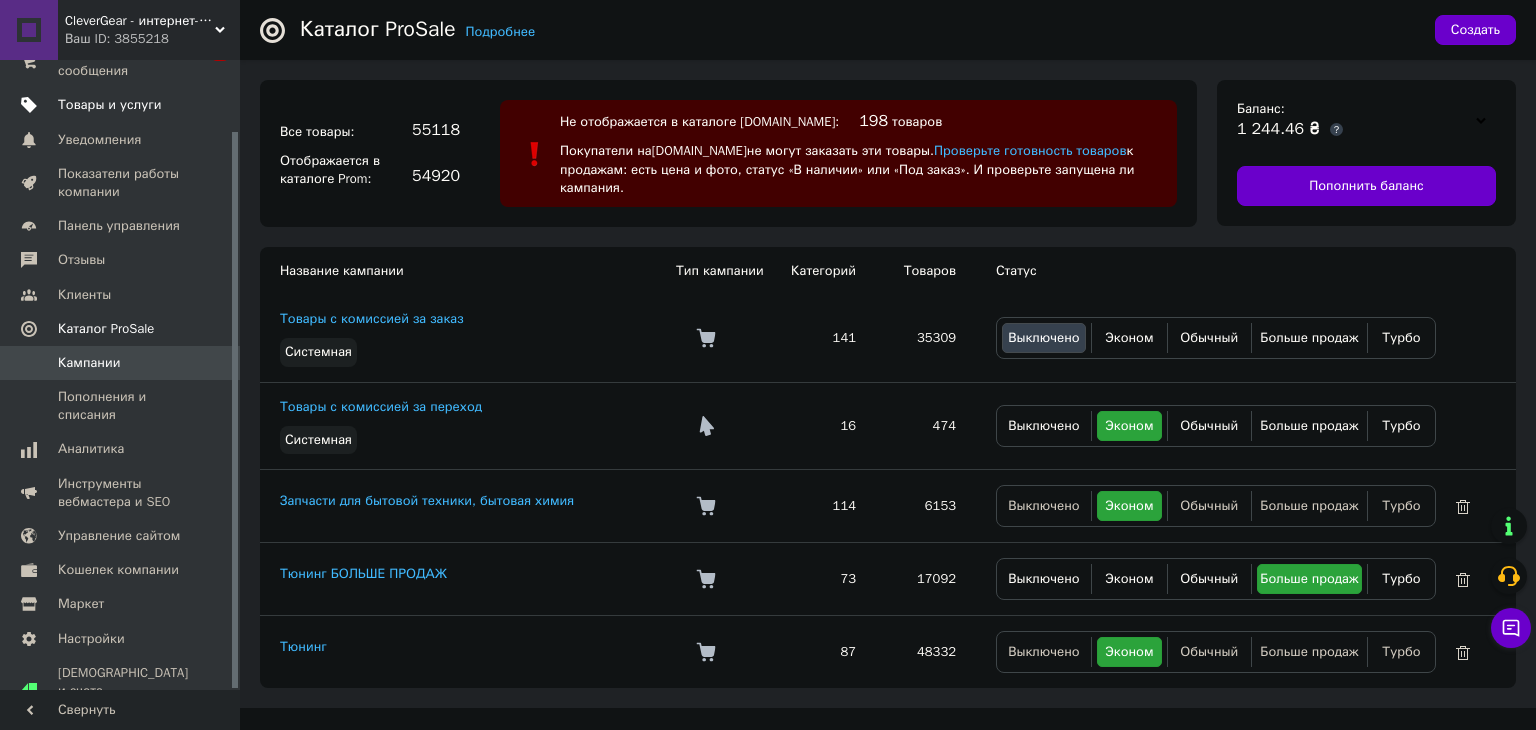 click at bounding box center [212, 363] 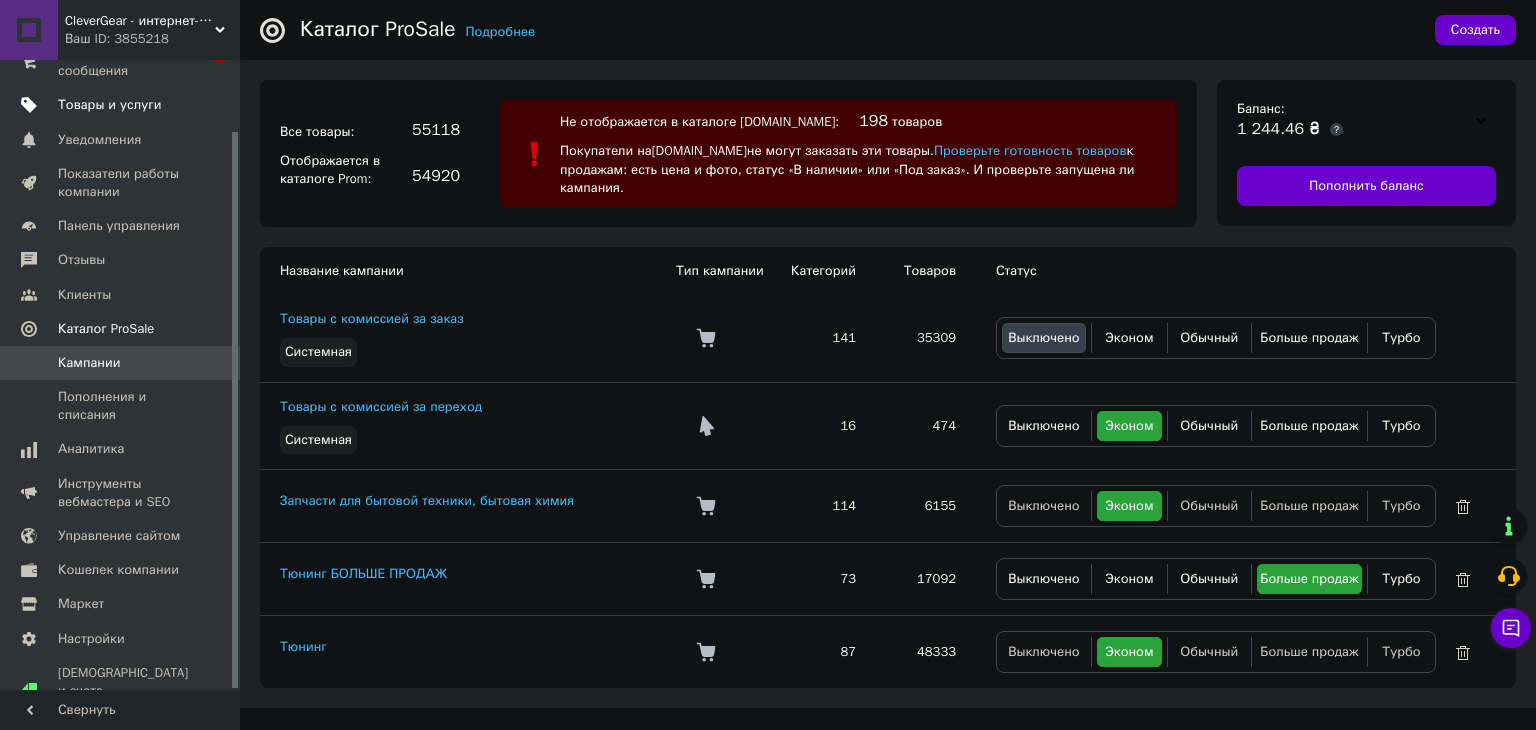 click at bounding box center (212, 363) 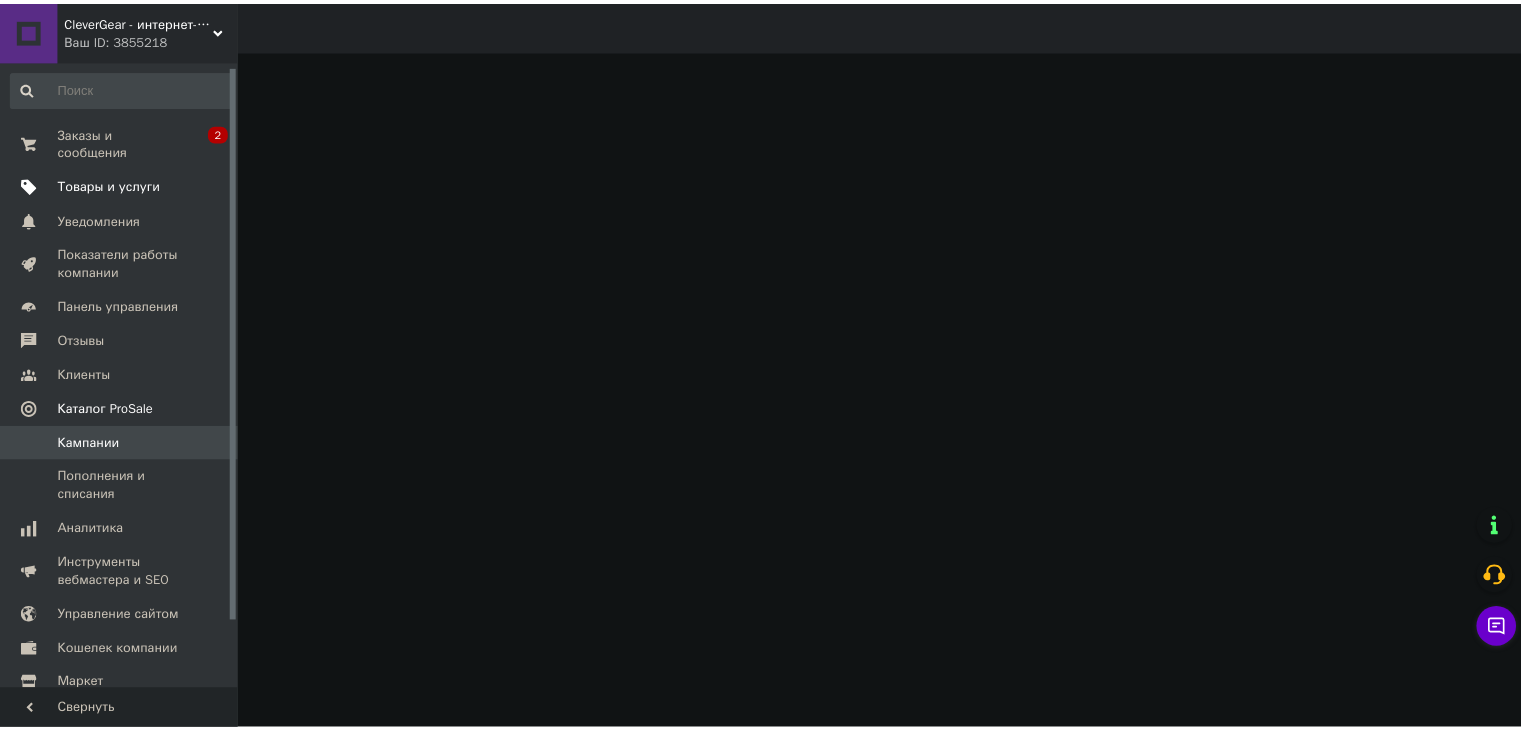 scroll, scrollTop: 0, scrollLeft: 0, axis: both 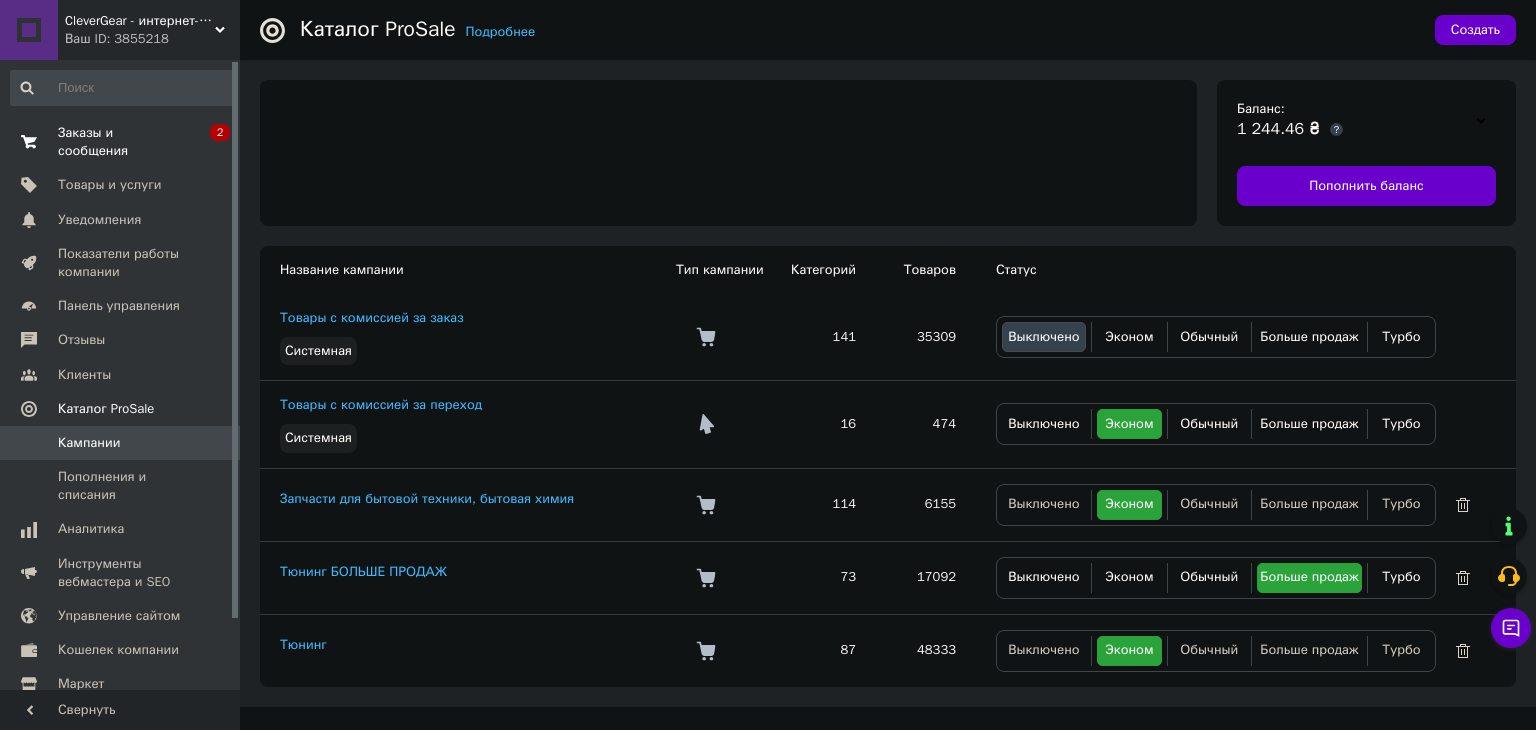 click on "0 2" at bounding box center [212, 142] 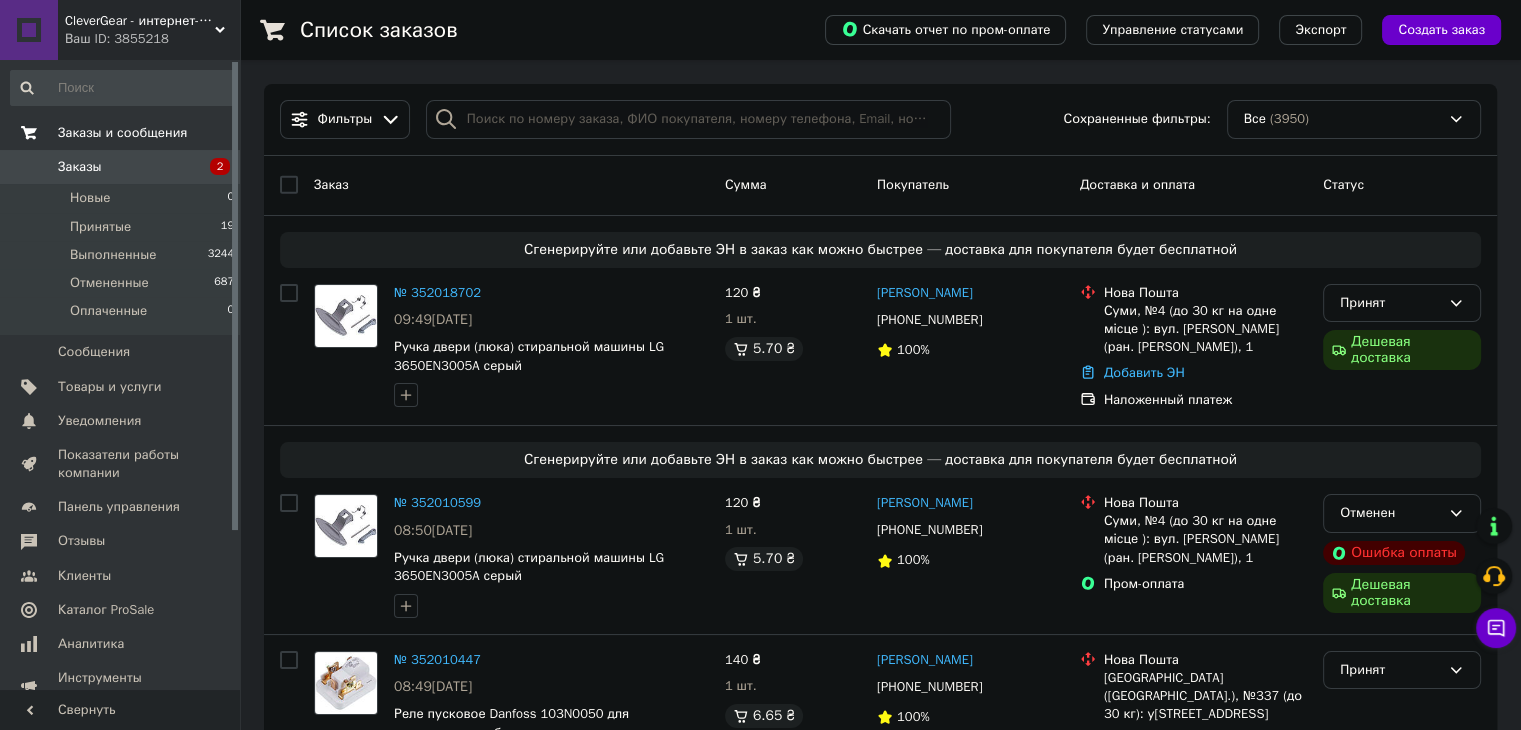 click on "2" at bounding box center (212, 167) 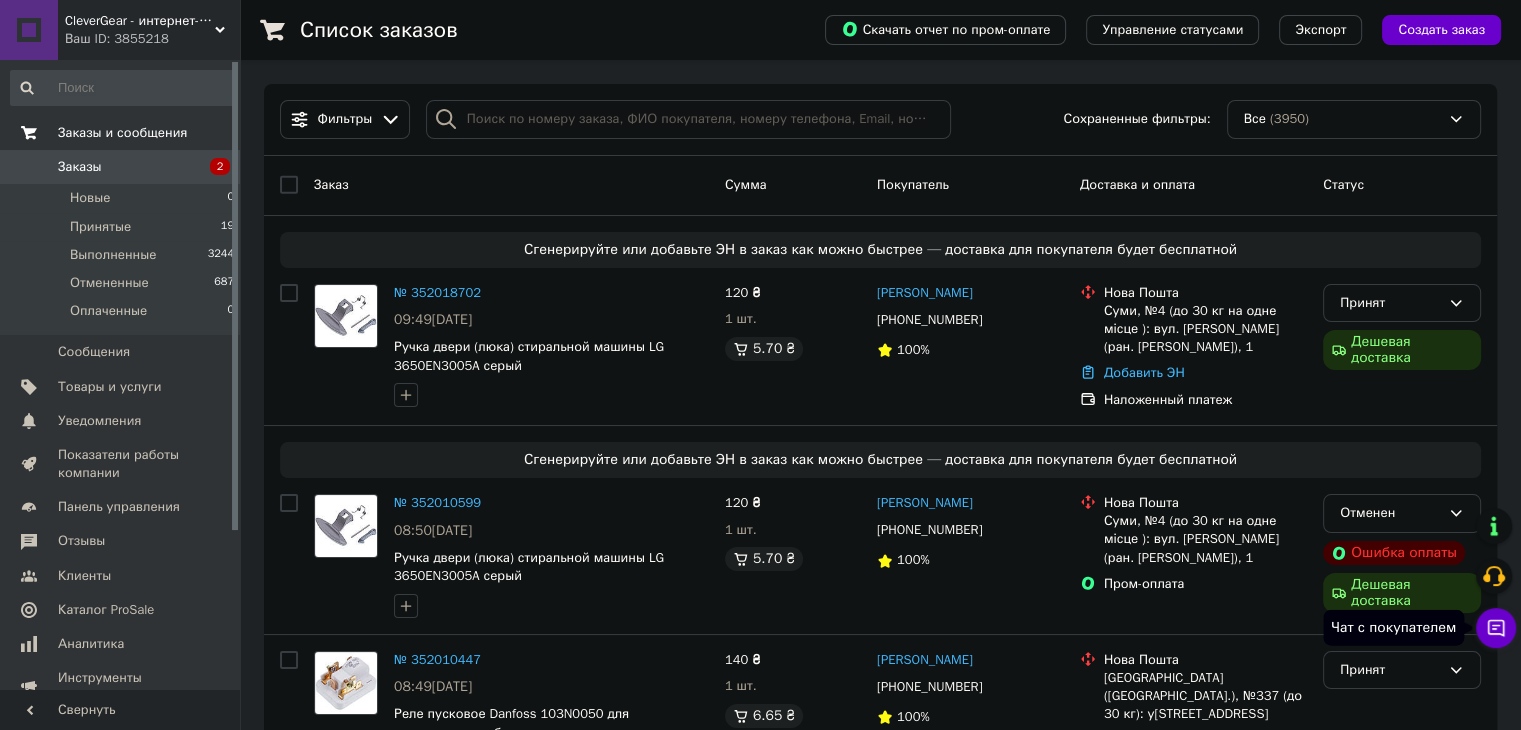 click on "Чат с покупателем" at bounding box center [1496, 628] 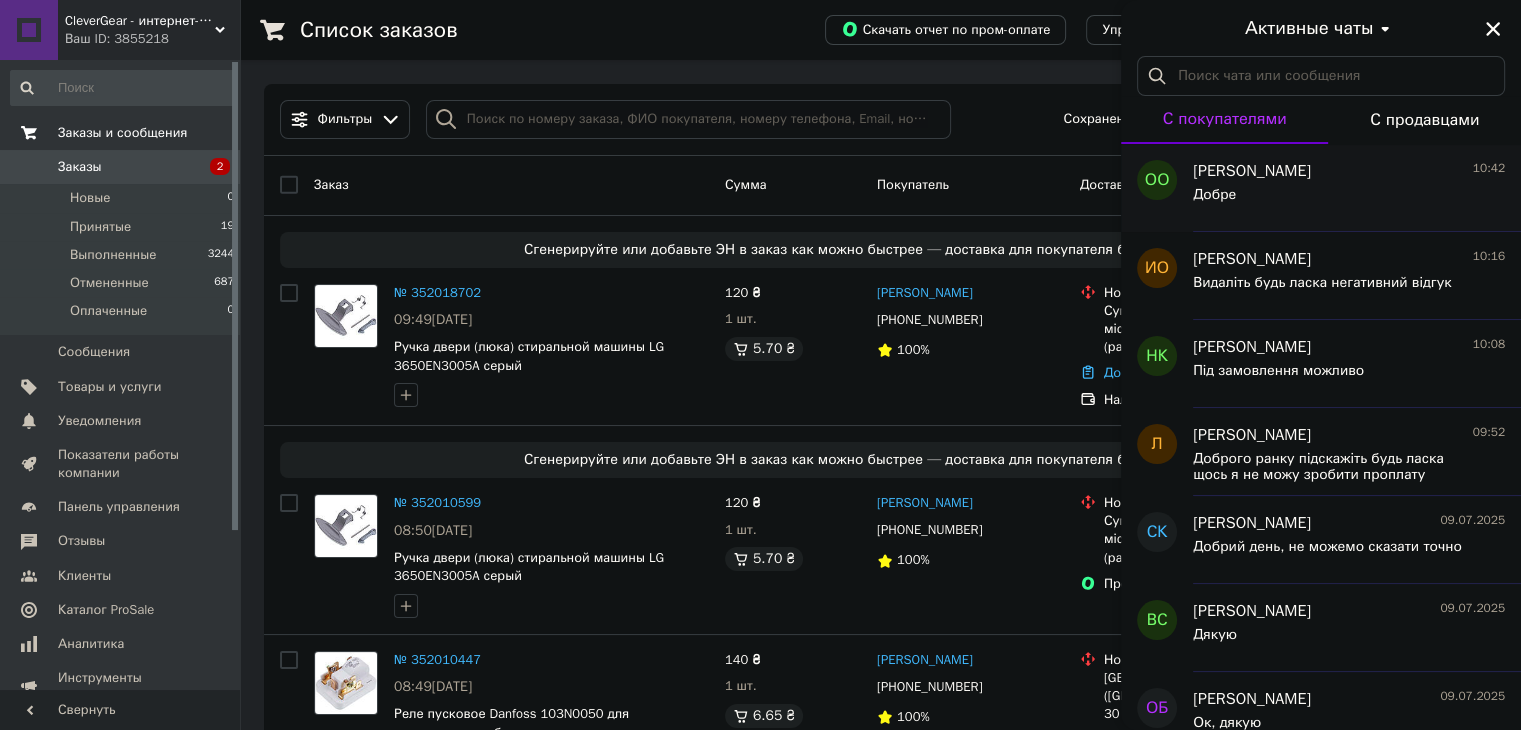 click on "Добре" at bounding box center (1349, 199) 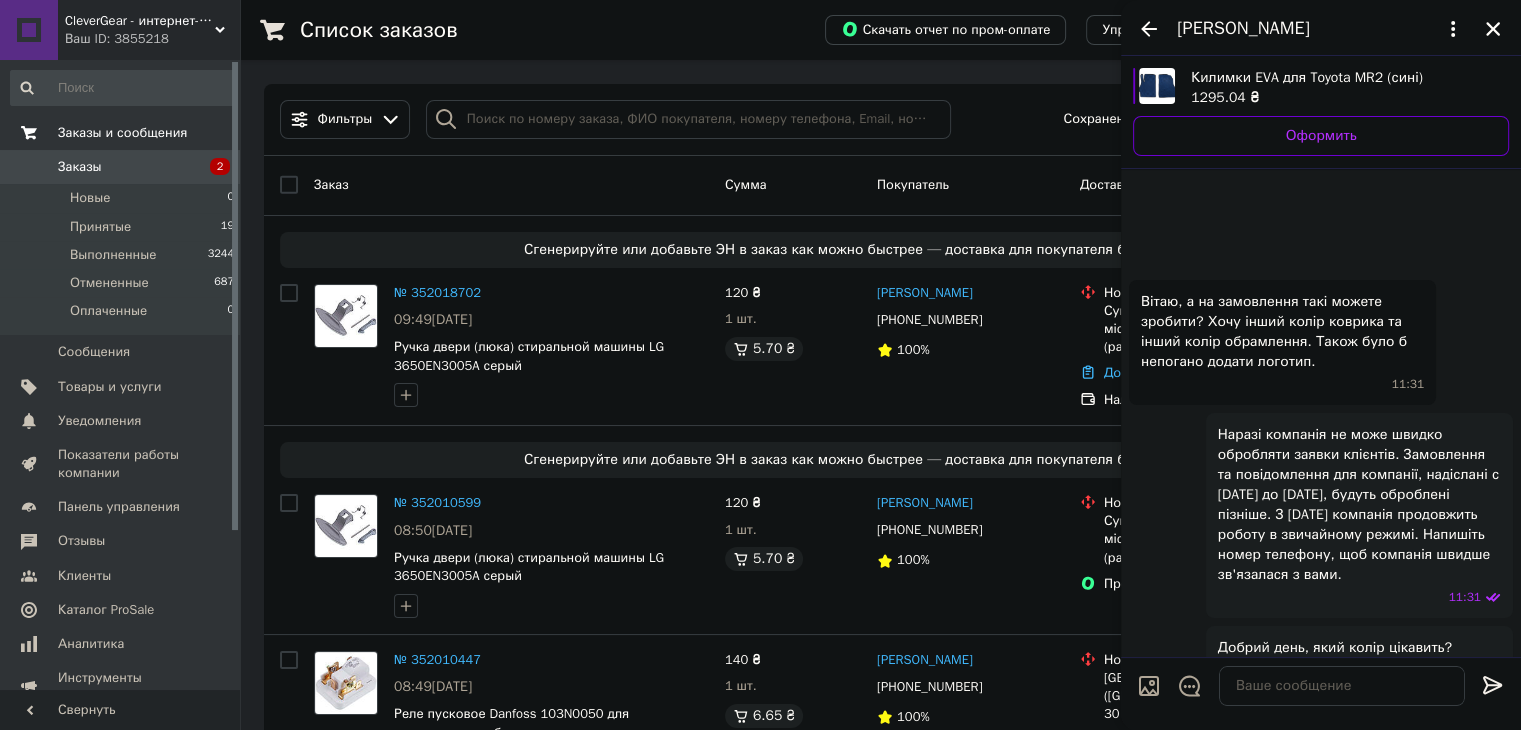 scroll, scrollTop: 1164, scrollLeft: 0, axis: vertical 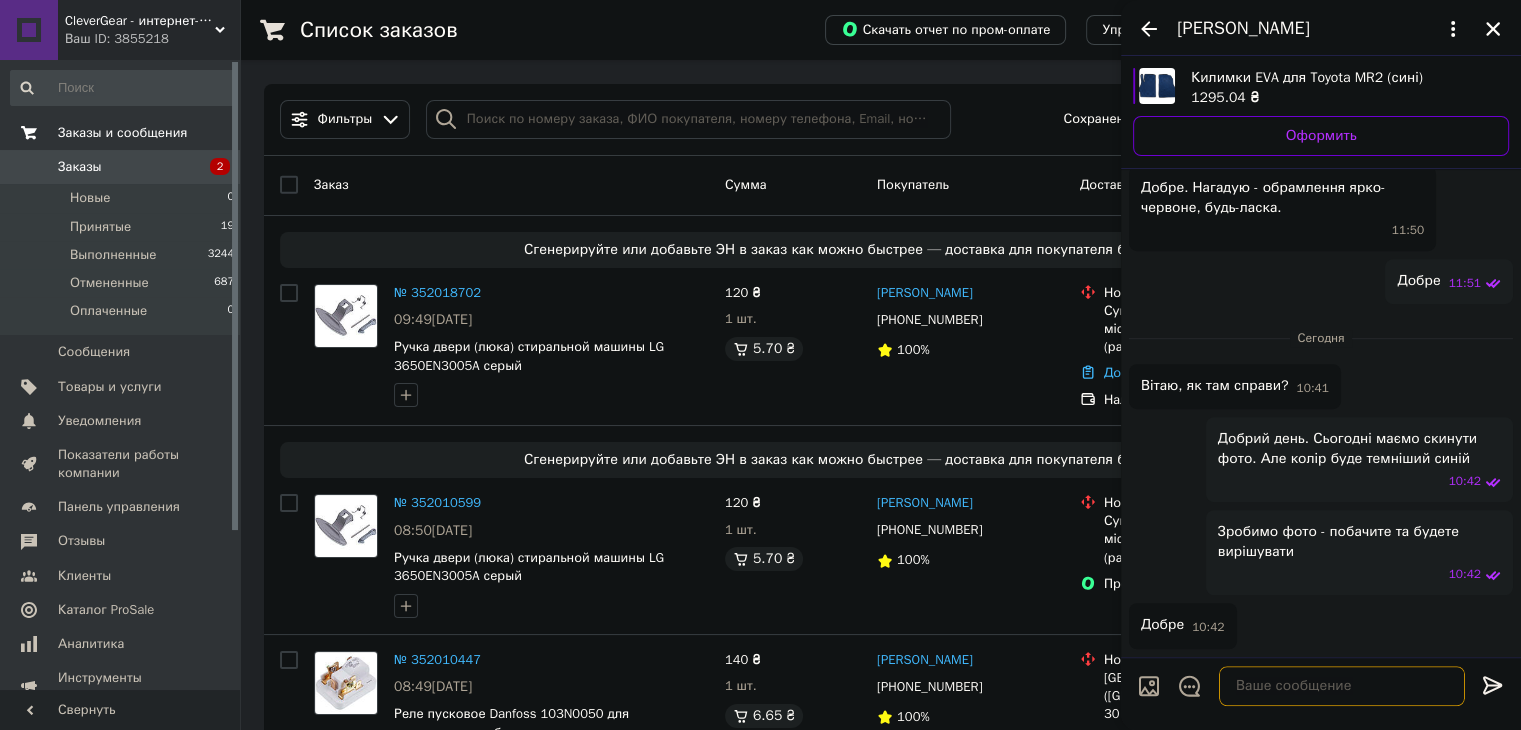 click at bounding box center (1342, 686) 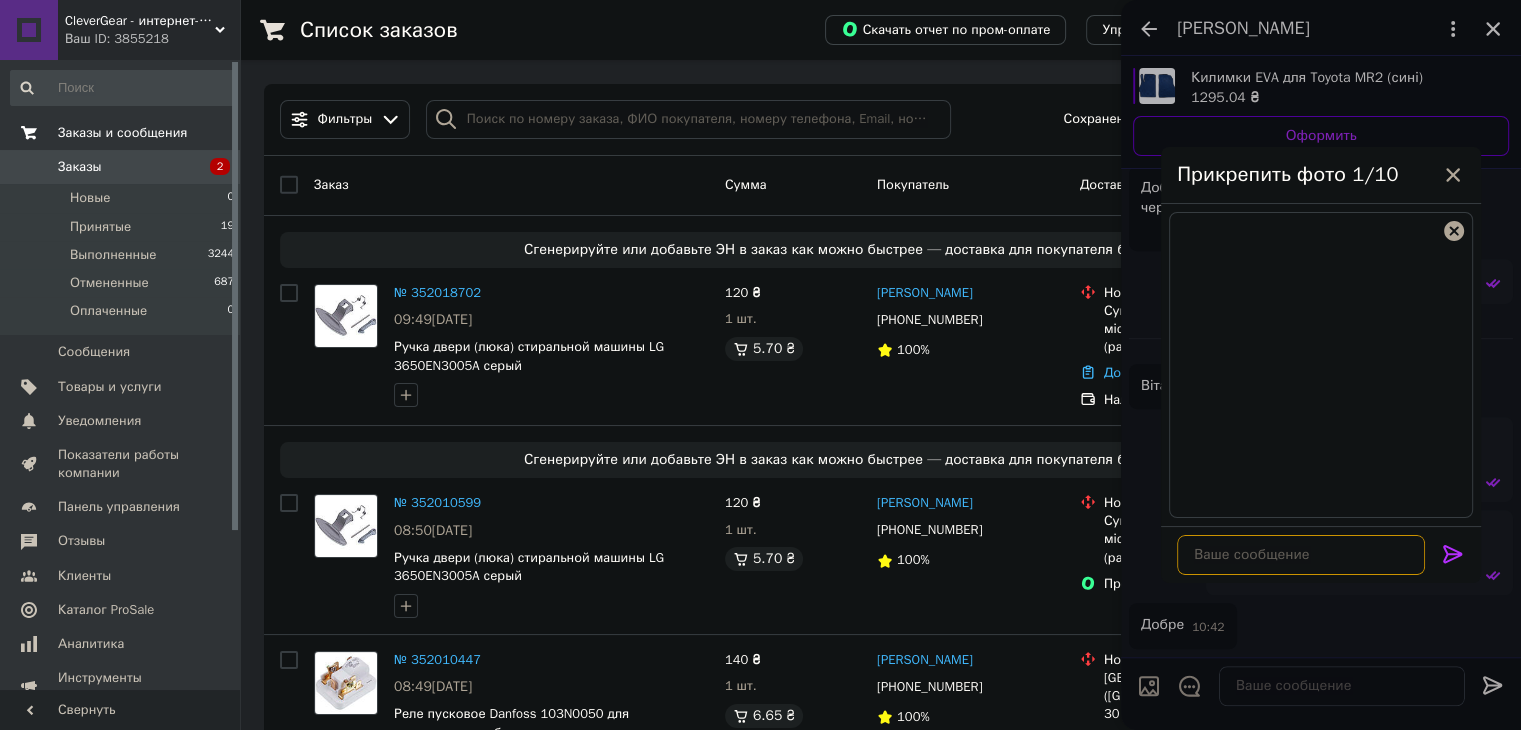 click at bounding box center [1301, 555] 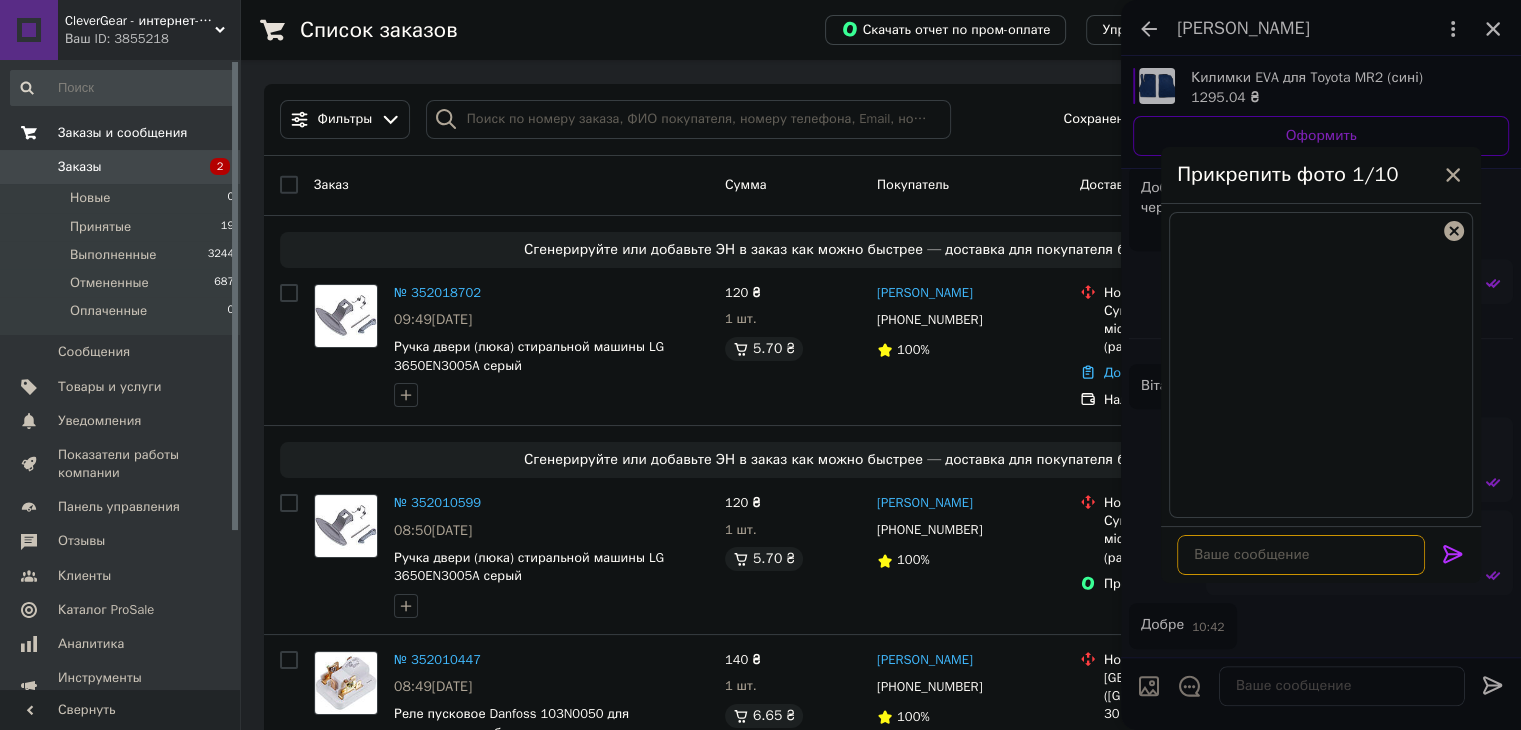 type on "Ш" 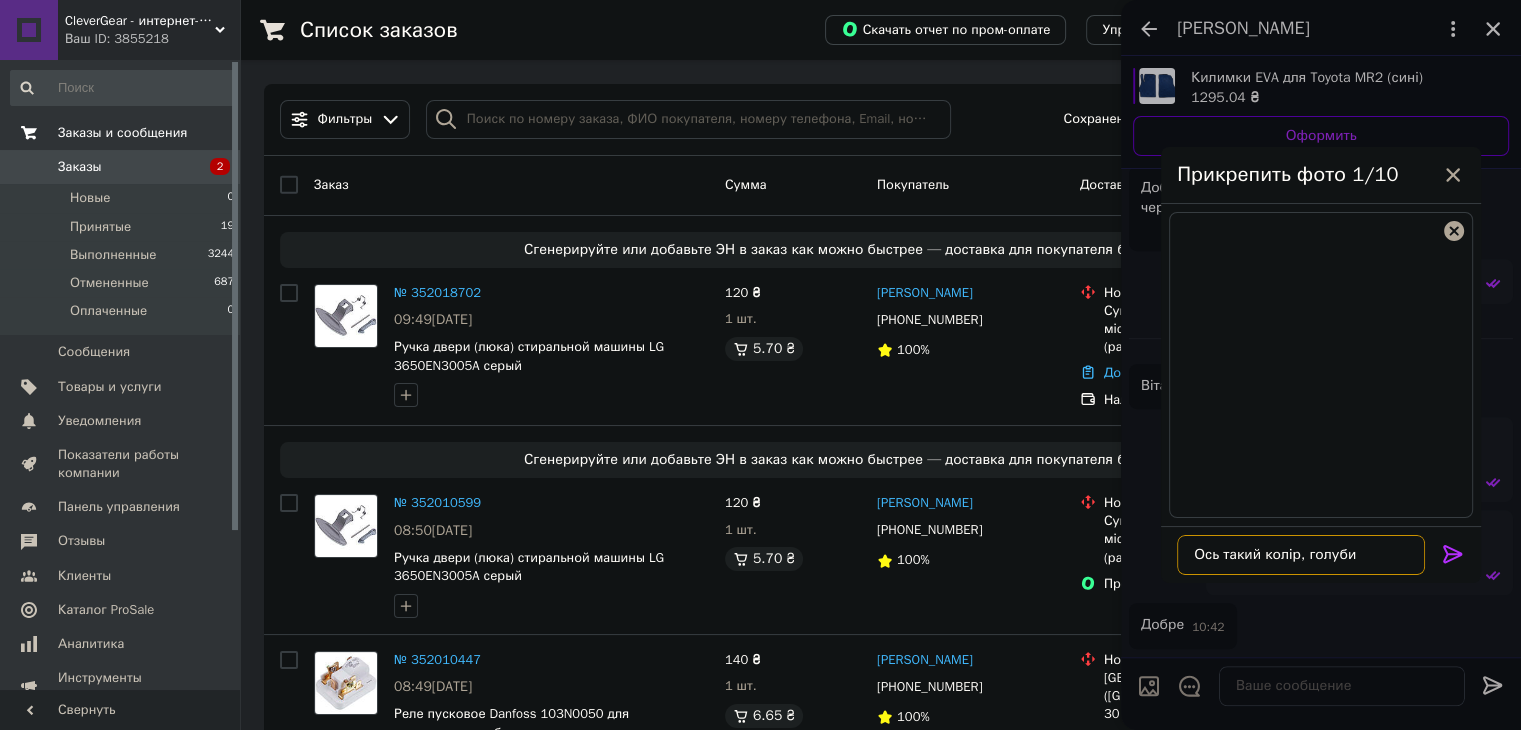 type on "Ось такий колір, голубий" 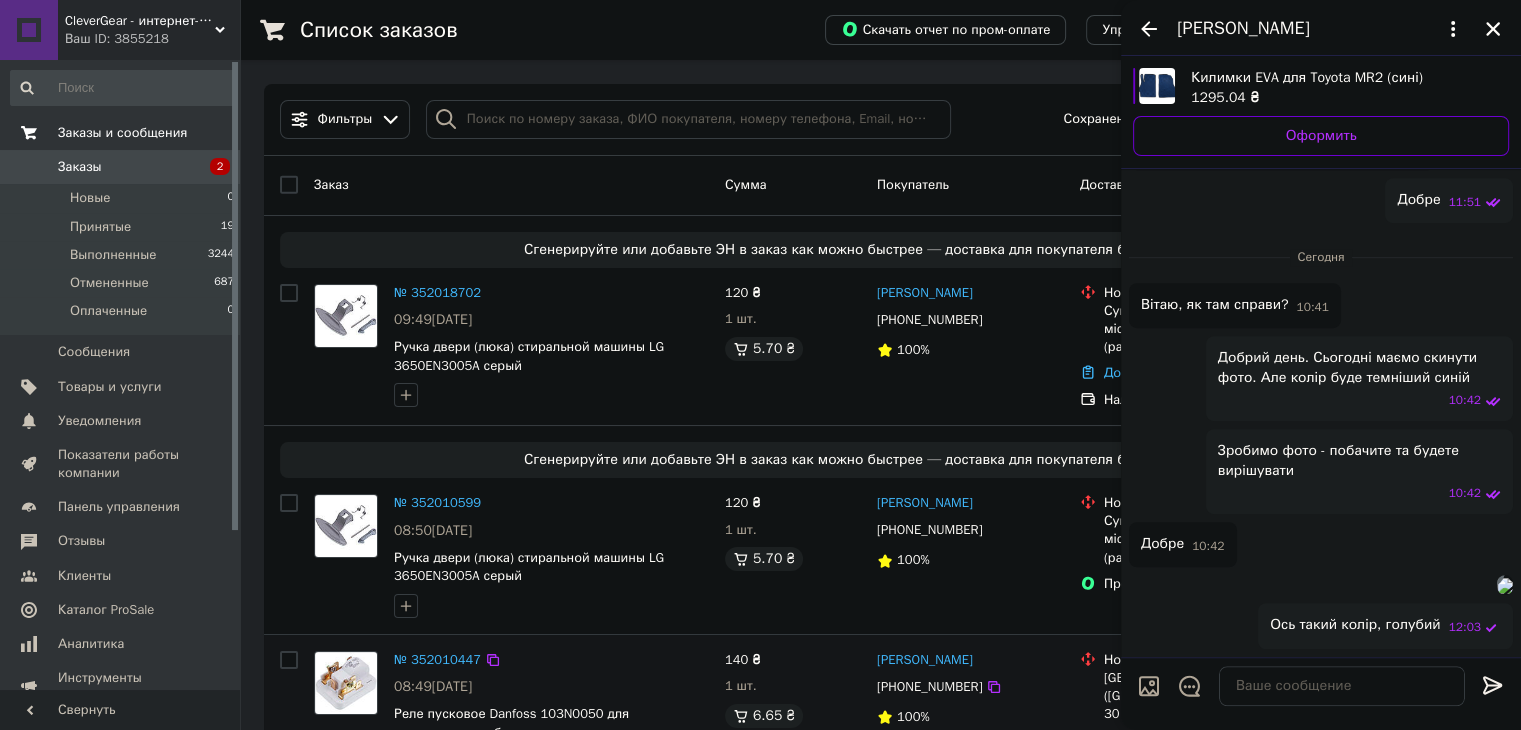 scroll, scrollTop: 1473, scrollLeft: 0, axis: vertical 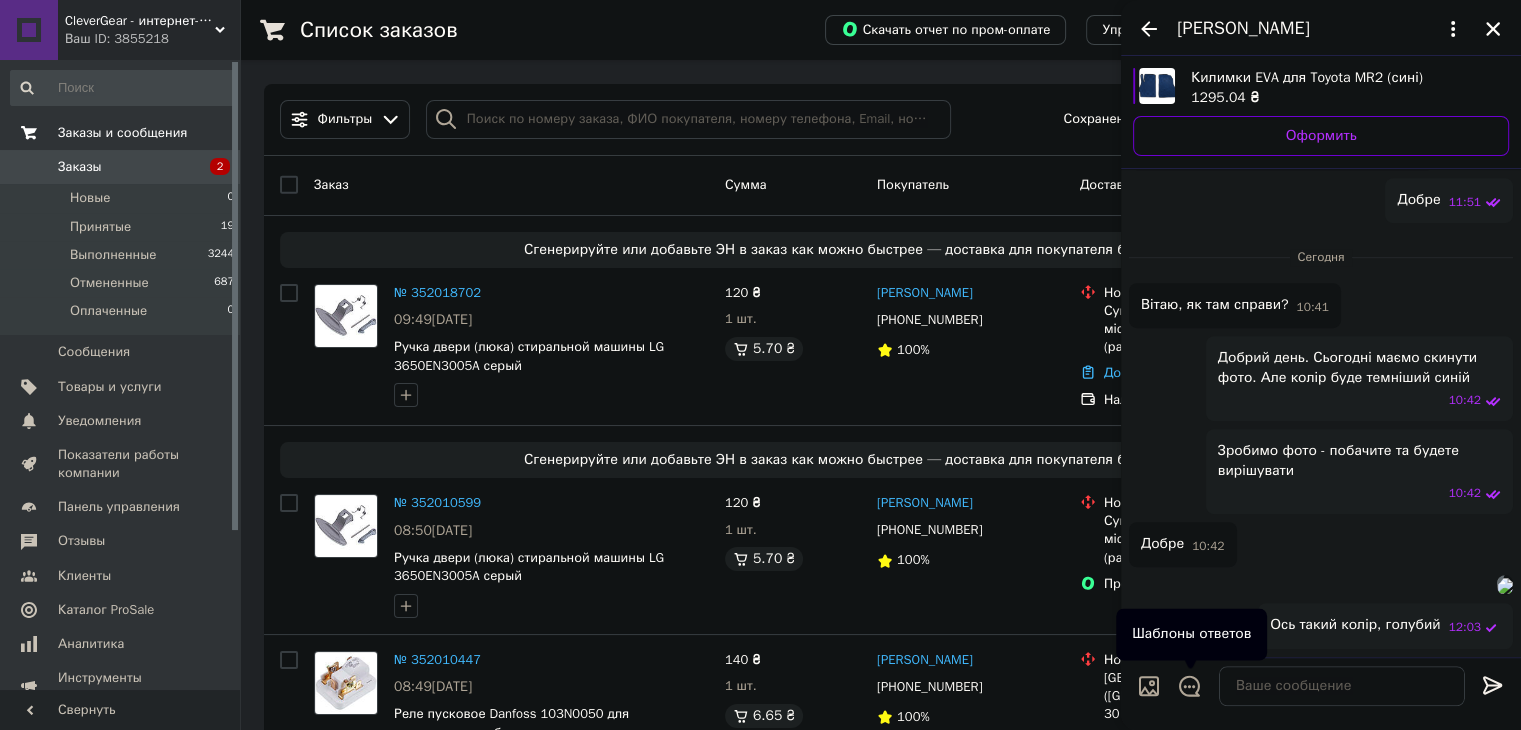 click at bounding box center (1342, 686) 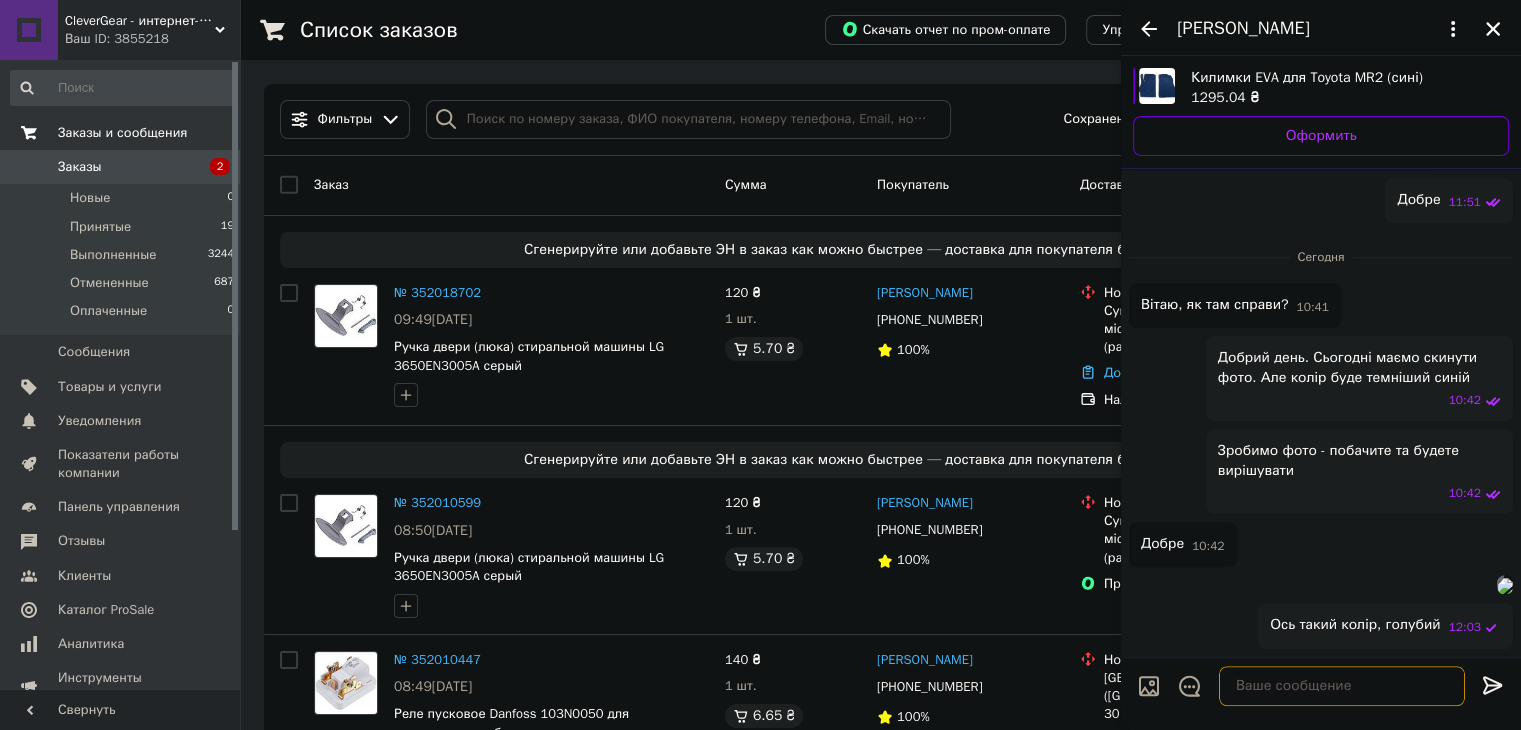click at bounding box center (1342, 686) 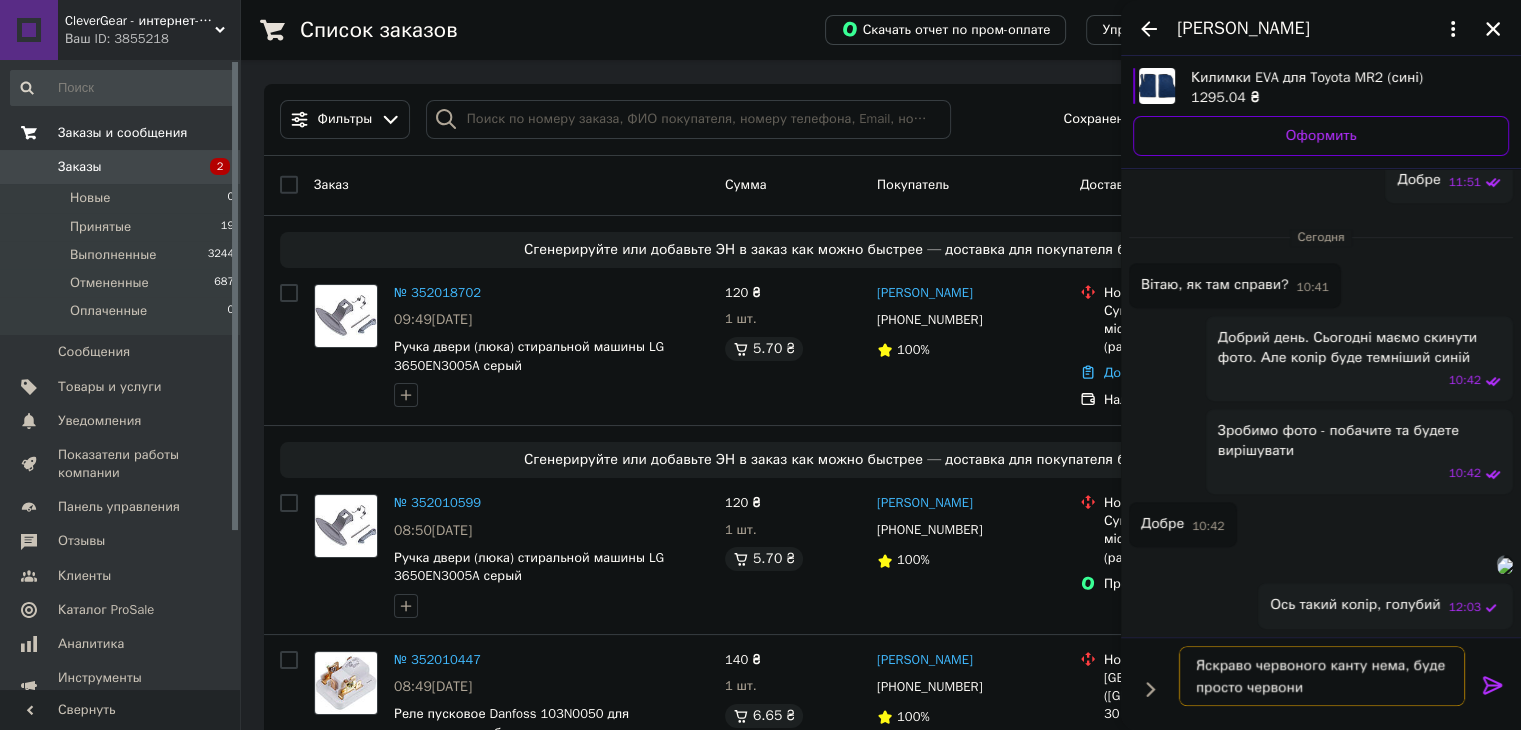 type on "Яскраво червоного канту нема, буде просто червоний" 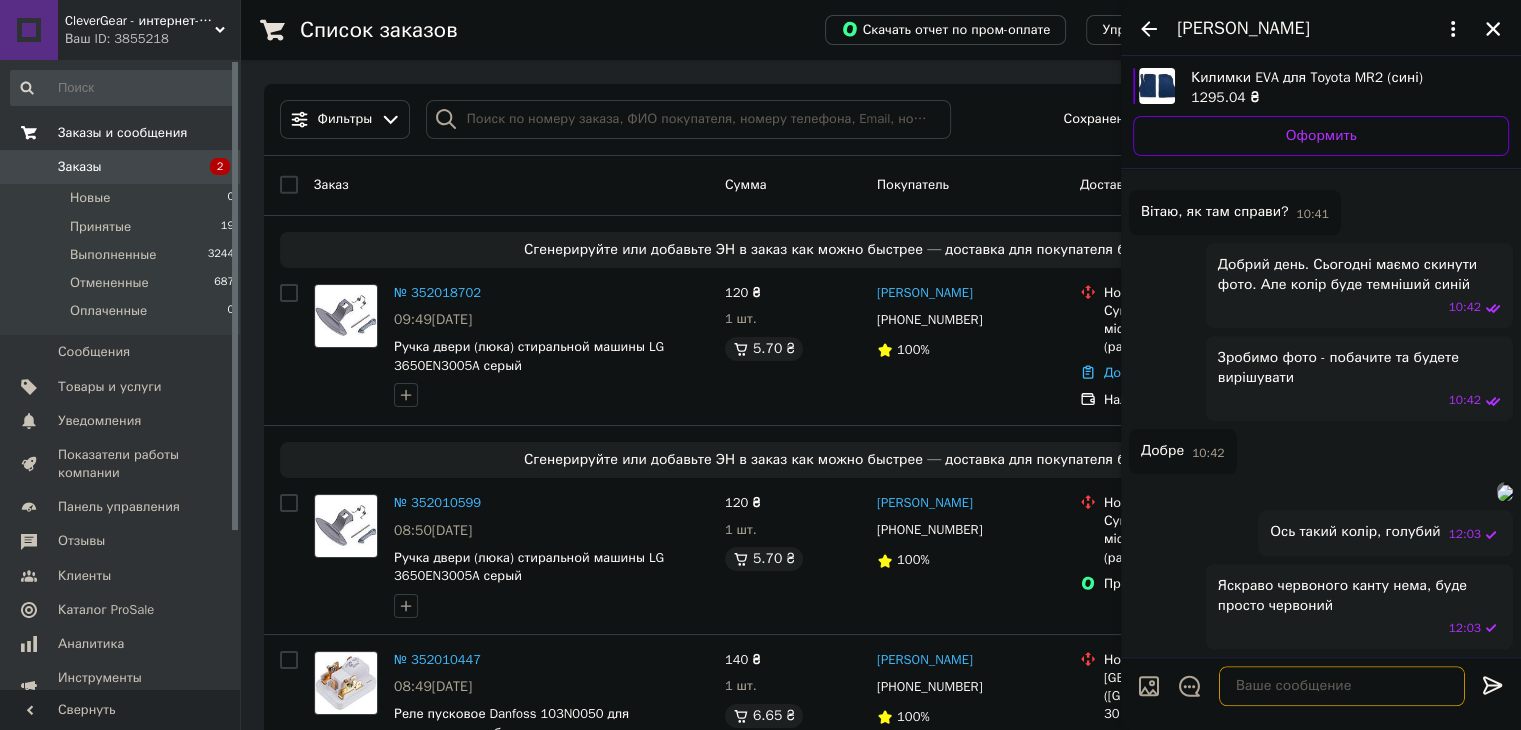 scroll, scrollTop: 1567, scrollLeft: 0, axis: vertical 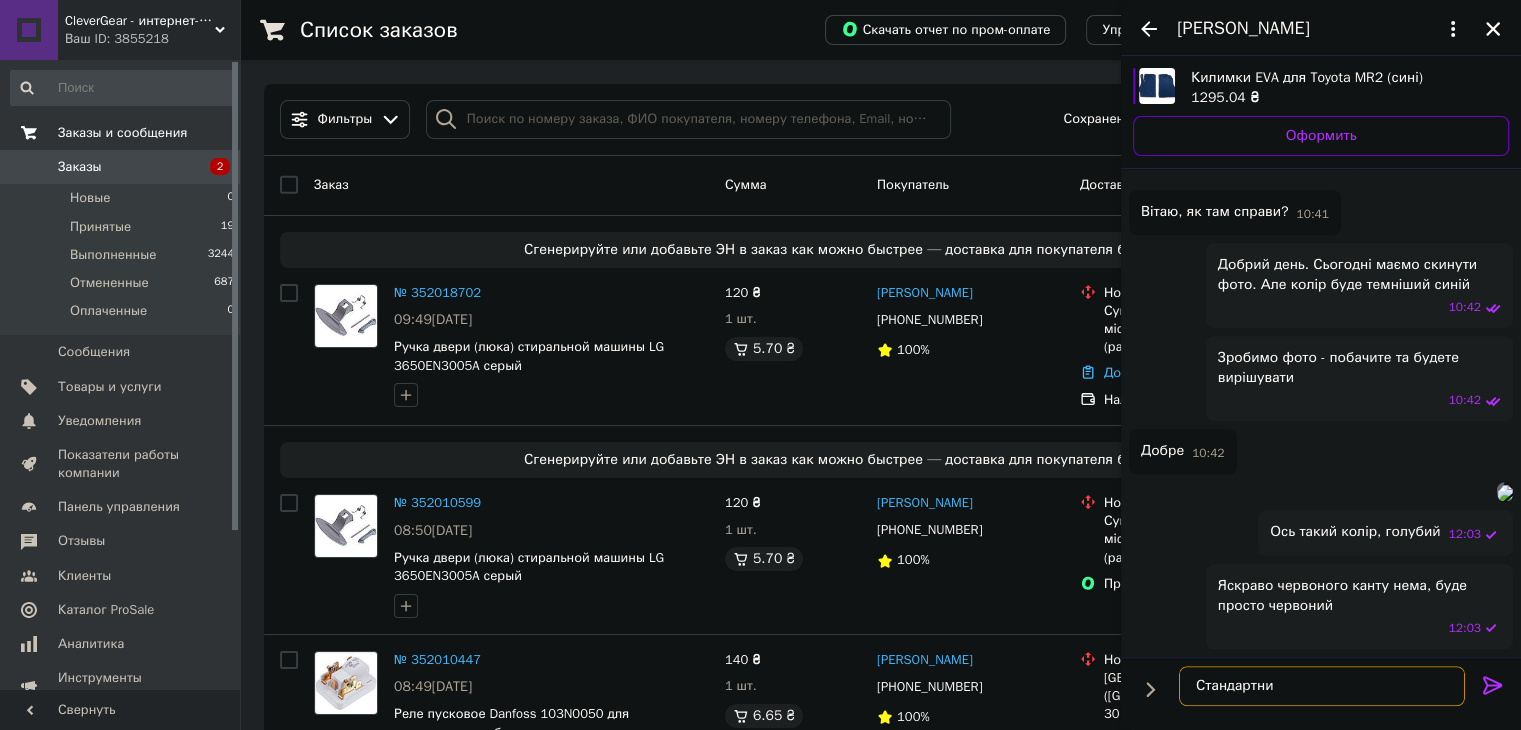 type on "Стандартний" 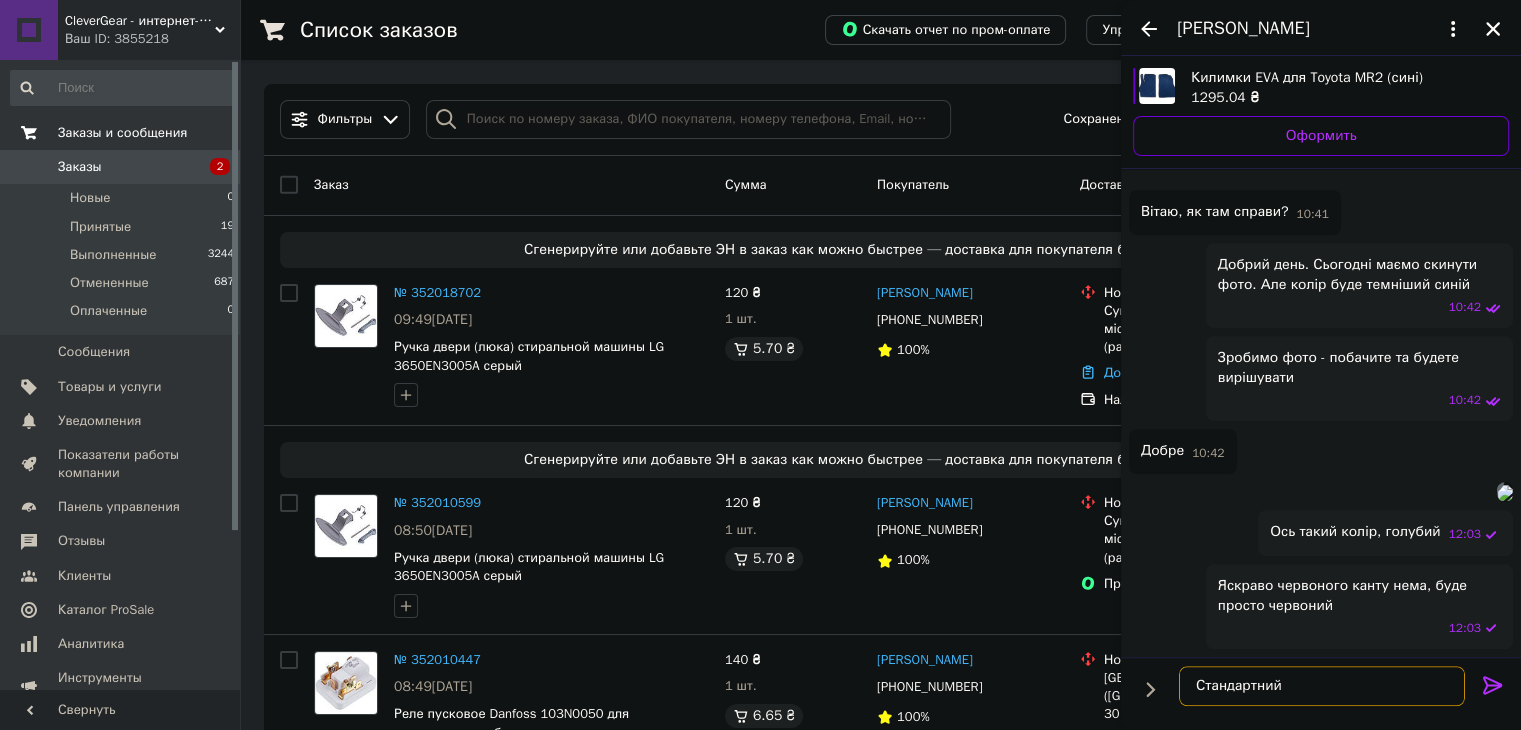 type 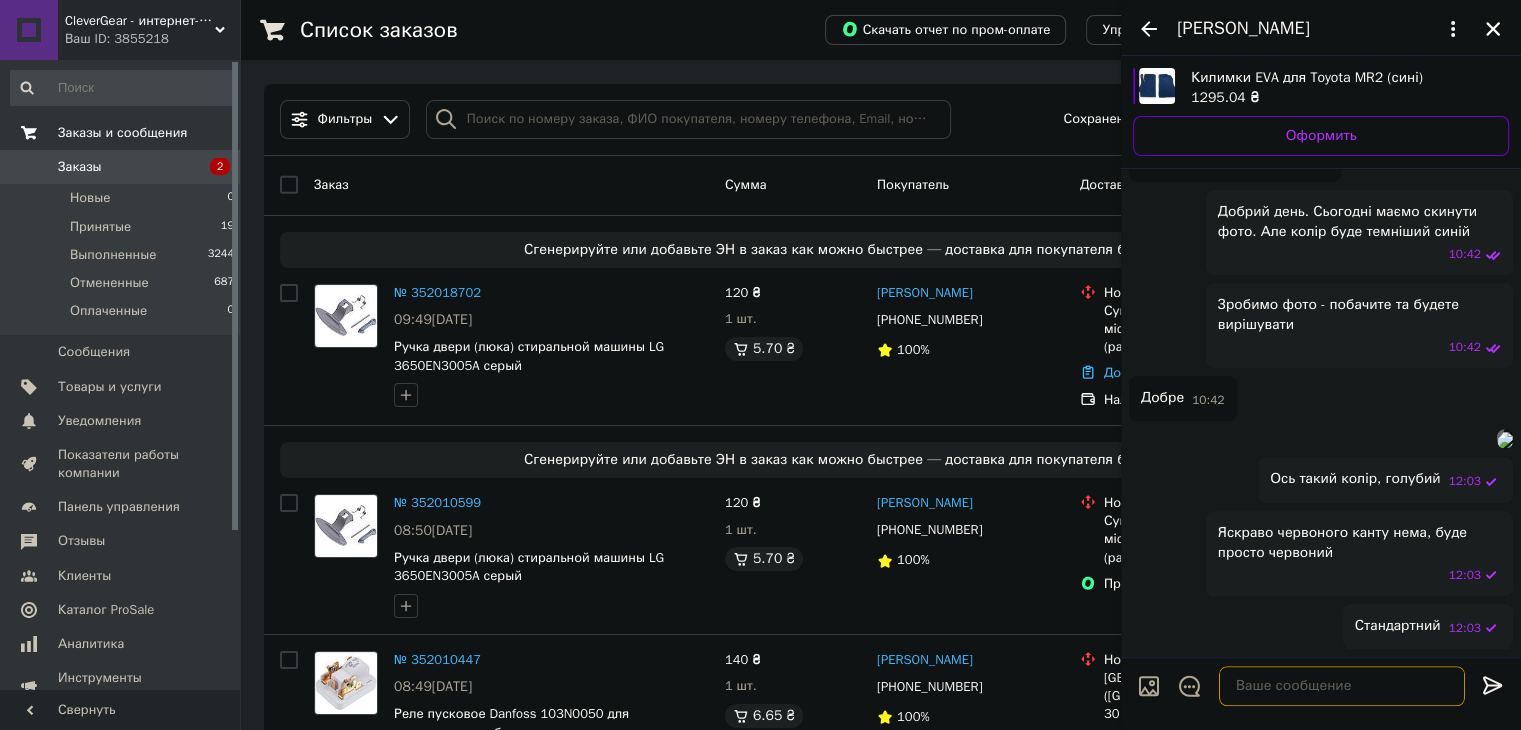 scroll, scrollTop: 1620, scrollLeft: 0, axis: vertical 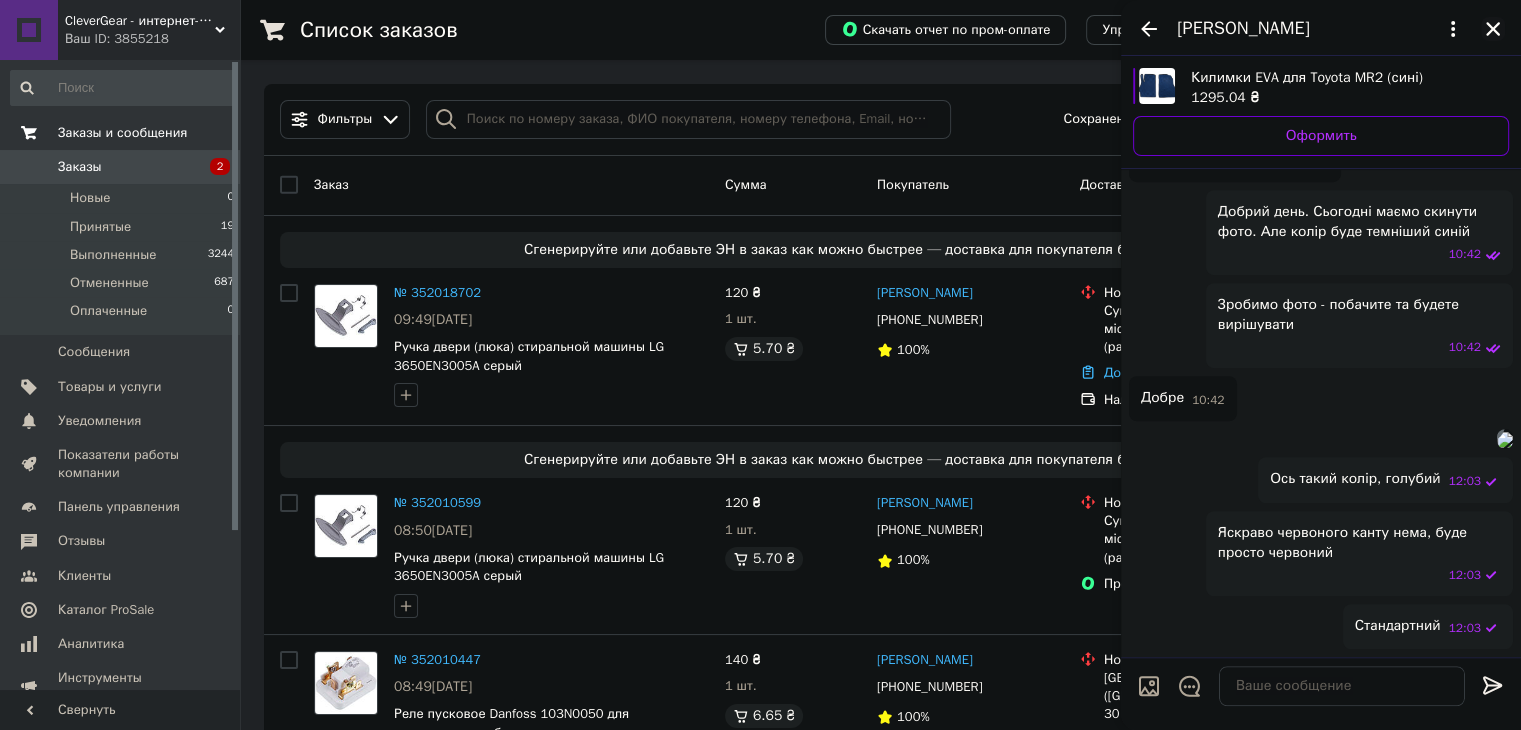 click 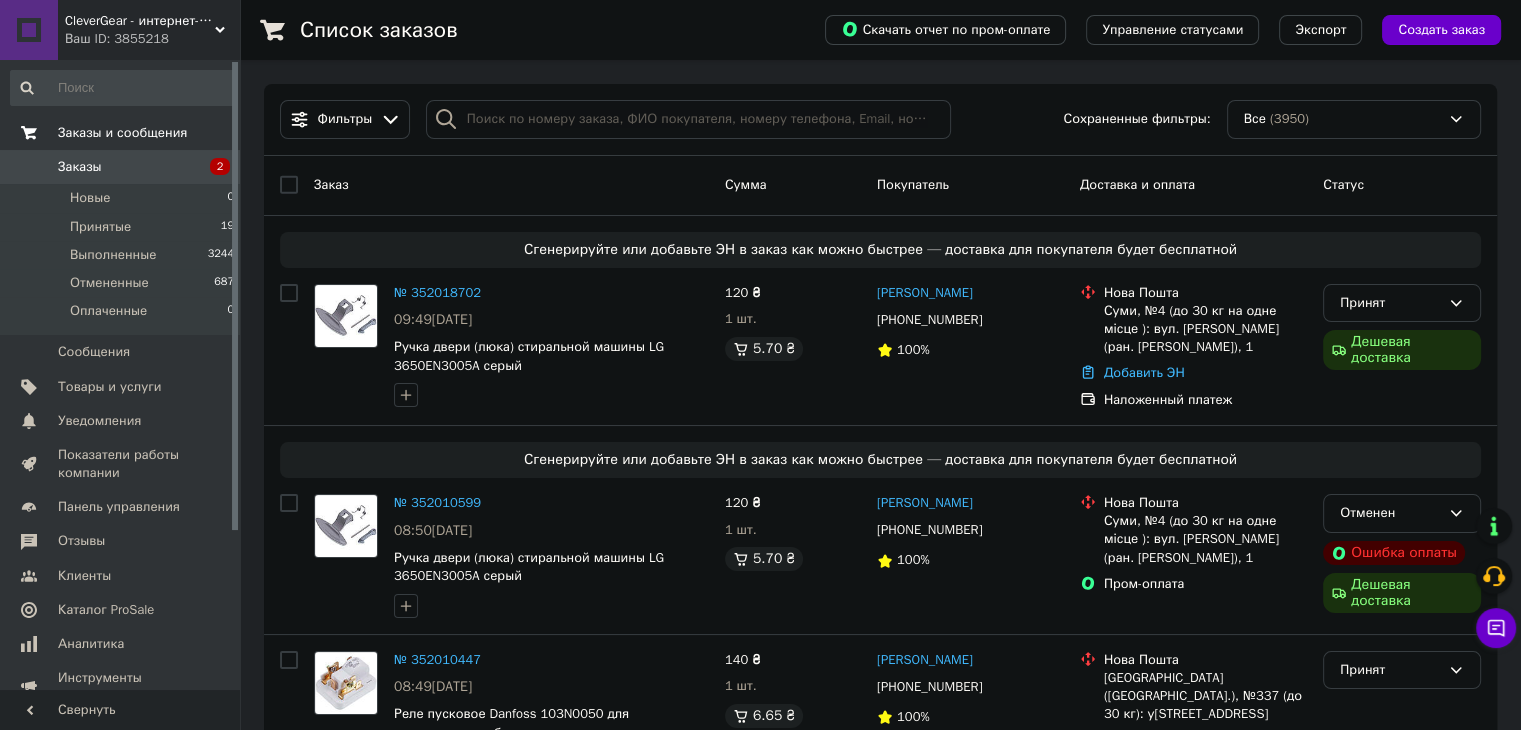 click on "2" at bounding box center [212, 167] 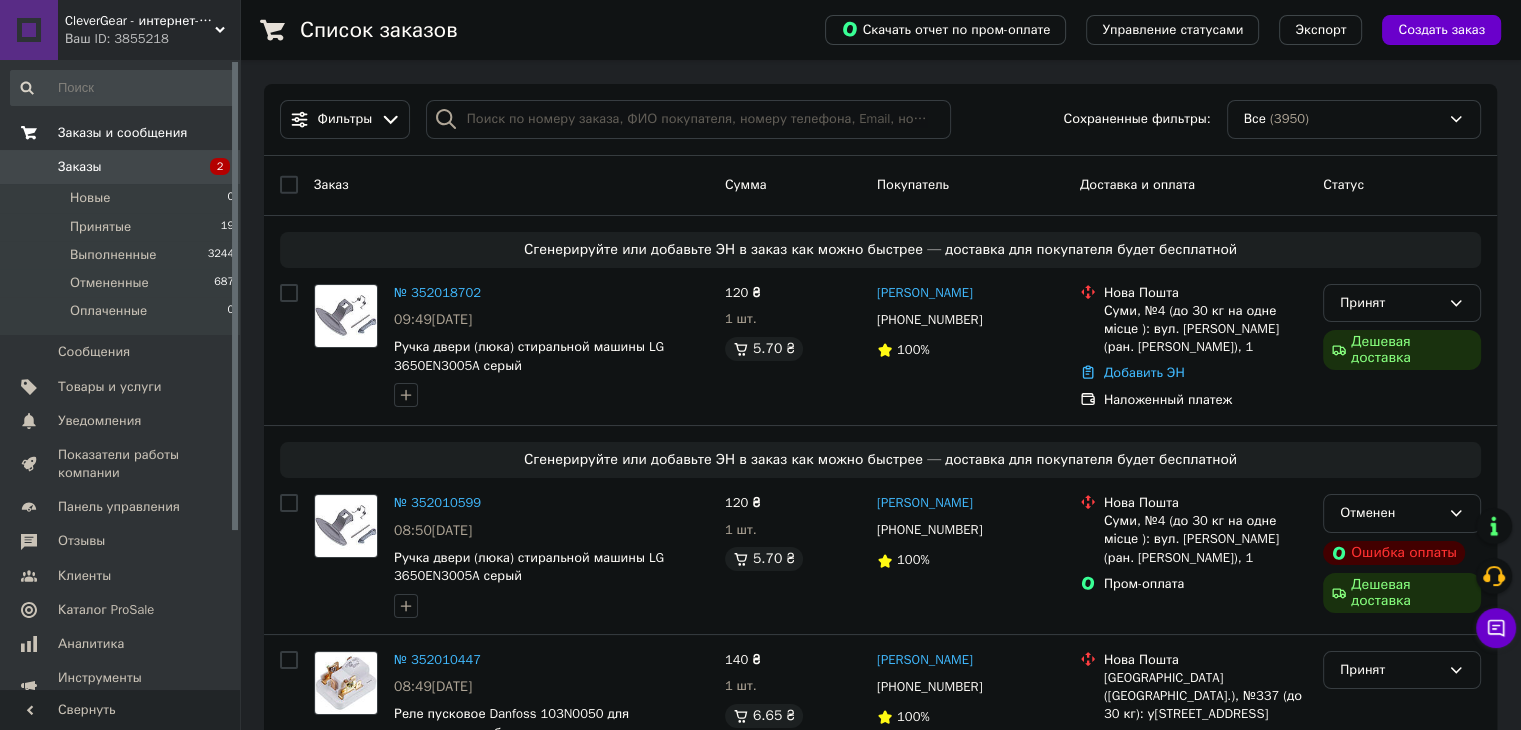 click on "Заказы 2" at bounding box center (123, 167) 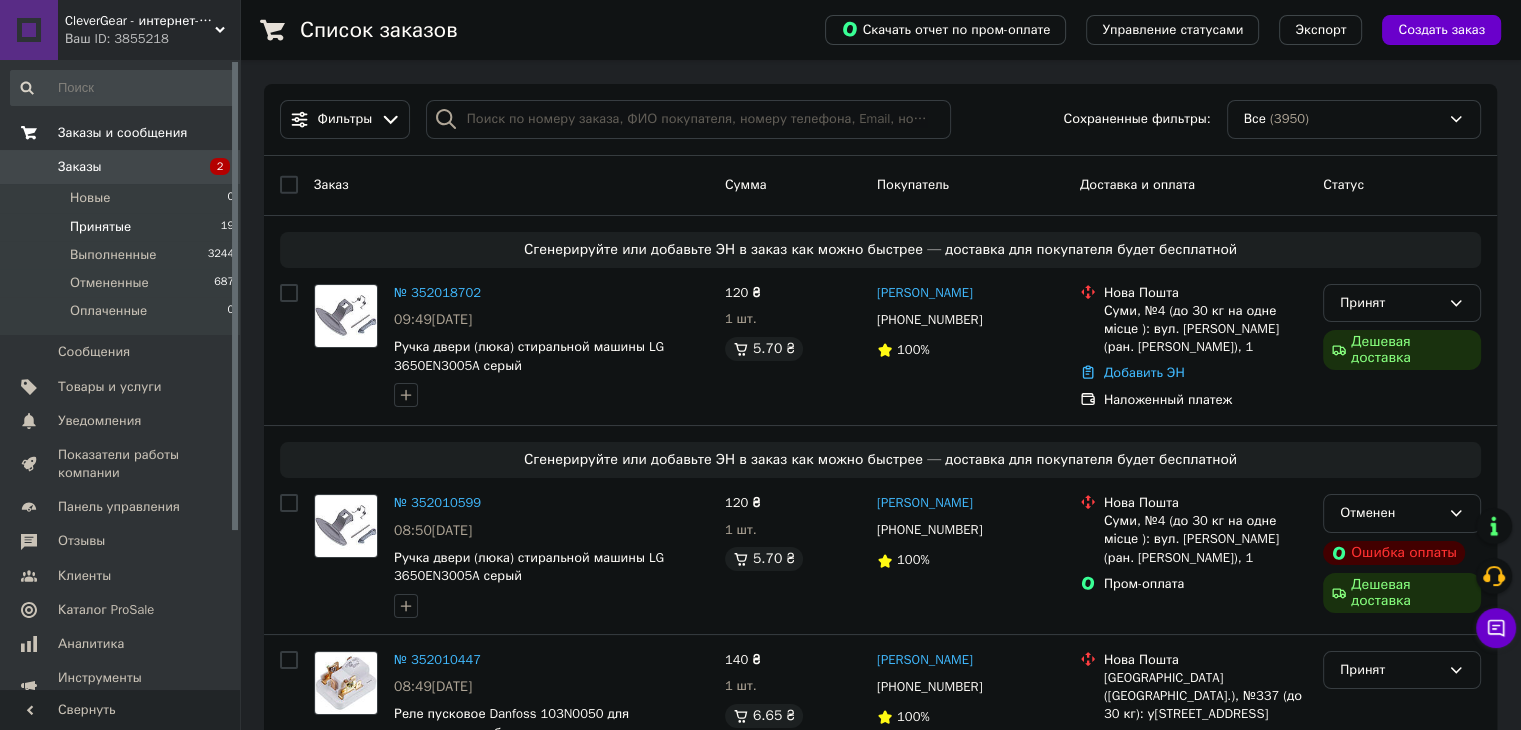 click on "Принятые 19" at bounding box center [123, 227] 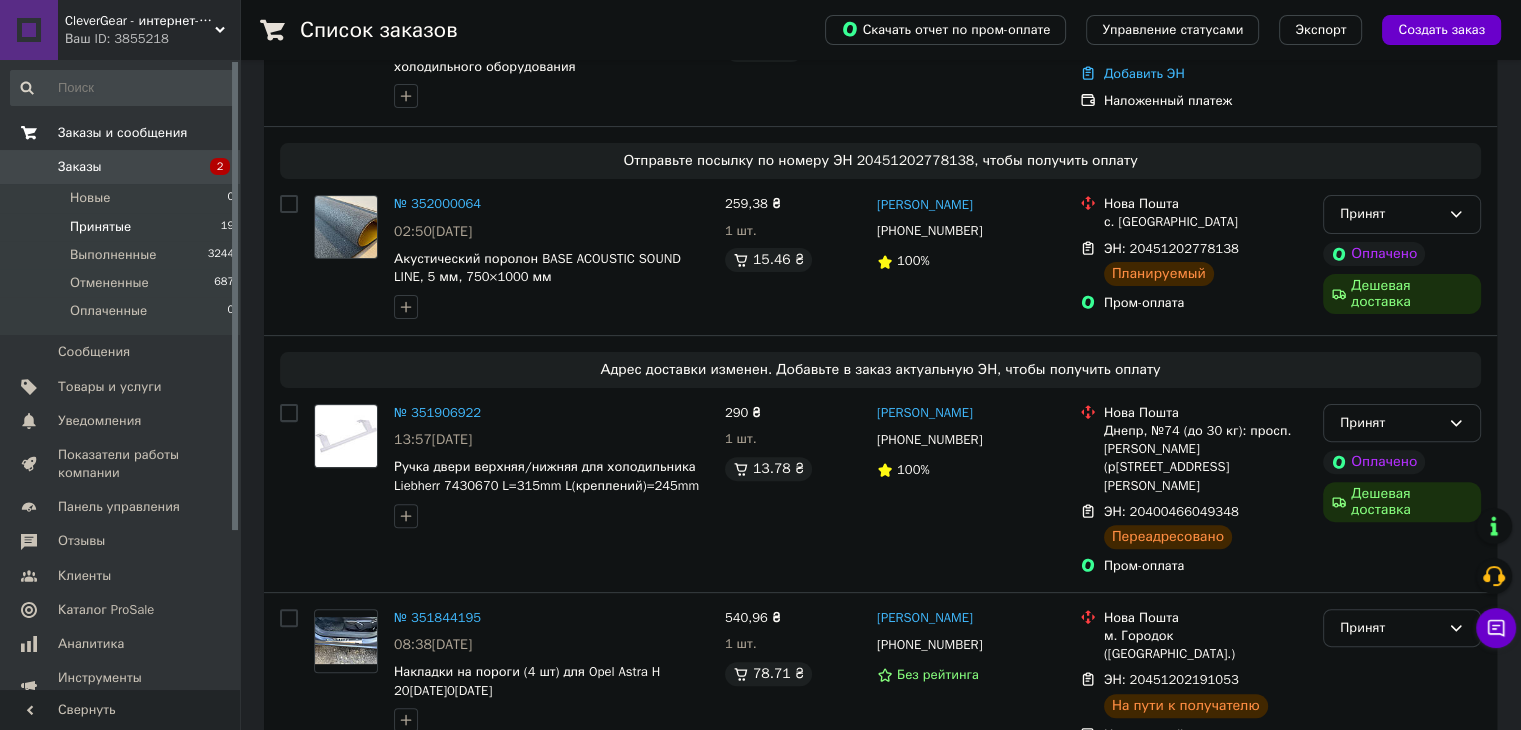 scroll, scrollTop: 2886, scrollLeft: 0, axis: vertical 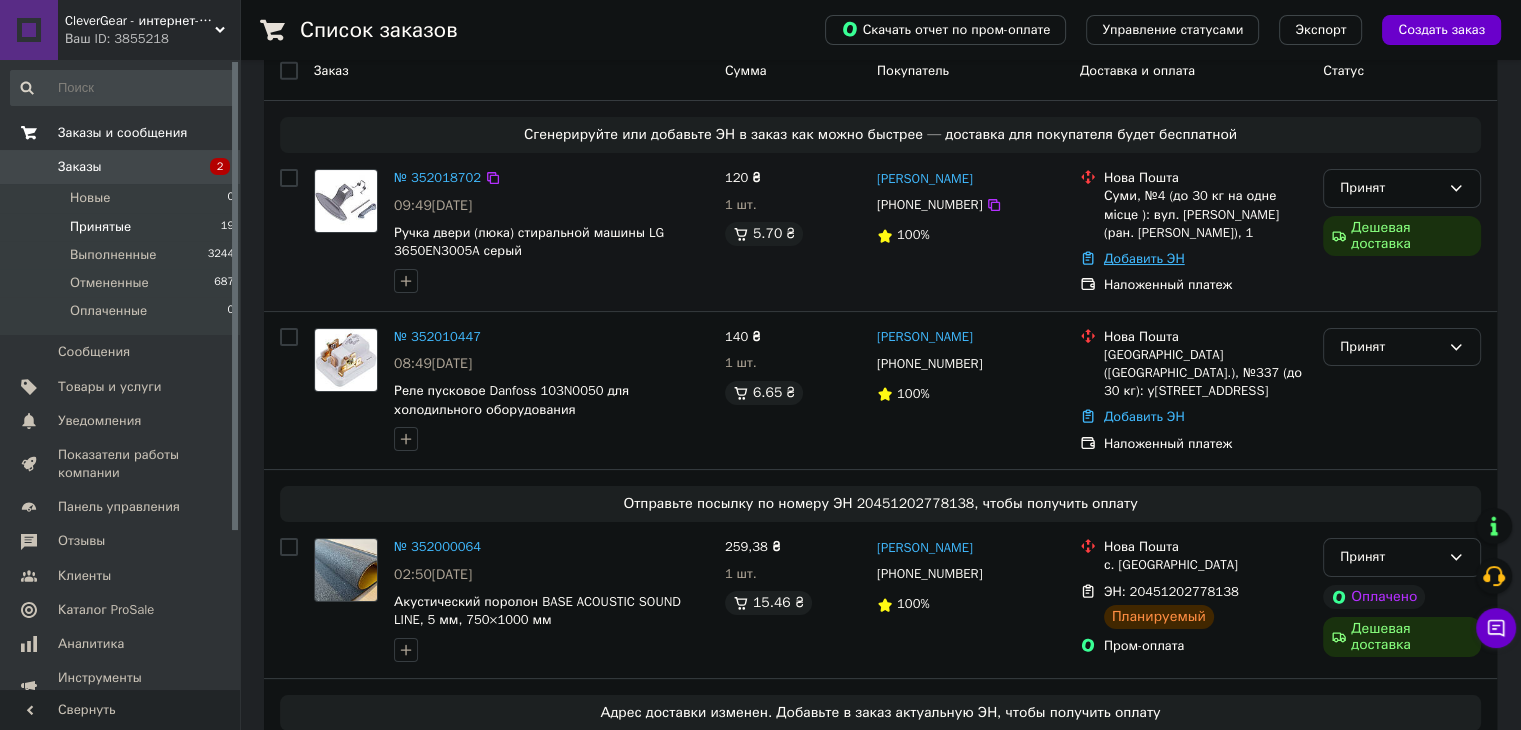 click on "Добавить ЭН" at bounding box center (1144, 258) 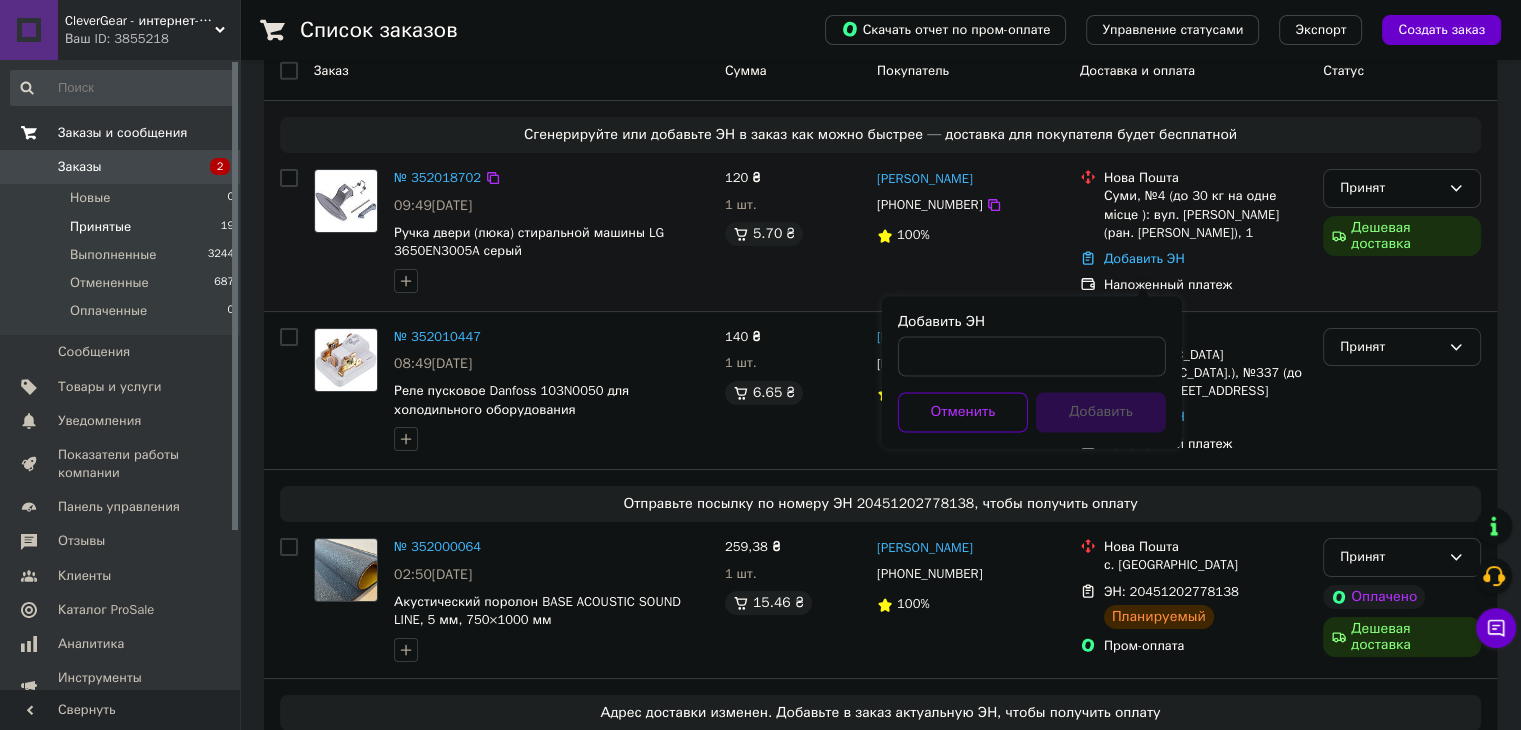 click on "Добавить ЭН Отменить Добавить" at bounding box center [1032, 372] 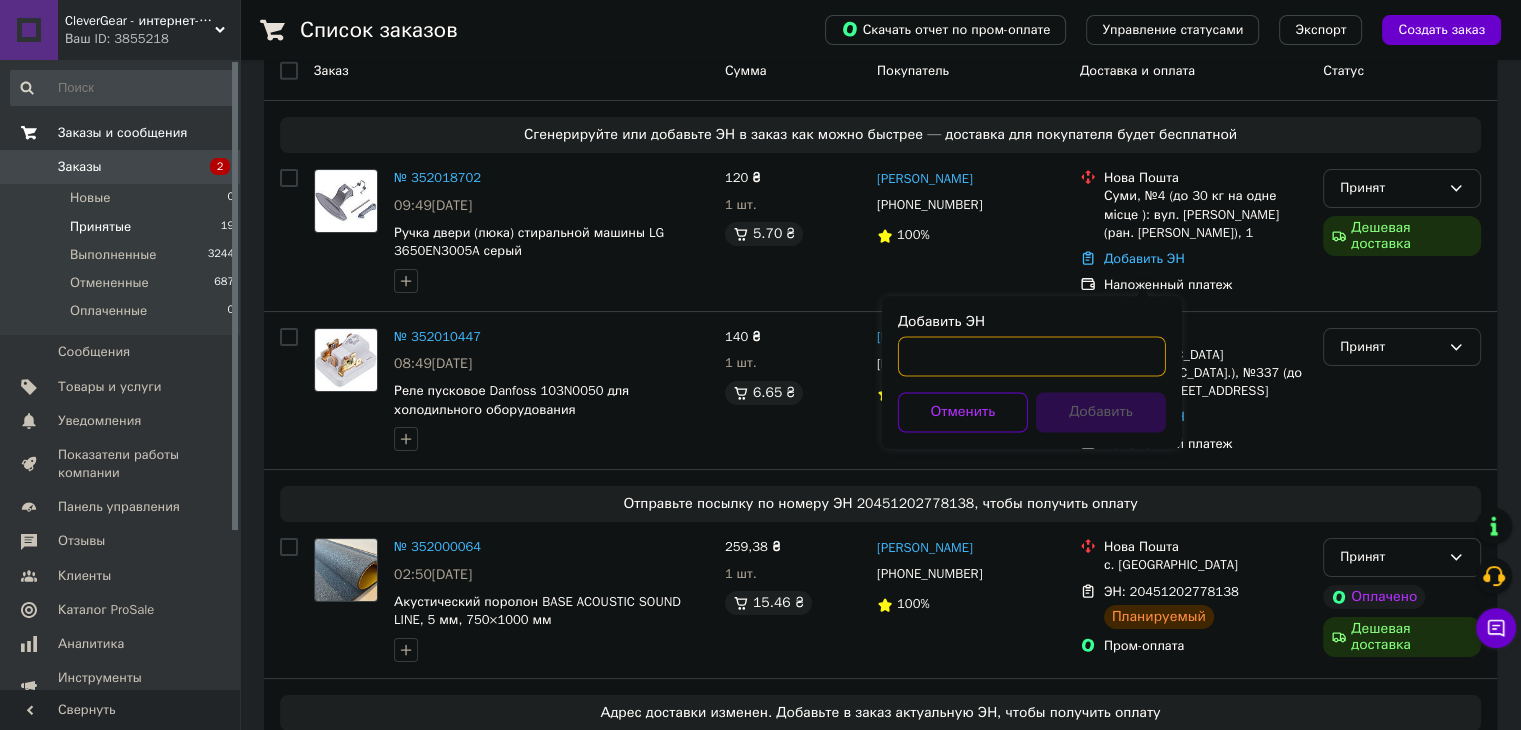 click on "Добавить ЭН" at bounding box center [1032, 356] 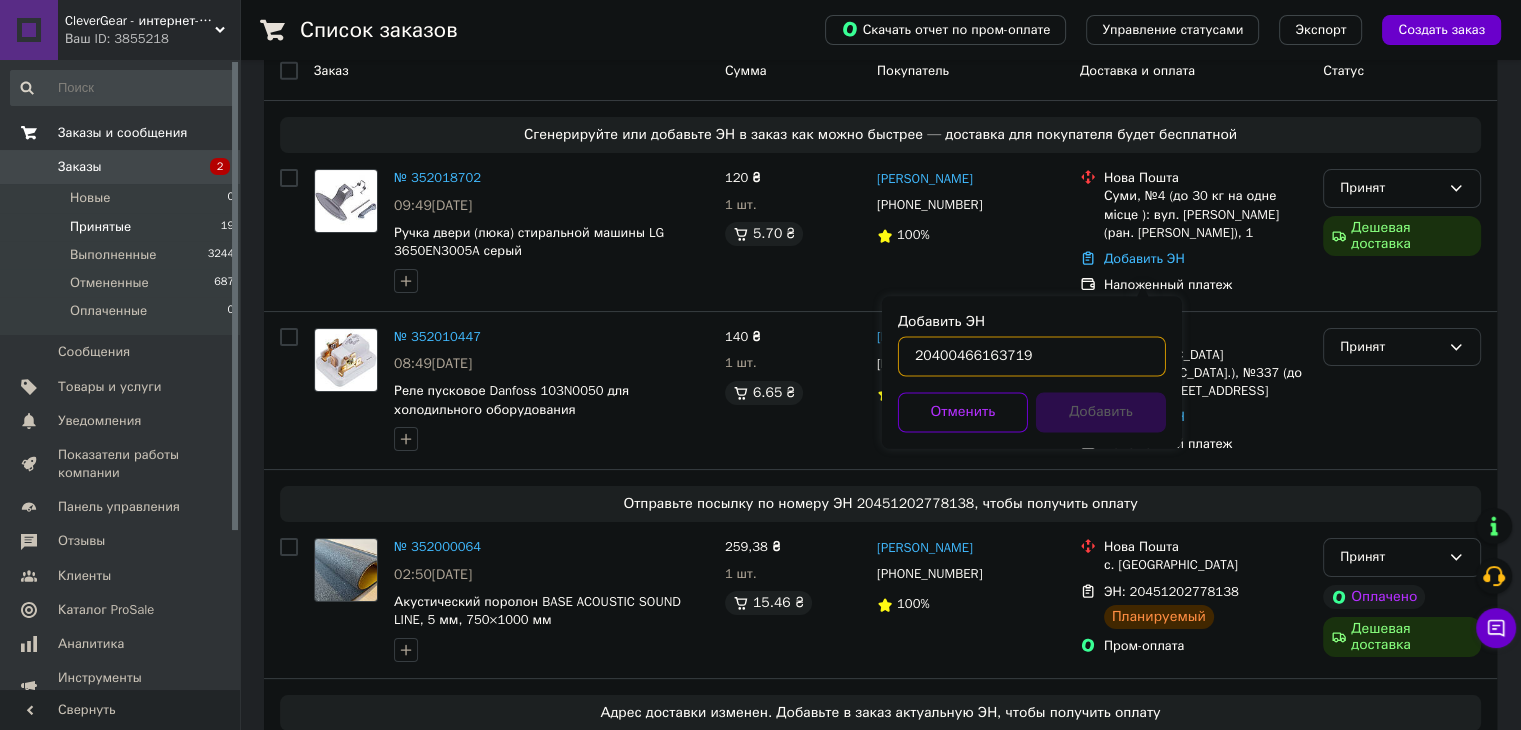 type on "20400466163719" 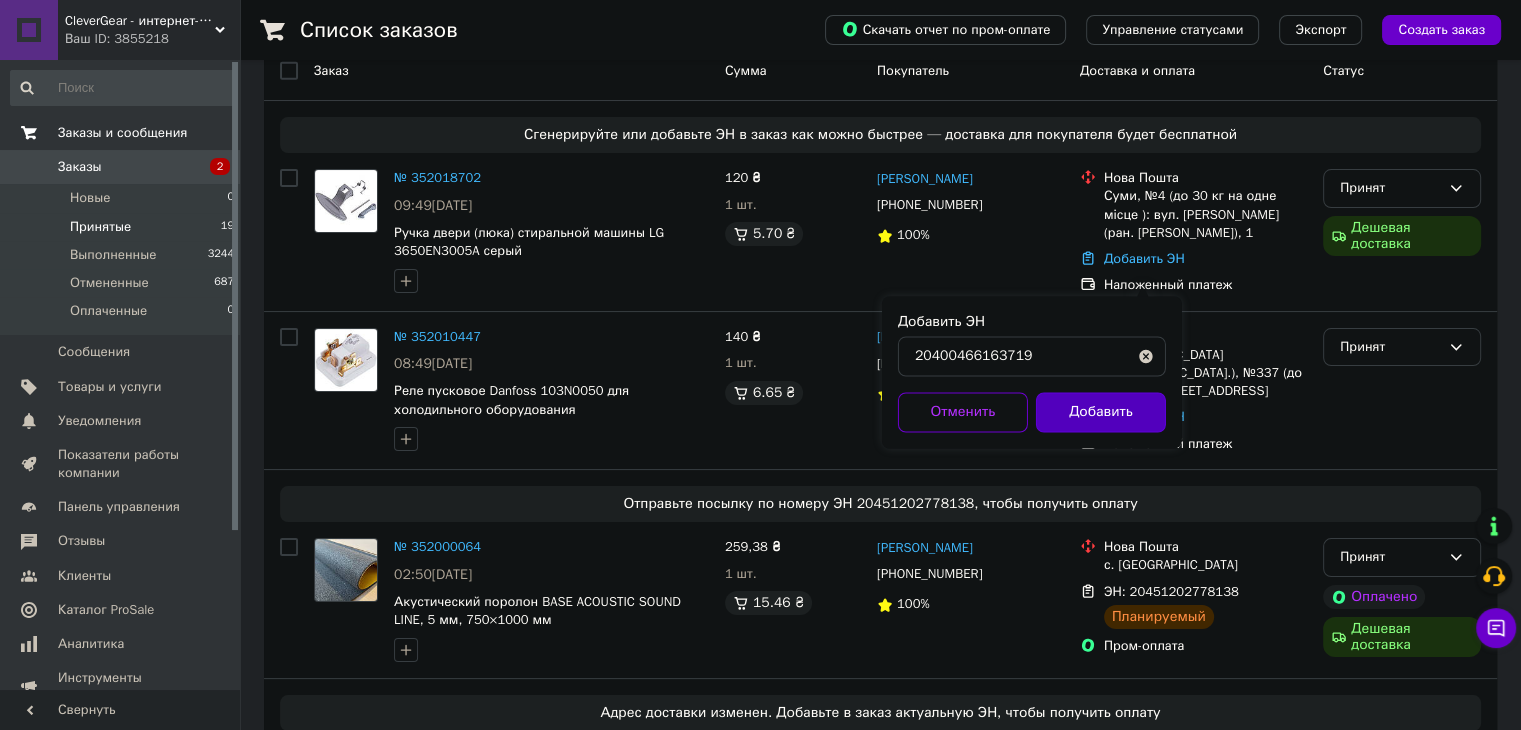 click on "Добавить" at bounding box center [1101, 412] 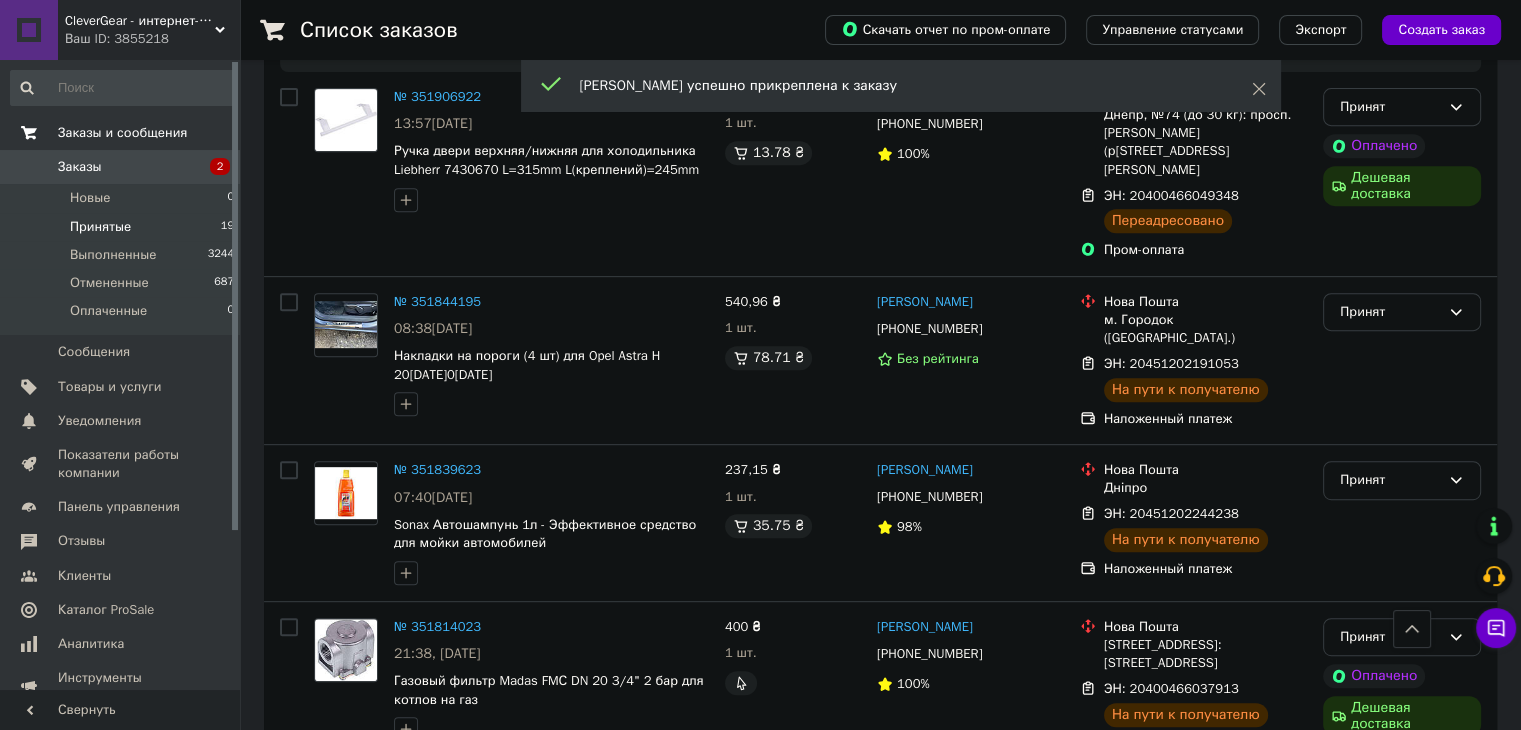 scroll, scrollTop: 989, scrollLeft: 0, axis: vertical 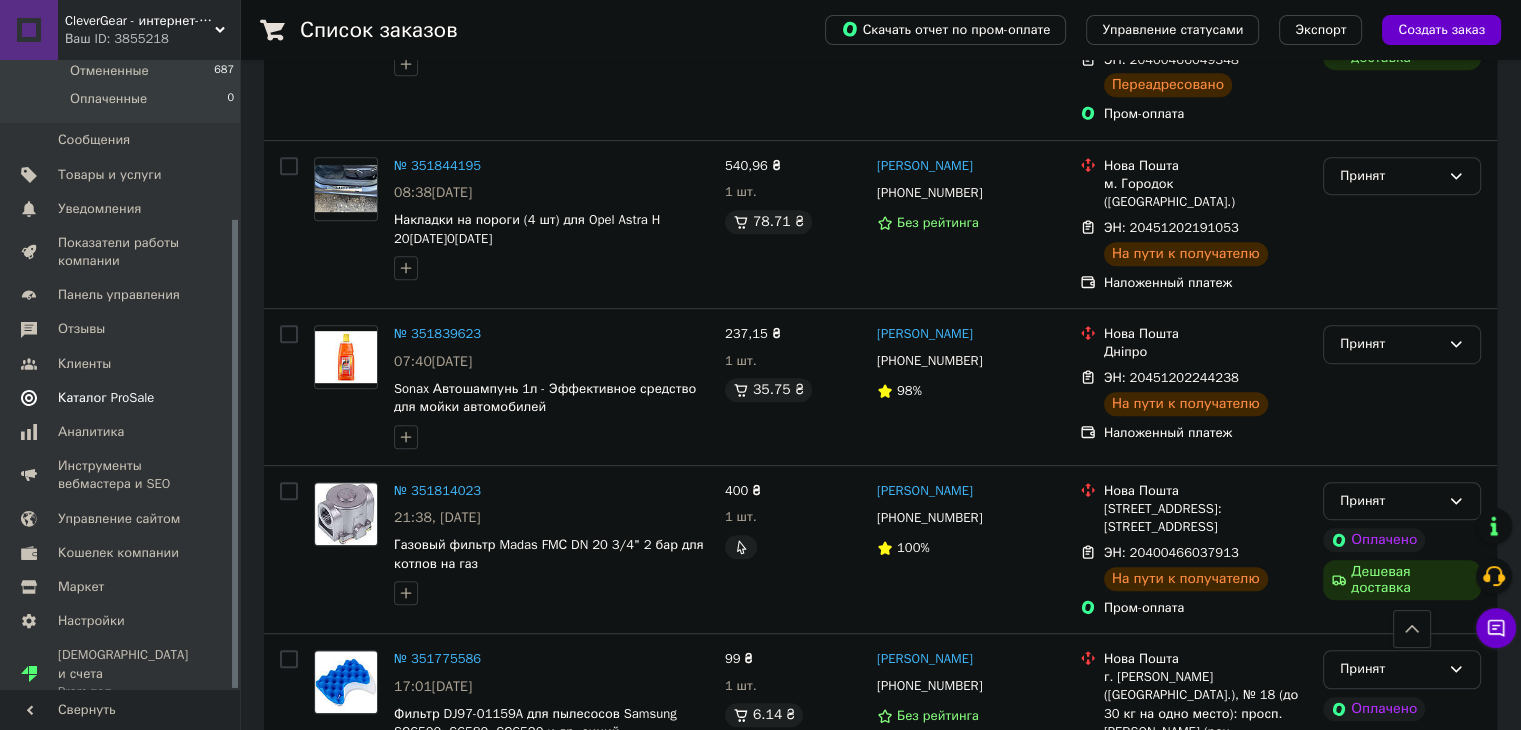 click on "Каталог ProSale" at bounding box center [106, 398] 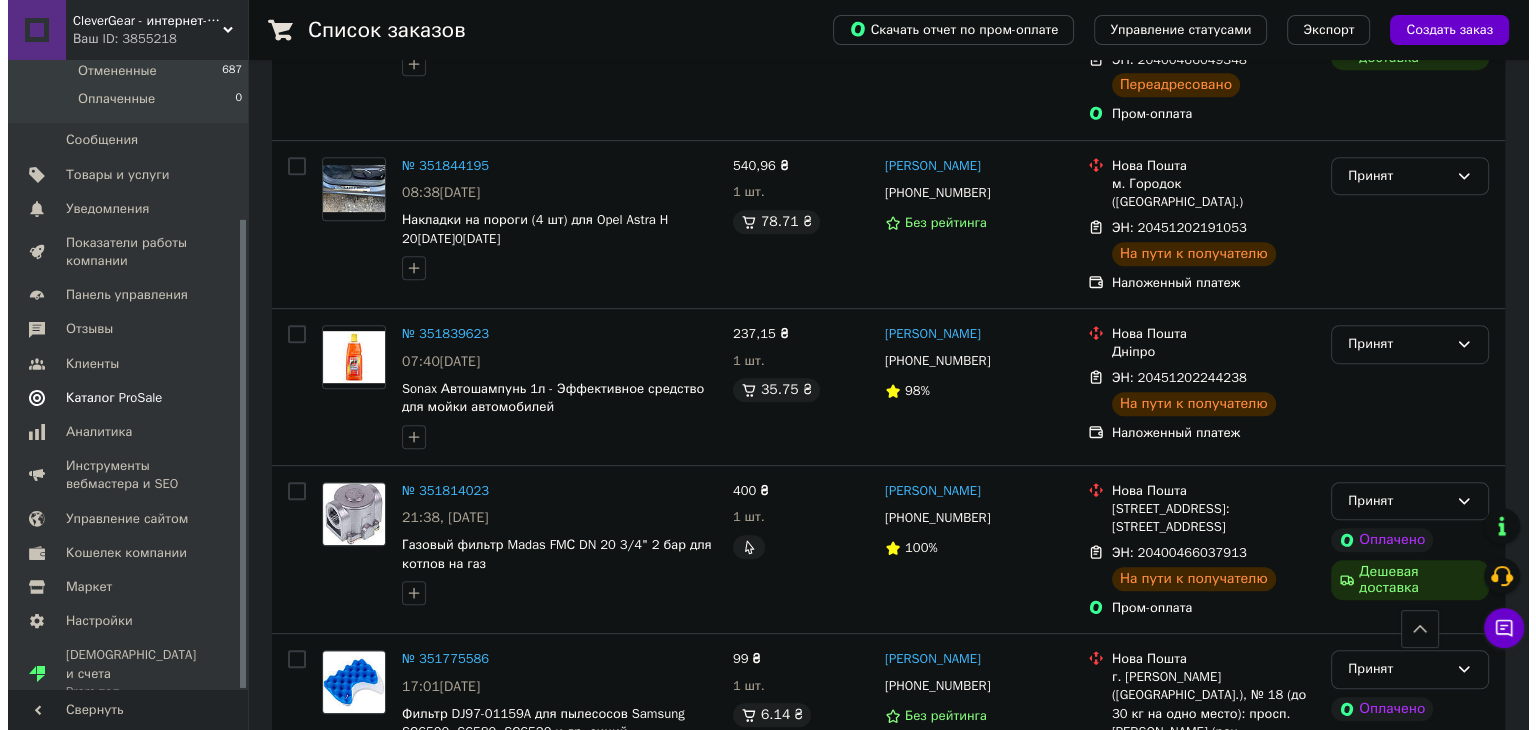 scroll, scrollTop: 0, scrollLeft: 0, axis: both 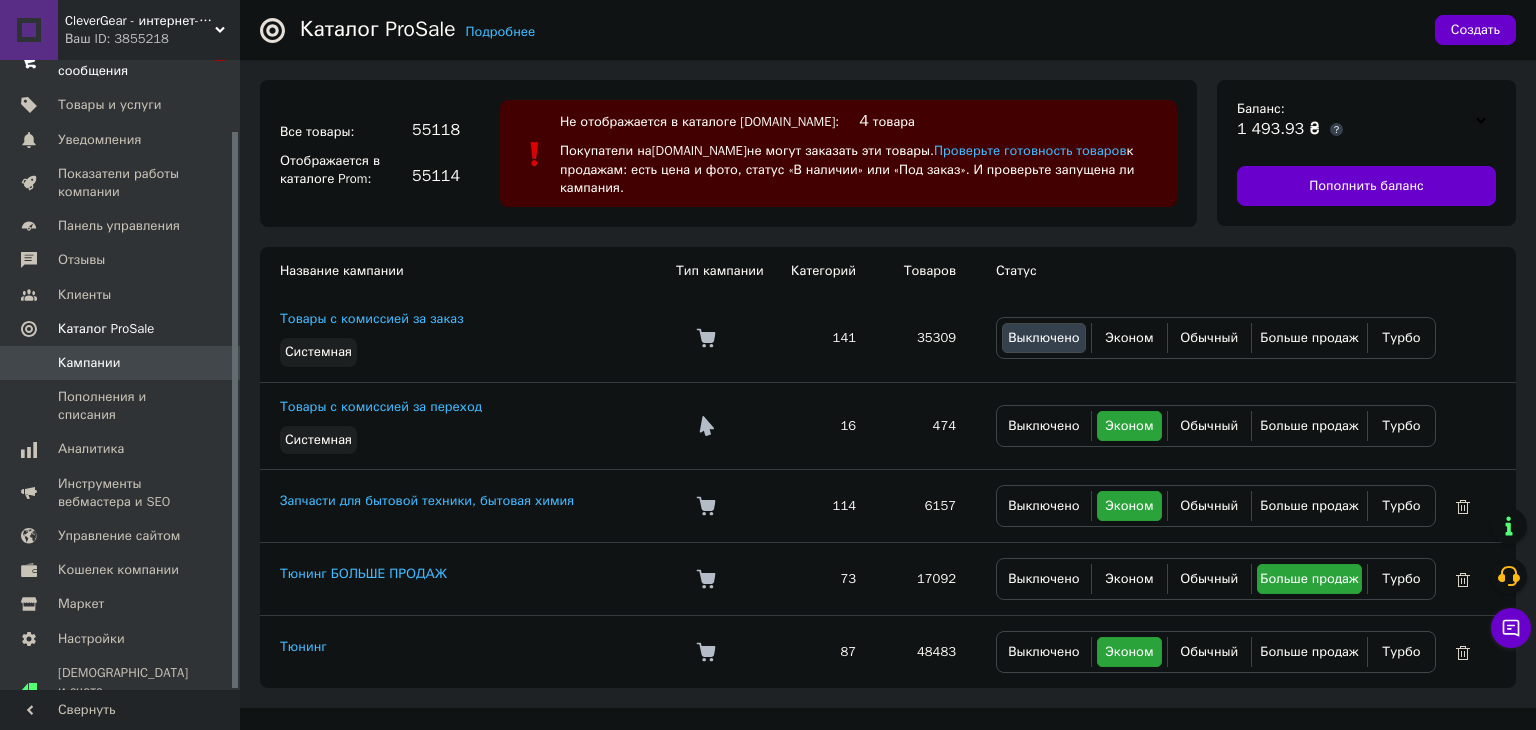 click on "Не отображается в каталоге [DOMAIN_NAME]: 4   товара Покупатели на  [DOMAIN_NAME]  не могут заказать эти товары.
Проверьте готовность товаров  к продажам:
есть цена и фото, статус «В наличии» или «Под заказ».
И проверьте запущена ли кампания." at bounding box center [858, 153] 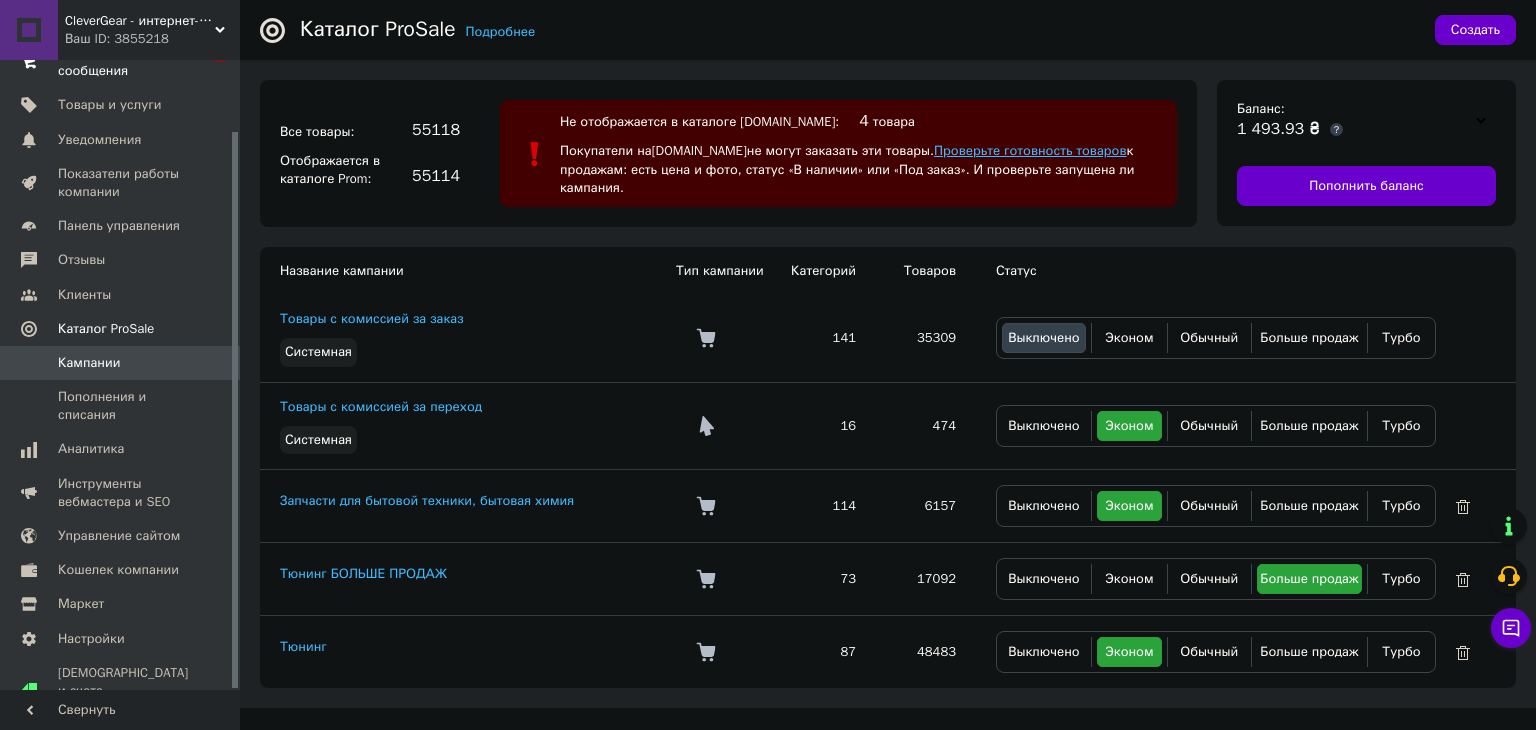 click on "Проверьте готовность товаров" at bounding box center (1030, 150) 